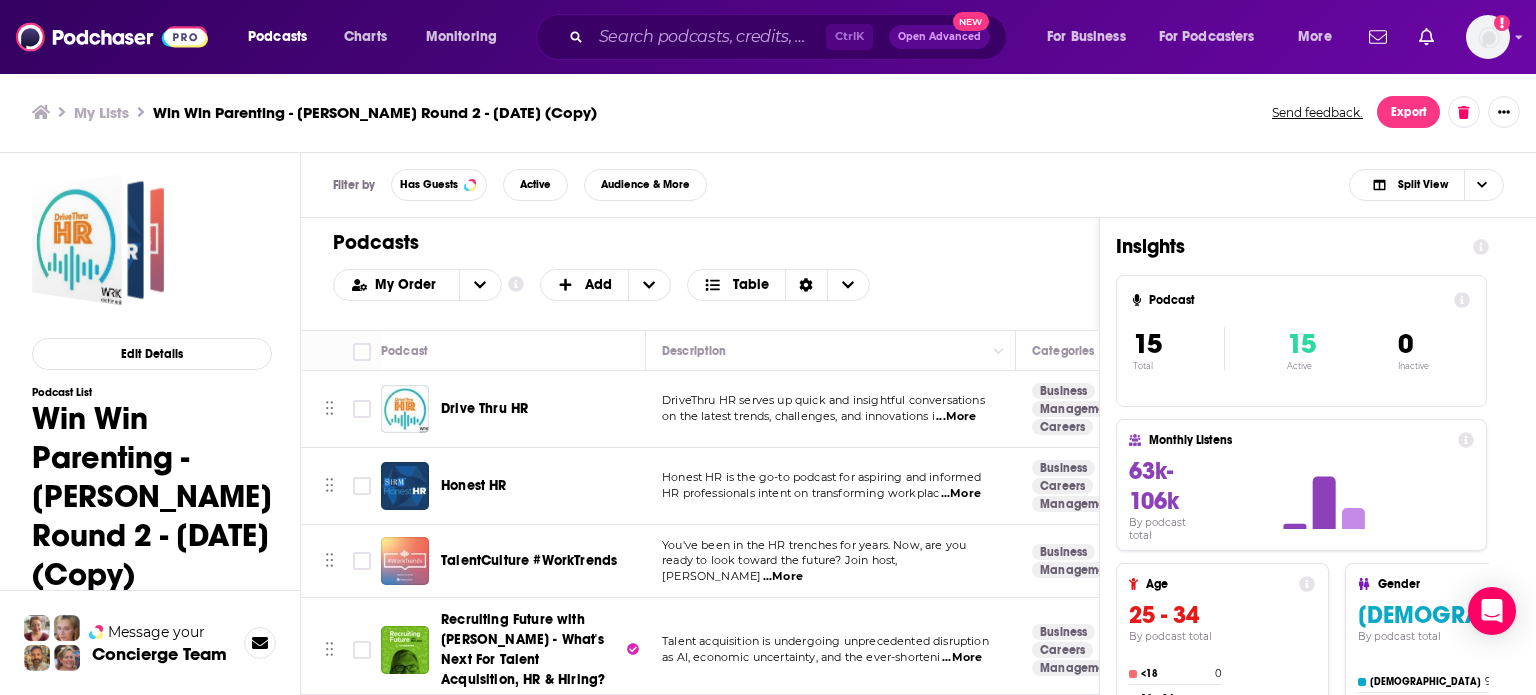 scroll, scrollTop: 0, scrollLeft: 0, axis: both 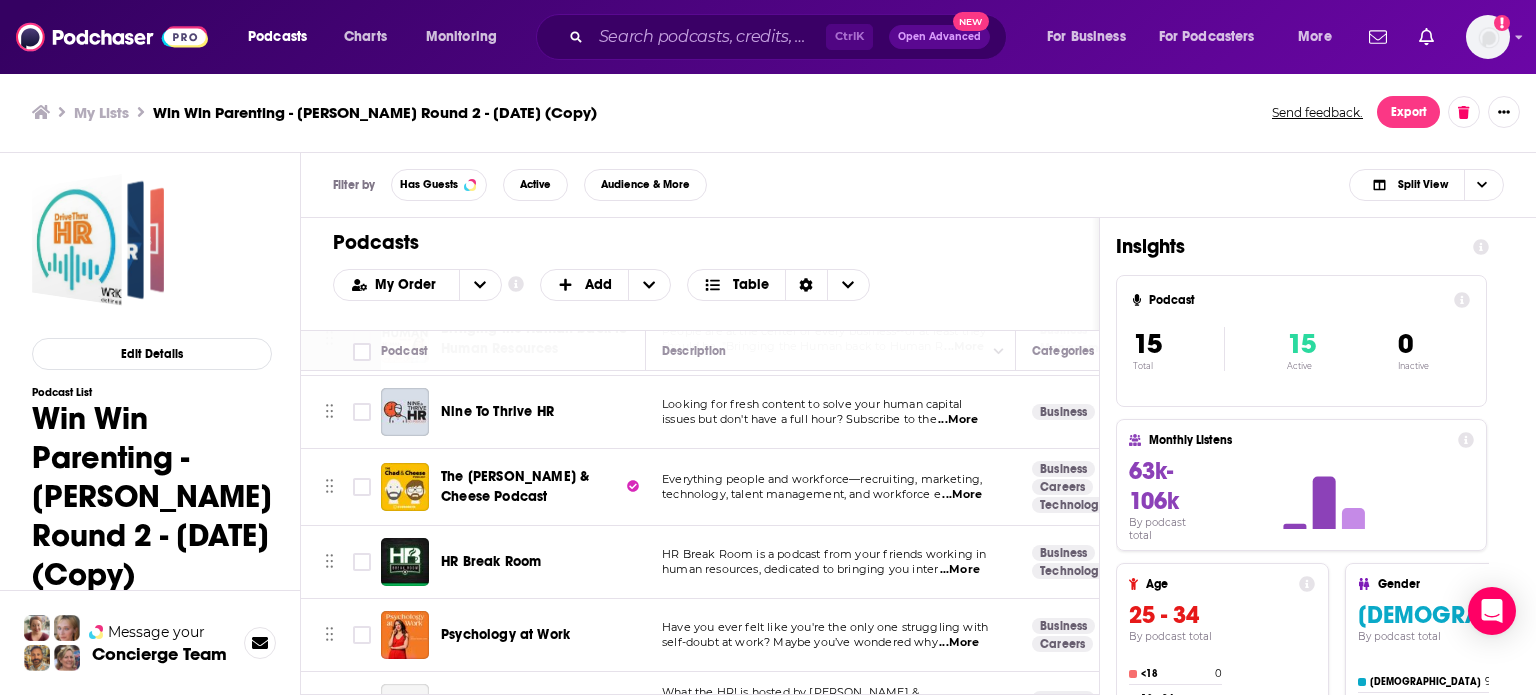 click on "Podcasts Charts Monitoring Ctrl  K Open Advanced New For Business For Podcasters More Add a profile image Podcasts Charts Monitoring For Business For Podcasters More My Lists Win Win Parenting - [PERSON_NAME] Round 2 - [DATE] (Copy) Send feedback. Export Edit Details Podcast List Win Win Parenting - [PERSON_NAME] Round 2 - [DATE] (Copy) 0 link_only [DATE] This is your list Message your Concierge Team Filter by Has Guests Active Audience & More Split View Podcasts Add My Order Customize Your List Order Select the  “My Order”  sort and remove all filters to enable drag-and-drop reordering. Add Table Move Podcast Description Categories Reach (Monthly) Reach (Episode) Contacts Your Notes Drive Thru HR DriveThru HR serves up quick and insightful conversations on the latest trends, challenges, and innovations i  ...More Business Management Careers 58 4.8k-7.1k Under 1.8k 1   Contact Honest HR Honest HR is the go-to podcast for aspiring and informed  ...More Business Careers 60 8" at bounding box center [768, 347] 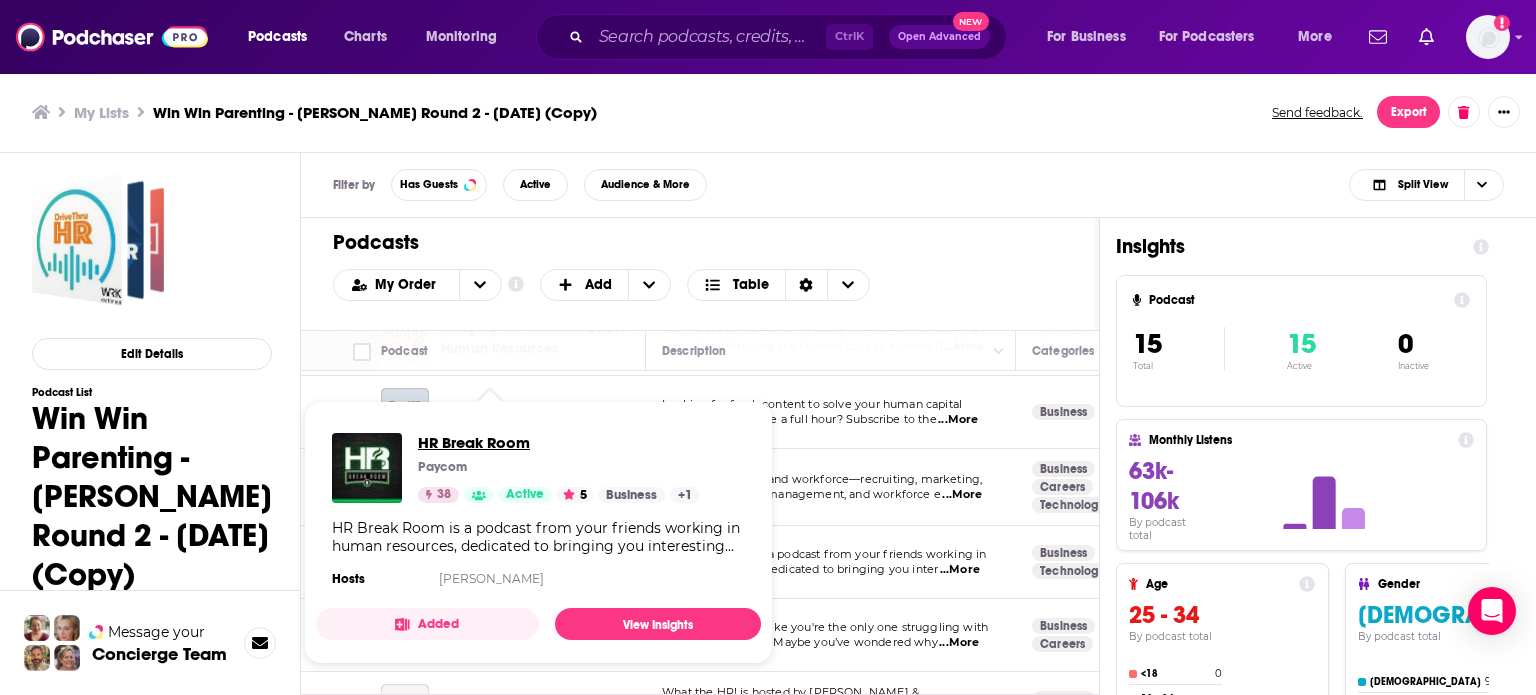 click on "HR Break Room" at bounding box center [559, 442] 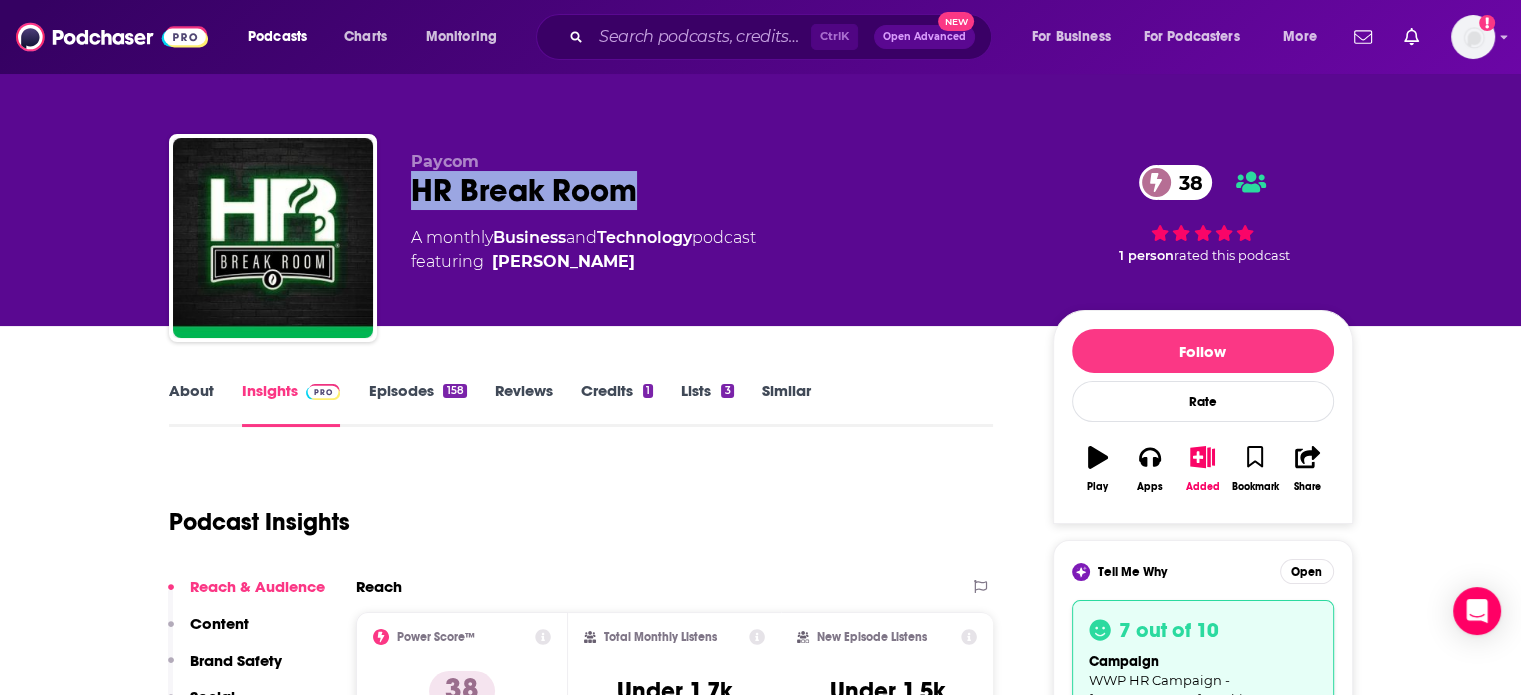 drag, startPoint x: 656, startPoint y: 195, endPoint x: 402, endPoint y: 200, distance: 254.04921 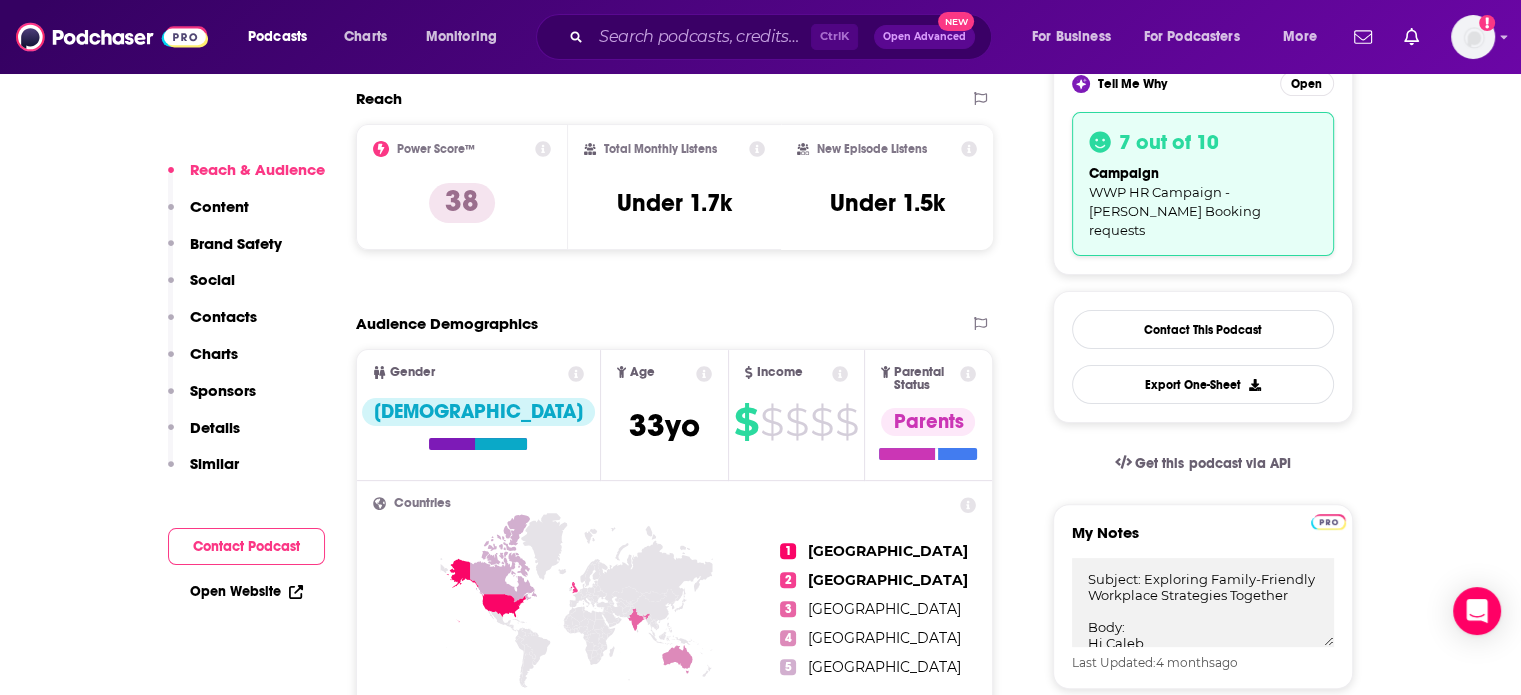 scroll, scrollTop: 500, scrollLeft: 0, axis: vertical 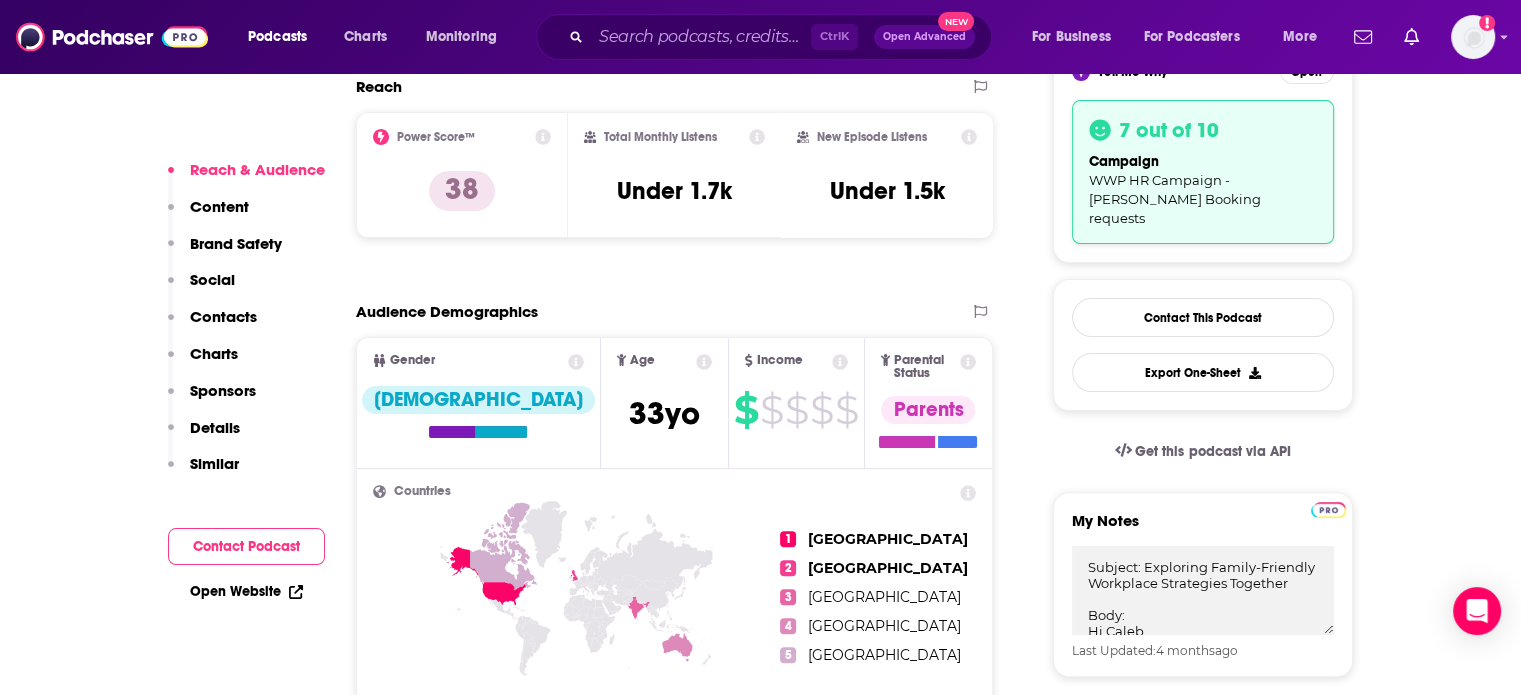 click on "Contacts" at bounding box center [223, 316] 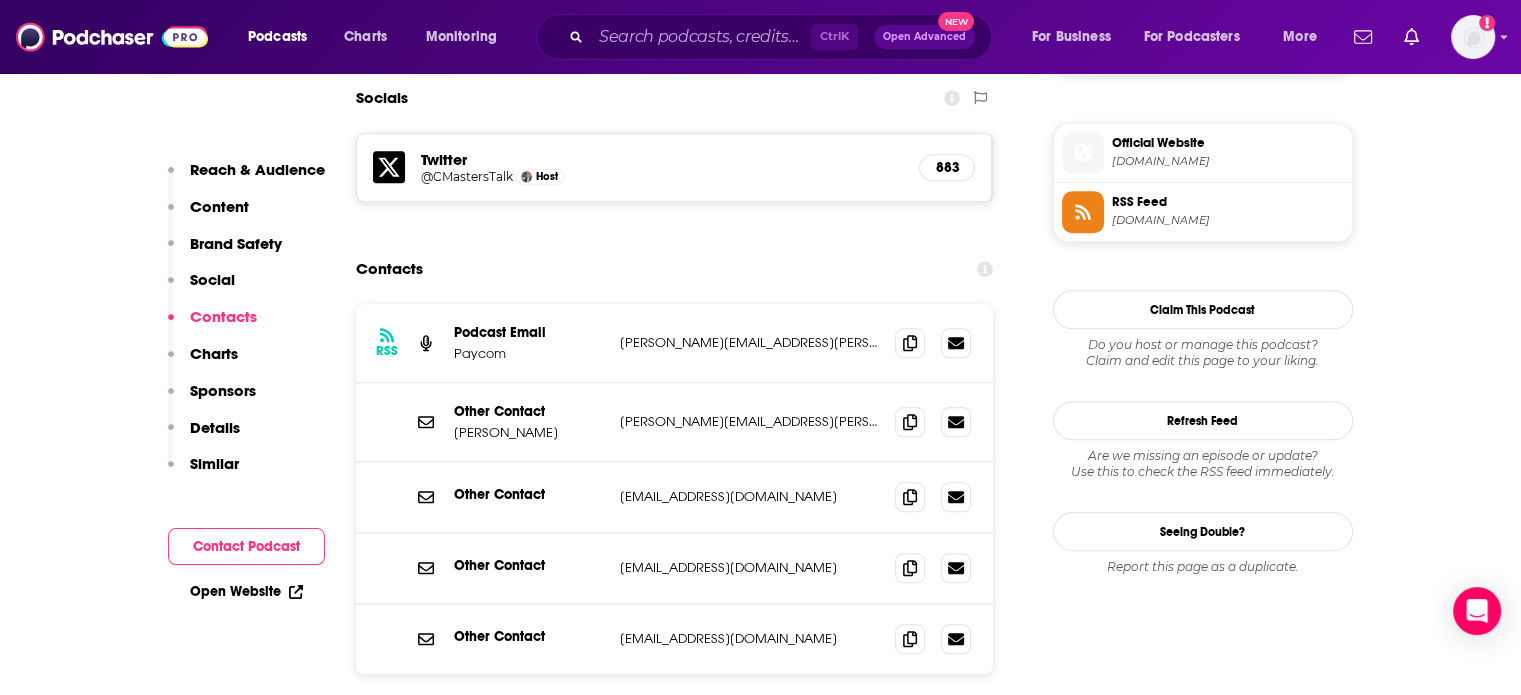 scroll, scrollTop: 2014, scrollLeft: 0, axis: vertical 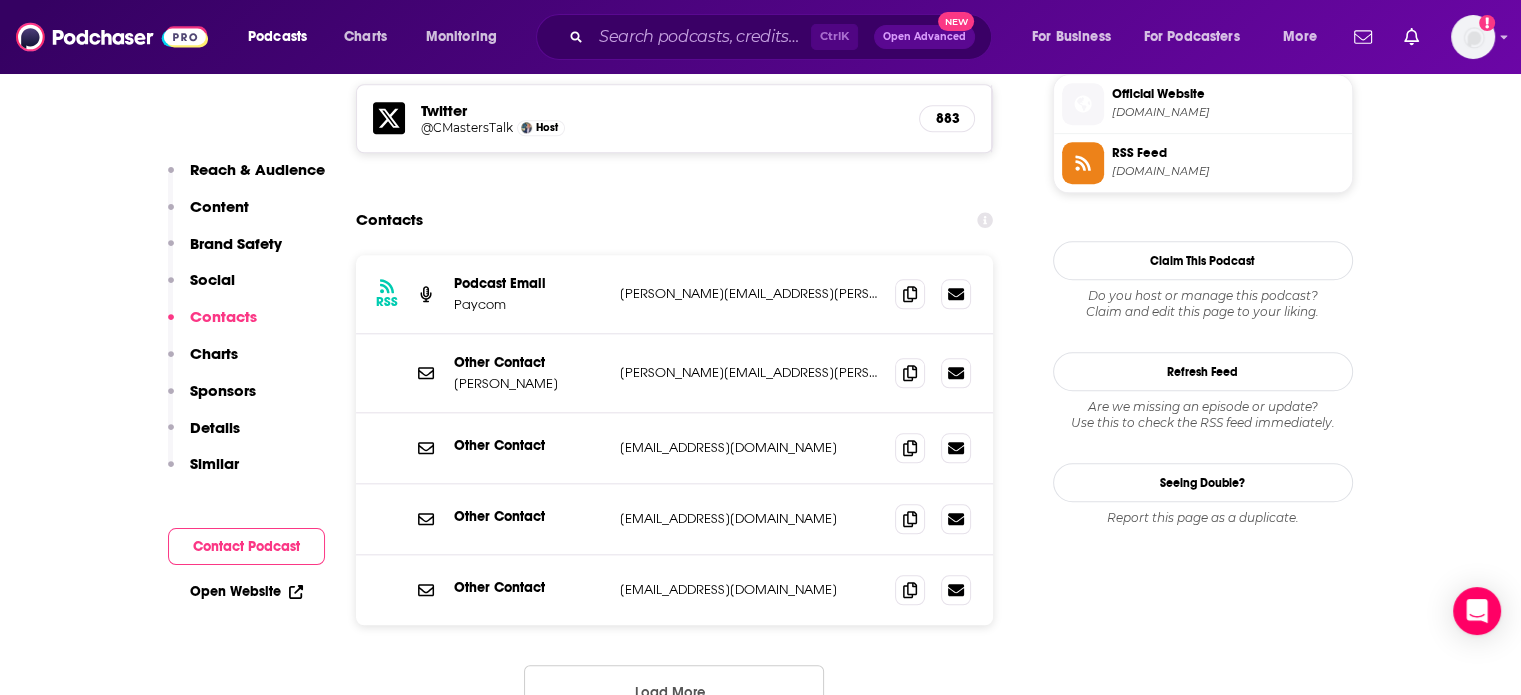 click on "Load More..." at bounding box center [674, 692] 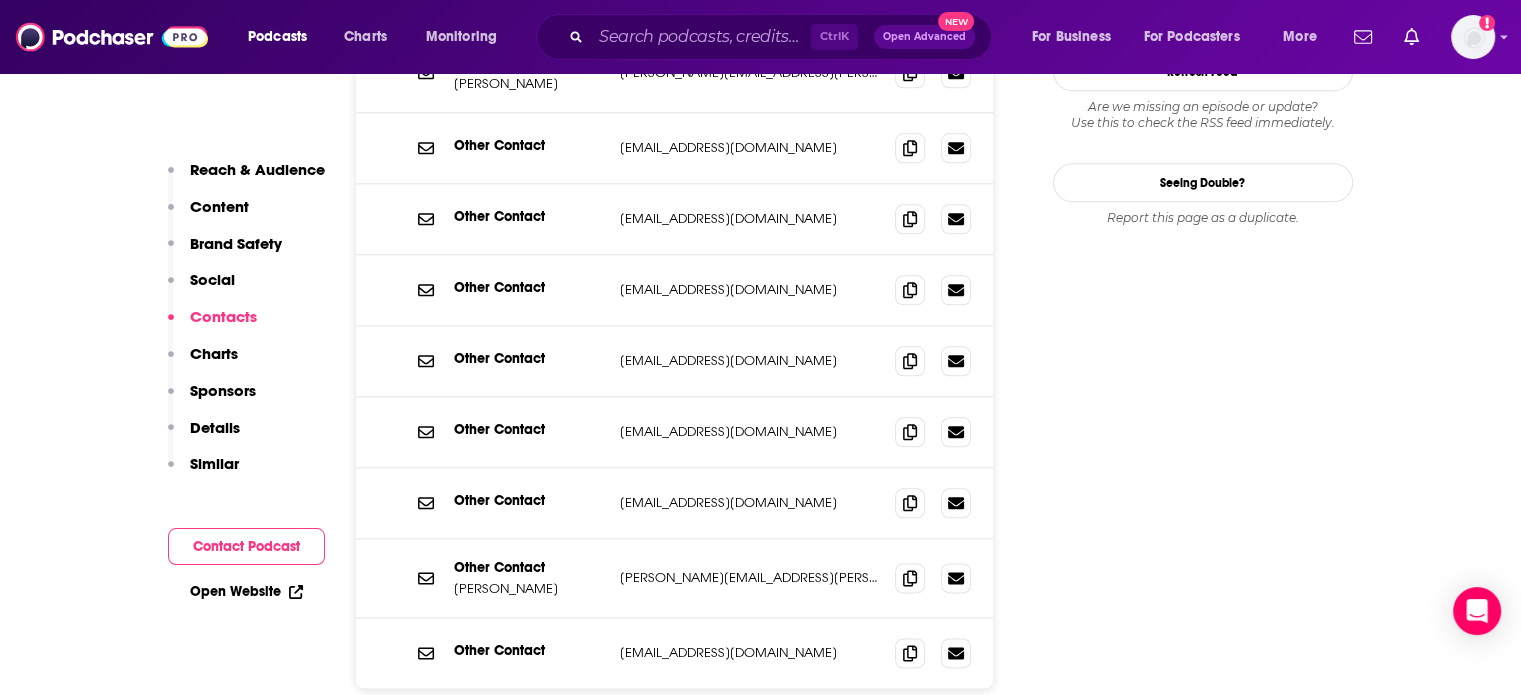 scroll, scrollTop: 2214, scrollLeft: 0, axis: vertical 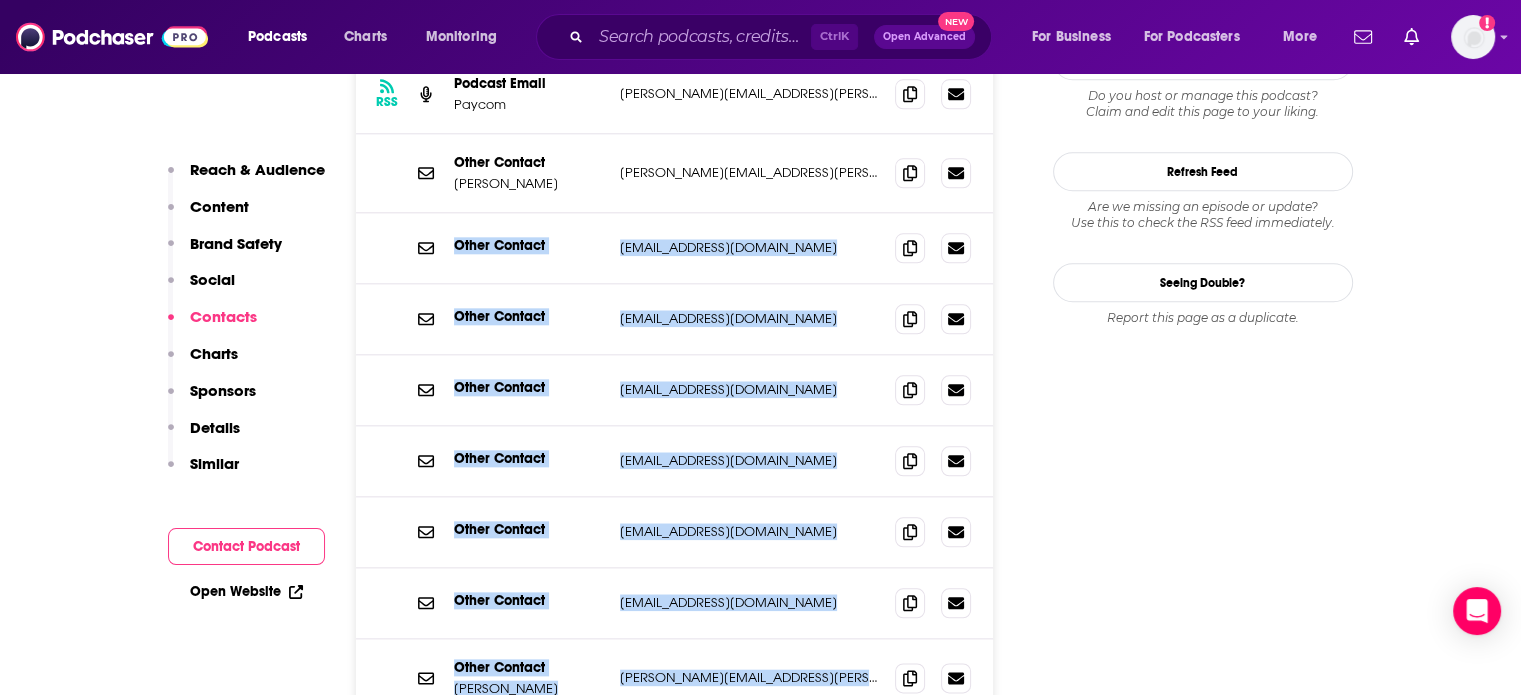 drag, startPoint x: 791, startPoint y: 631, endPoint x: 449, endPoint y: 95, distance: 635.81445 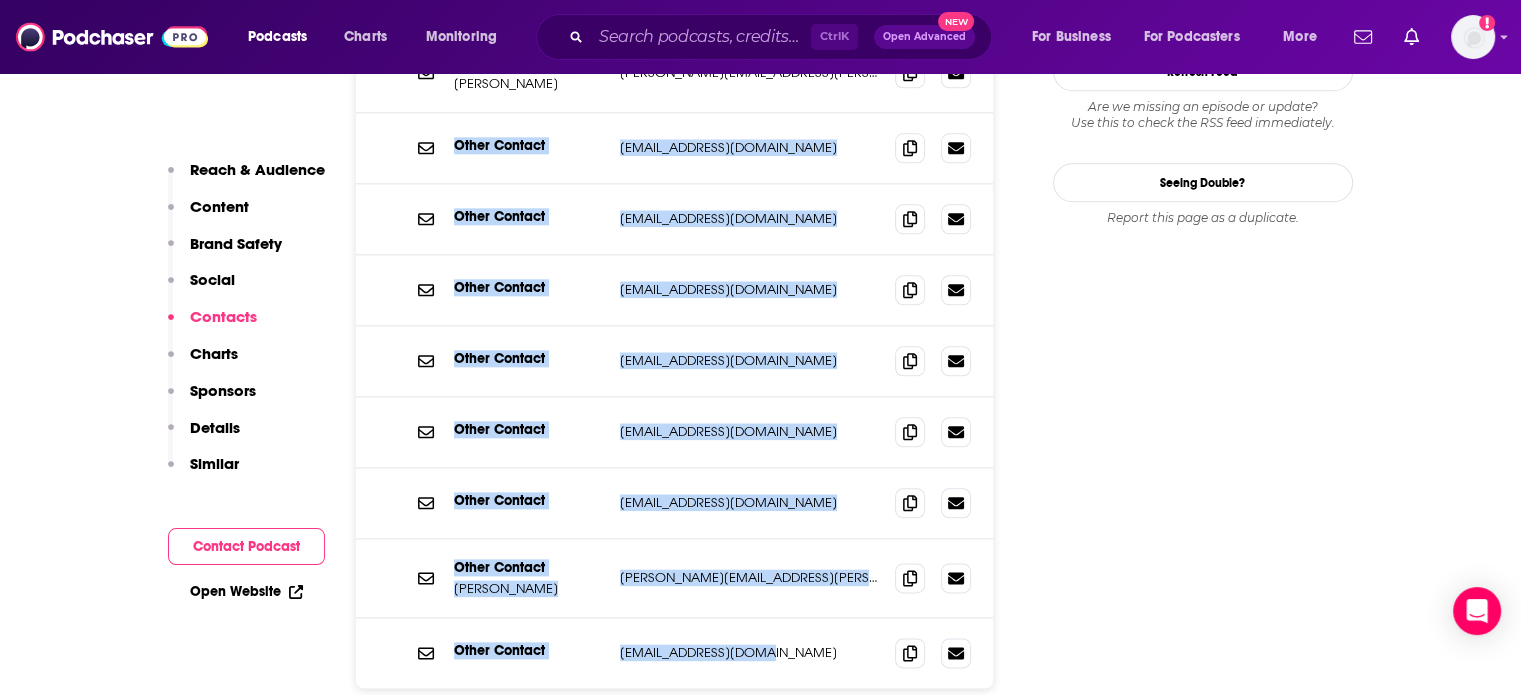 click on "RSS   Podcast Email [PERSON_NAME] [PERSON_NAME][EMAIL_ADDRESS][PERSON_NAME][DOMAIN_NAME] [PERSON_NAME][DOMAIN_NAME][EMAIL_ADDRESS][PERSON_NAME][DOMAIN_NAME]     Other Contact [PERSON_NAME] [PERSON_NAME][EMAIL_ADDRESS][PERSON_NAME][DOMAIN_NAME] [PERSON_NAME][DOMAIN_NAME][EMAIL_ADDRESS][PERSON_NAME][DOMAIN_NAME]     Other Contact [EMAIL_ADDRESS][DOMAIN_NAME] [EMAIL_ADDRESS][DOMAIN_NAME]     Other Contact [EMAIL_ADDRESS][DOMAIN_NAME] [EMAIL_ADDRESS][DOMAIN_NAME]     Other Contact [EMAIL_ADDRESS][DOMAIN_NAME] [EMAIL_ADDRESS][DOMAIN_NAME]     Other Contact [EMAIL_ADDRESS][DOMAIN_NAME] [EMAIL_ADDRESS][DOMAIN_NAME]     Other Contact [EMAIL_ADDRESS][DOMAIN_NAME] [EMAIL_ADDRESS][DOMAIN_NAME]     Other Contact [EMAIL_ADDRESS][DOMAIN_NAME] [EMAIL_ADDRESS][DOMAIN_NAME]     Other Contact [PERSON_NAME] [PERSON_NAME][EMAIL_ADDRESS][PERSON_NAME][DOMAIN_NAME] [PERSON_NAME][DOMAIN_NAME][EMAIL_ADDRESS][PERSON_NAME][DOMAIN_NAME]     Other Contact [EMAIL_ADDRESS][DOMAIN_NAME] [EMAIL_ADDRESS][DOMAIN_NAME] Load More..." at bounding box center (675, 384) 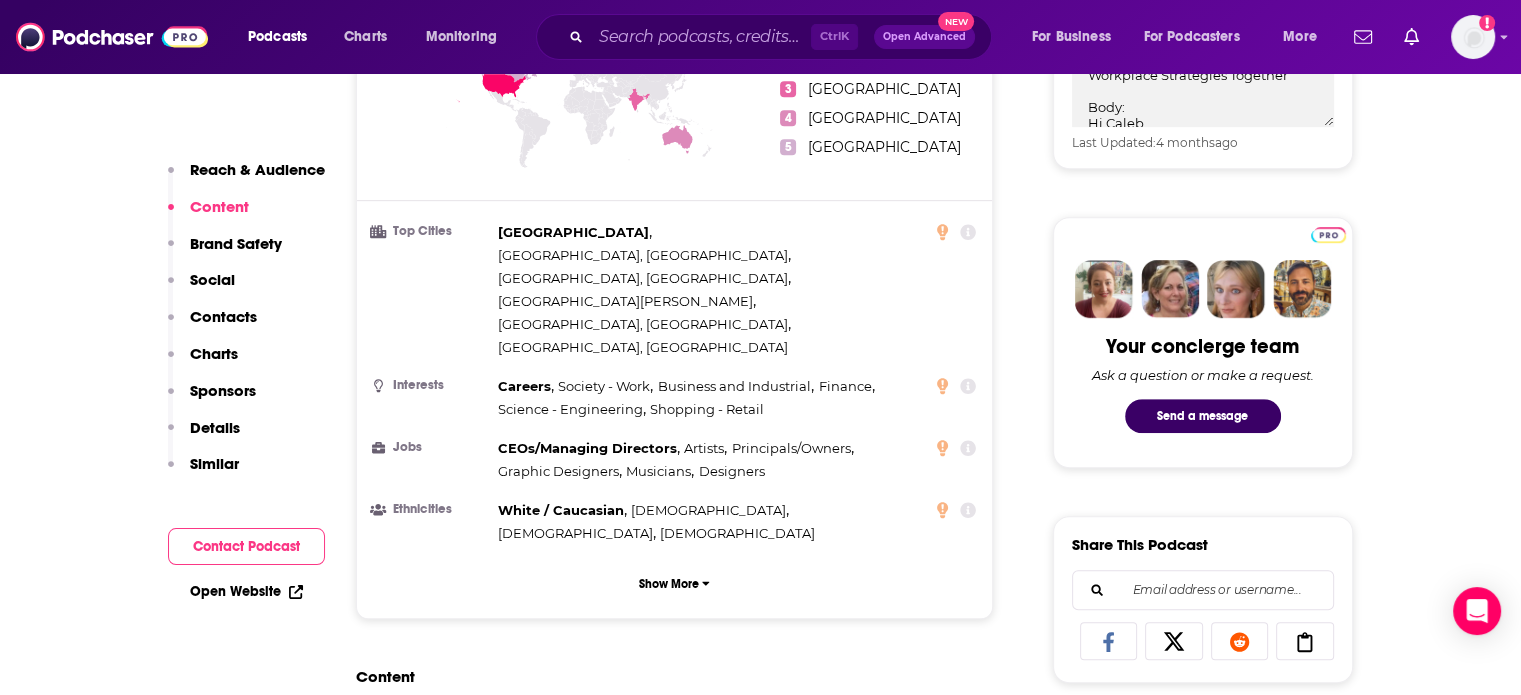 scroll, scrollTop: 714, scrollLeft: 0, axis: vertical 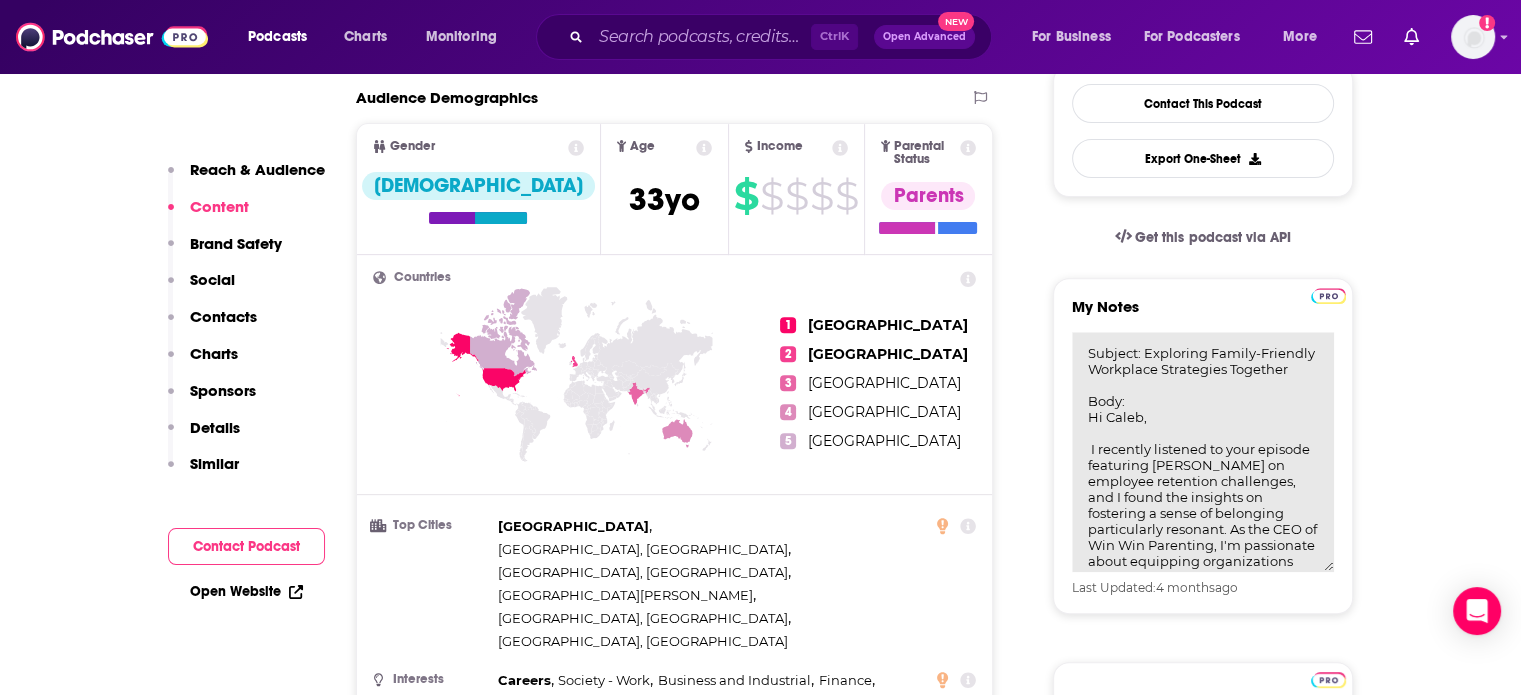 click on "Subject: Exploring Family-Friendly Workplace Strategies Together
Body:
Hi Caleb,
I recently listened to your episode featuring [PERSON_NAME] on employee retention challenges, and I found the insights on fostering a sense of belonging particularly resonant. As the CEO of Win Win Parenting, I'm passionate about equipping organizations with the tools to support working parents, enhancing both family and workplace wellbeing.
I believe there's a natural synergy between your audience's interest in workplace culture and our initiatives aimed at creating family-friendly environments. I would love to explore the potential of collaborating on an episode that creates actionable insights for HR professionals focused on supporting working parents.
Would you be open to a quick chat about how we could engage your listeners with this critical conversation?
Looking forward to hearing from you,
Best,
[PERSON_NAME]
Win Win Parenting" at bounding box center [1203, 452] 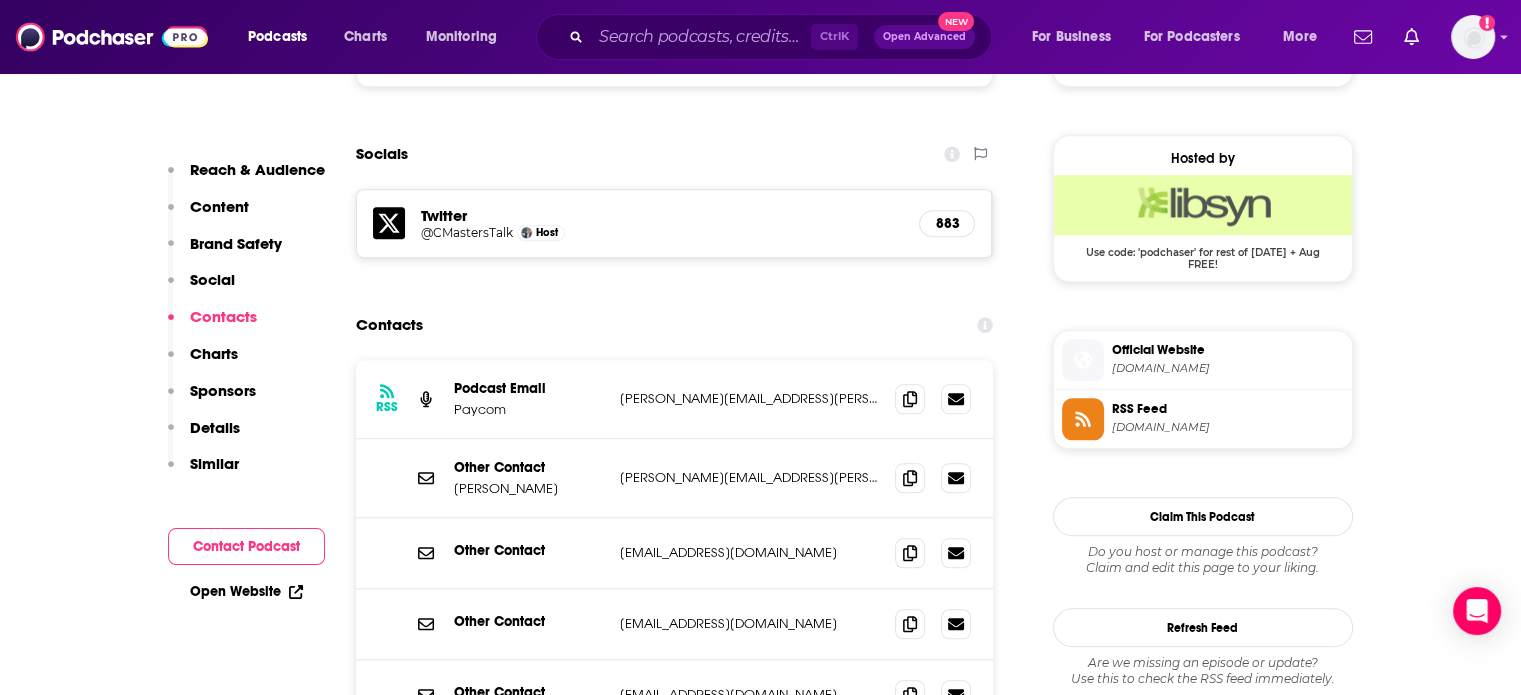 scroll, scrollTop: 1914, scrollLeft: 0, axis: vertical 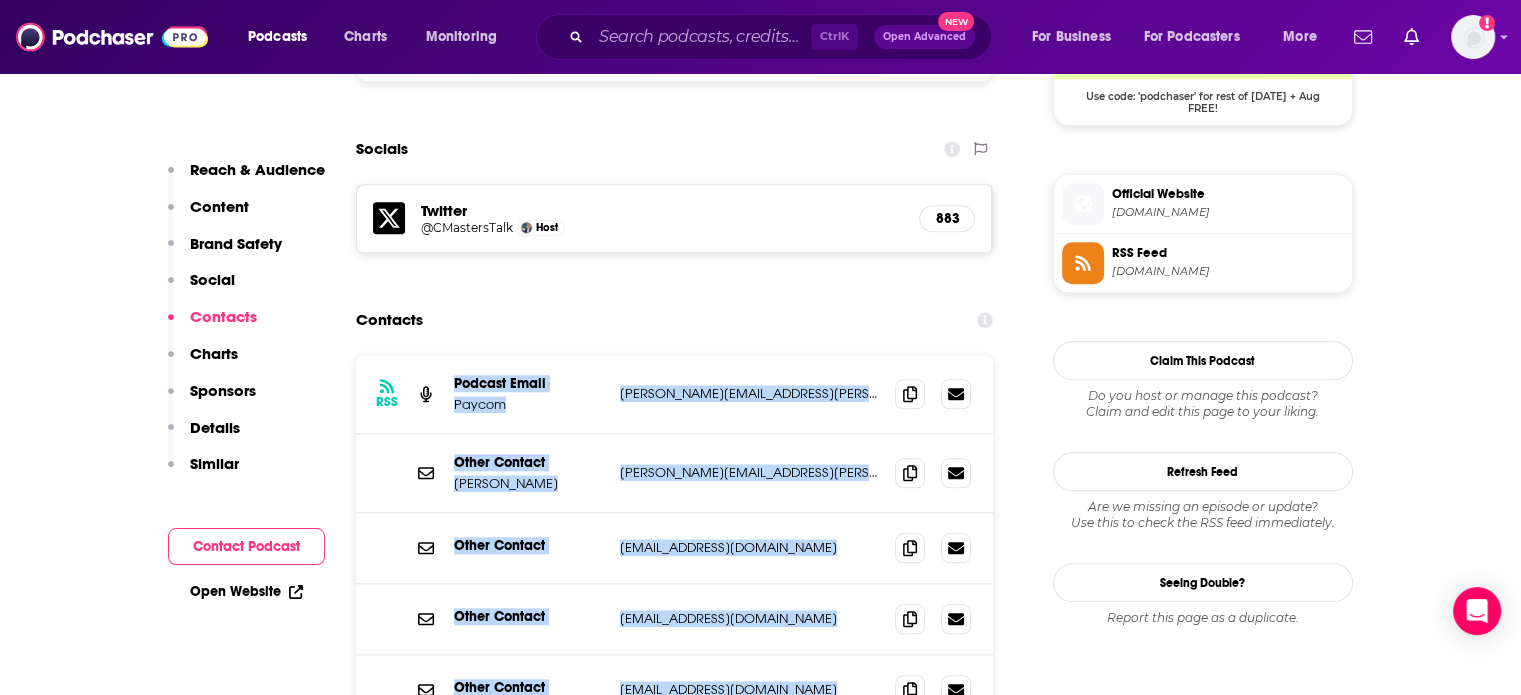 drag, startPoint x: 454, startPoint y: 255, endPoint x: 776, endPoint y: 628, distance: 492.7606 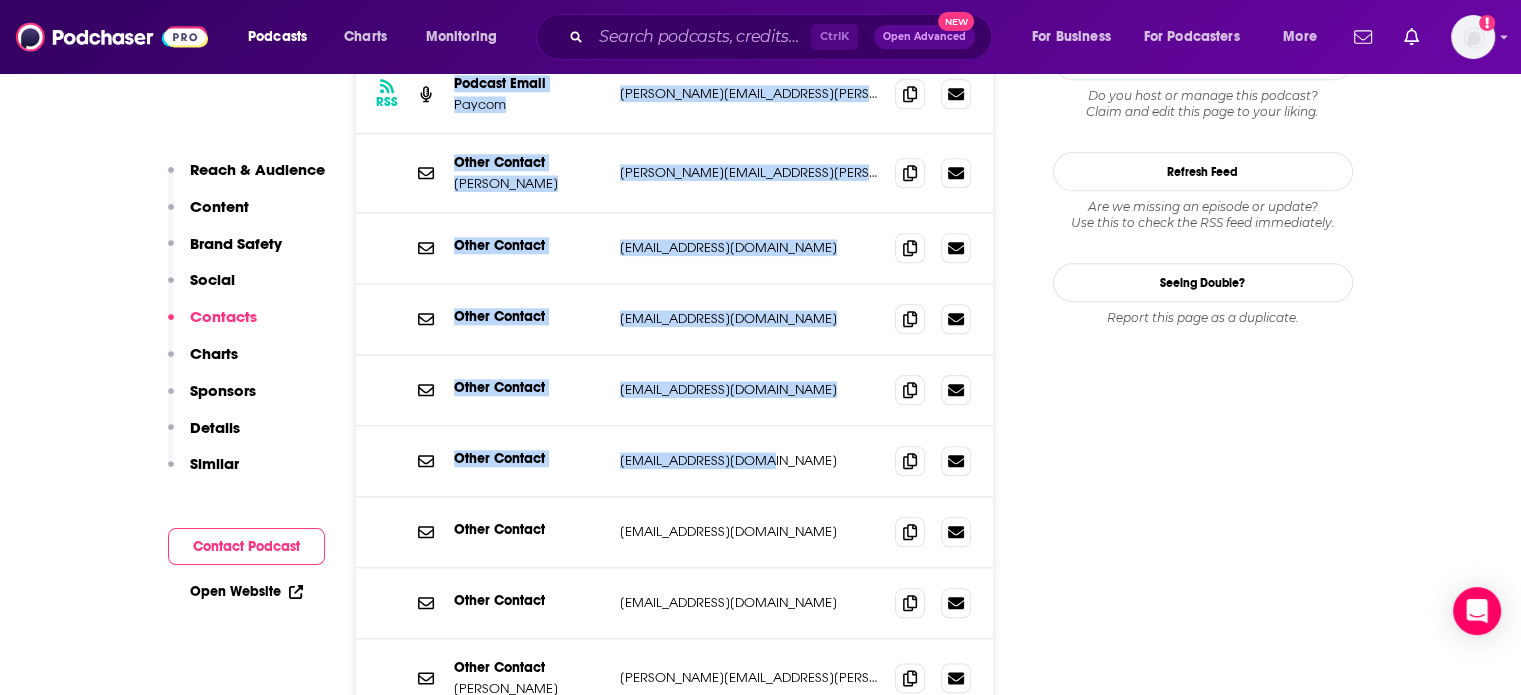 scroll, scrollTop: 2314, scrollLeft: 0, axis: vertical 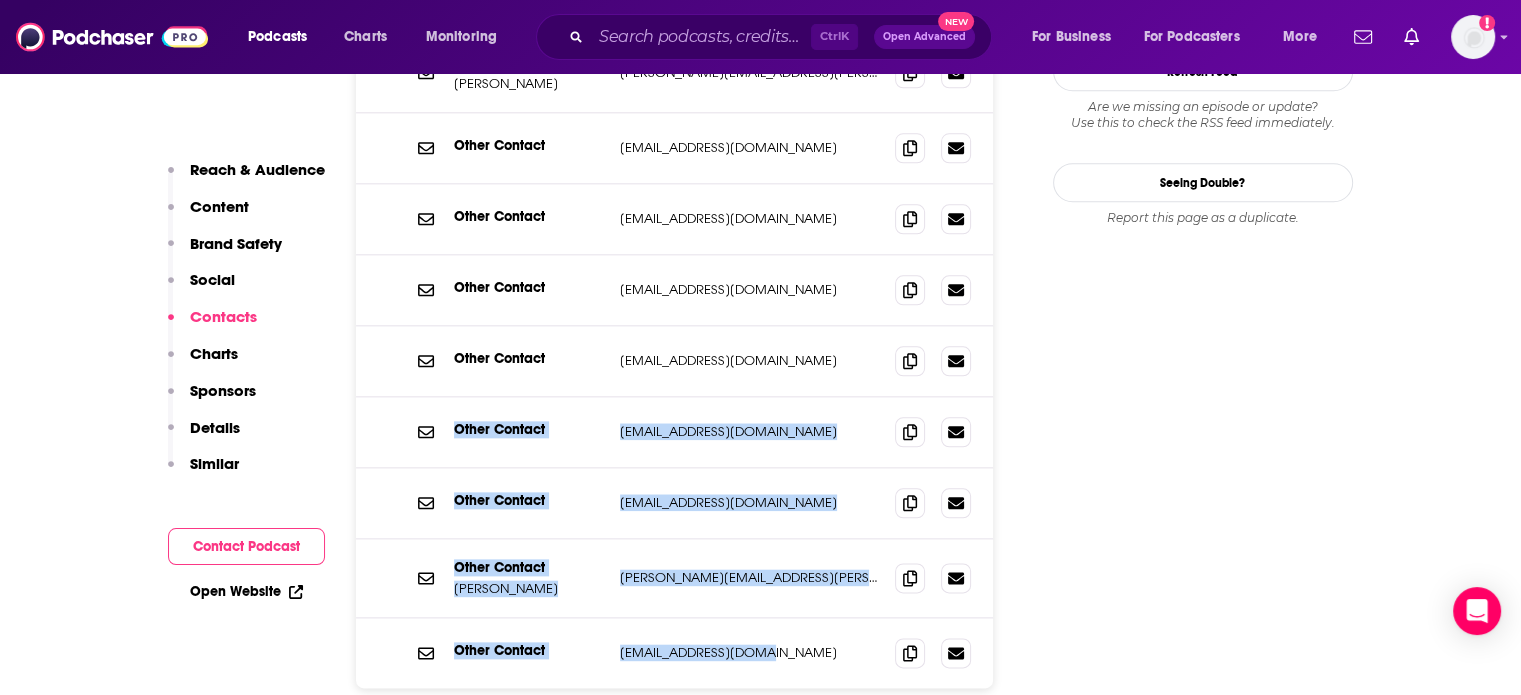 drag, startPoint x: 457, startPoint y: 303, endPoint x: 780, endPoint y: 530, distance: 394.78854 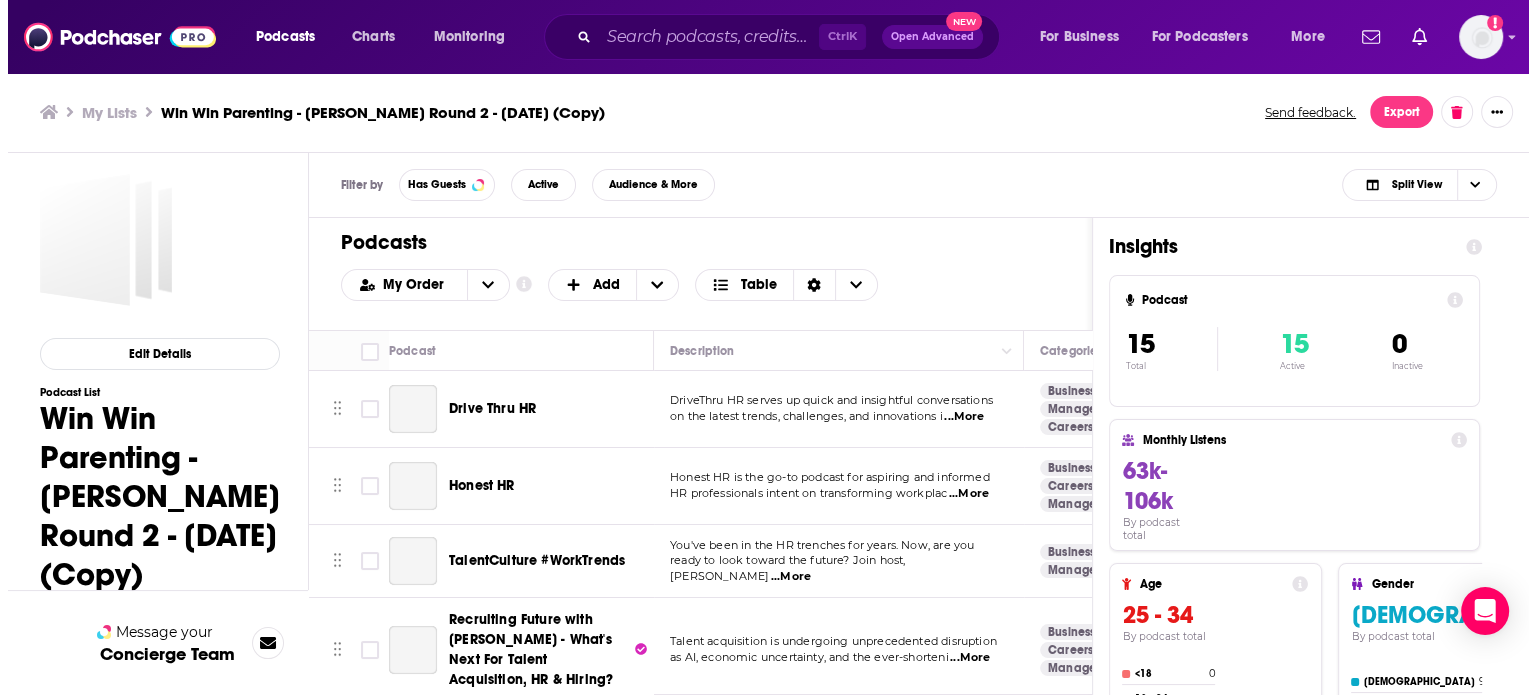 scroll, scrollTop: 0, scrollLeft: 0, axis: both 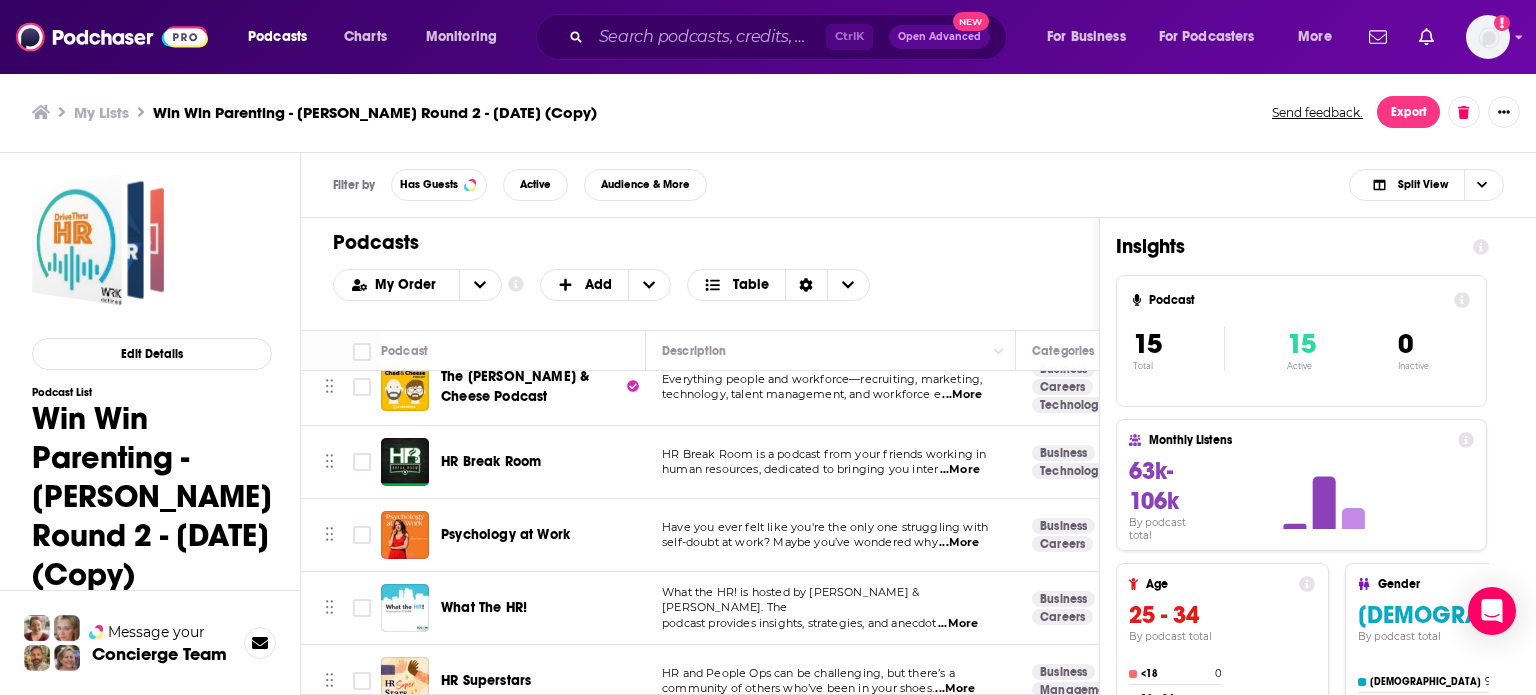 click on "Podcasts Charts Monitoring Ctrl  K Open Advanced New For Business For Podcasters More Add a profile image Podcasts Charts Monitoring For Business For Podcasters More My Lists Win Win Parenting - [PERSON_NAME] Round 2 - [DATE] (Copy) Send feedback. Export Edit Details Podcast List Win Win Parenting - [PERSON_NAME] Round 2 - [DATE] (Copy) 0 link_only [DATE] This is your list Message your Concierge Team Filter by Has Guests Active Audience & More Split View Podcasts Add My Order Customize Your List Order Select the  “My Order”  sort and remove all filters to enable drag-and-drop reordering. Add Table Move Podcast Description Categories Reach (Monthly) Reach (Episode) Contacts Your Notes Drive Thru HR DriveThru HR serves up quick and insightful conversations on the latest trends, challenges, and innovations i  ...More Business Management Careers 58 4.8k-7.1k Under 1.8k 1   Contact Honest HR Honest HR is the go-to podcast for aspiring and informed  ...More Business Careers 60 8" at bounding box center [768, 347] 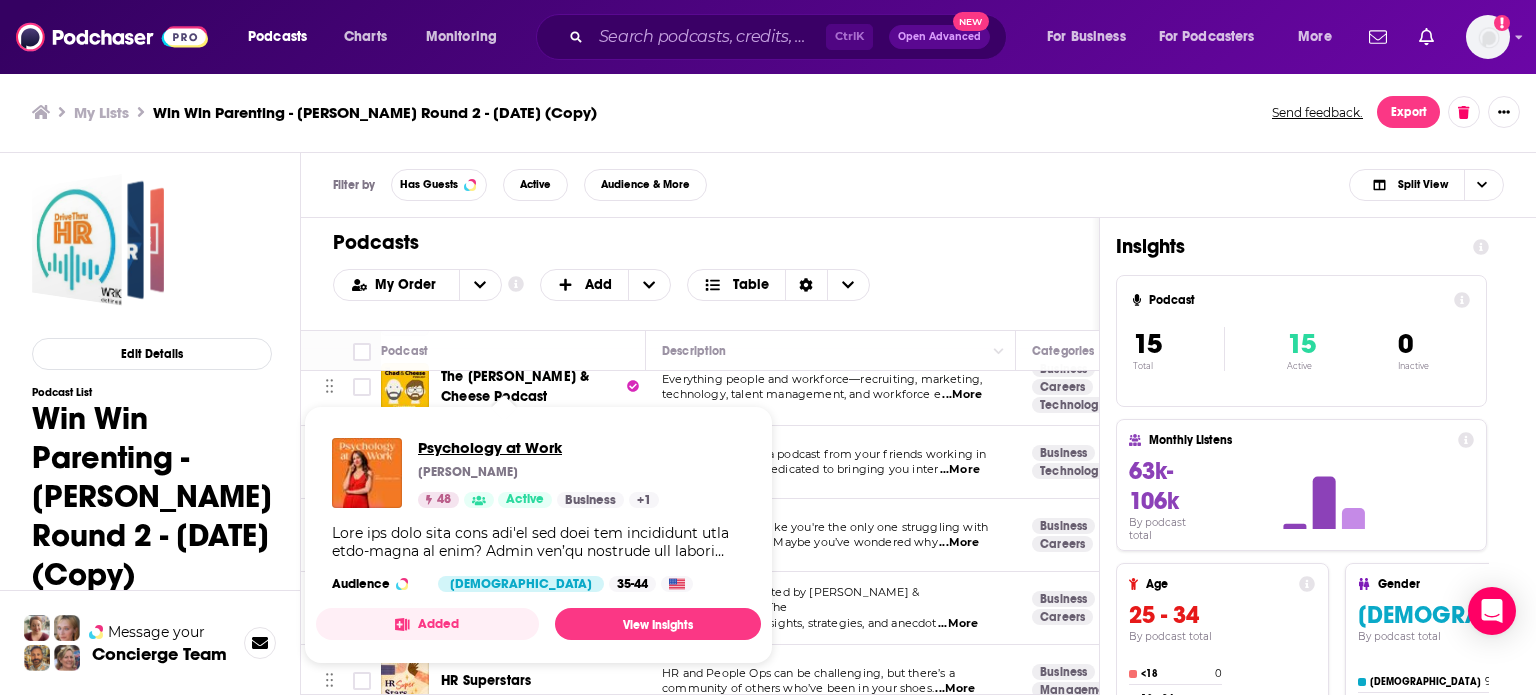 click on "Psychology at Work" at bounding box center (538, 447) 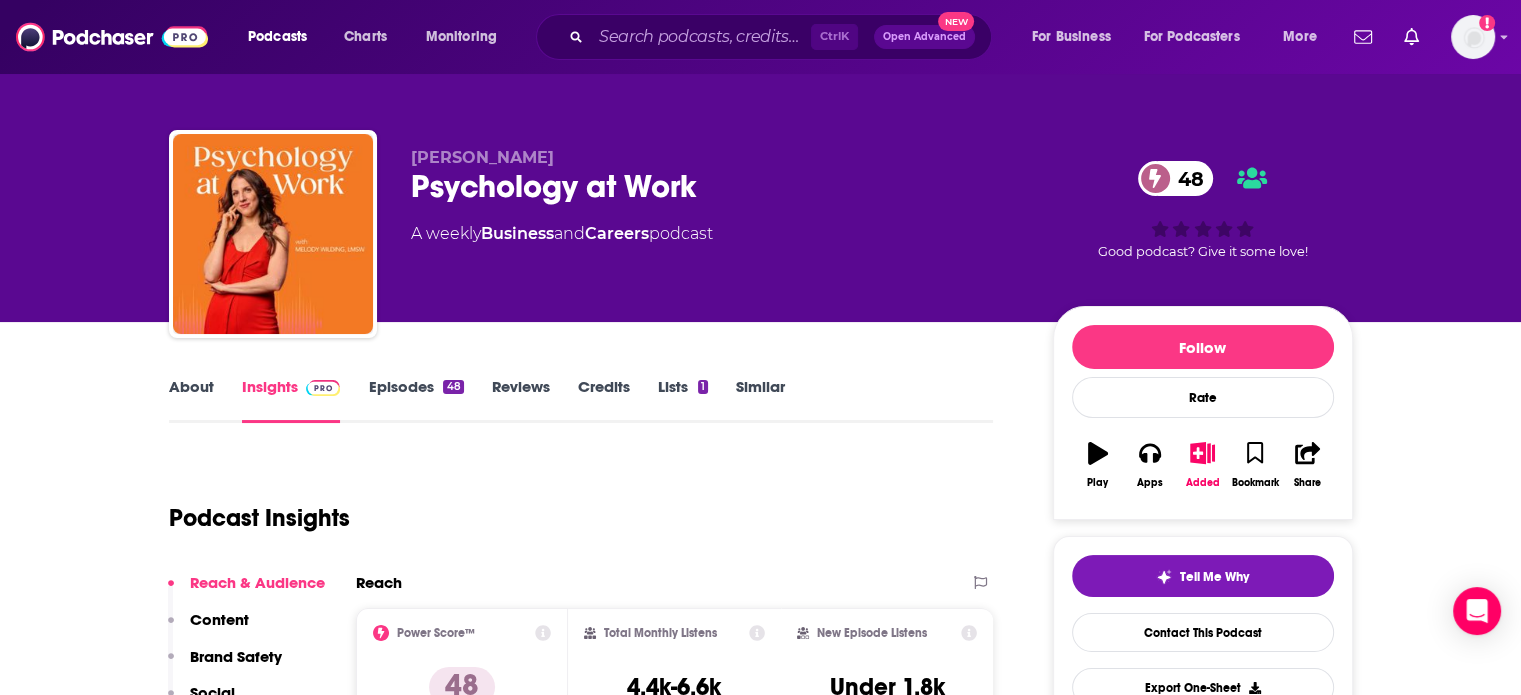 scroll, scrollTop: 0, scrollLeft: 0, axis: both 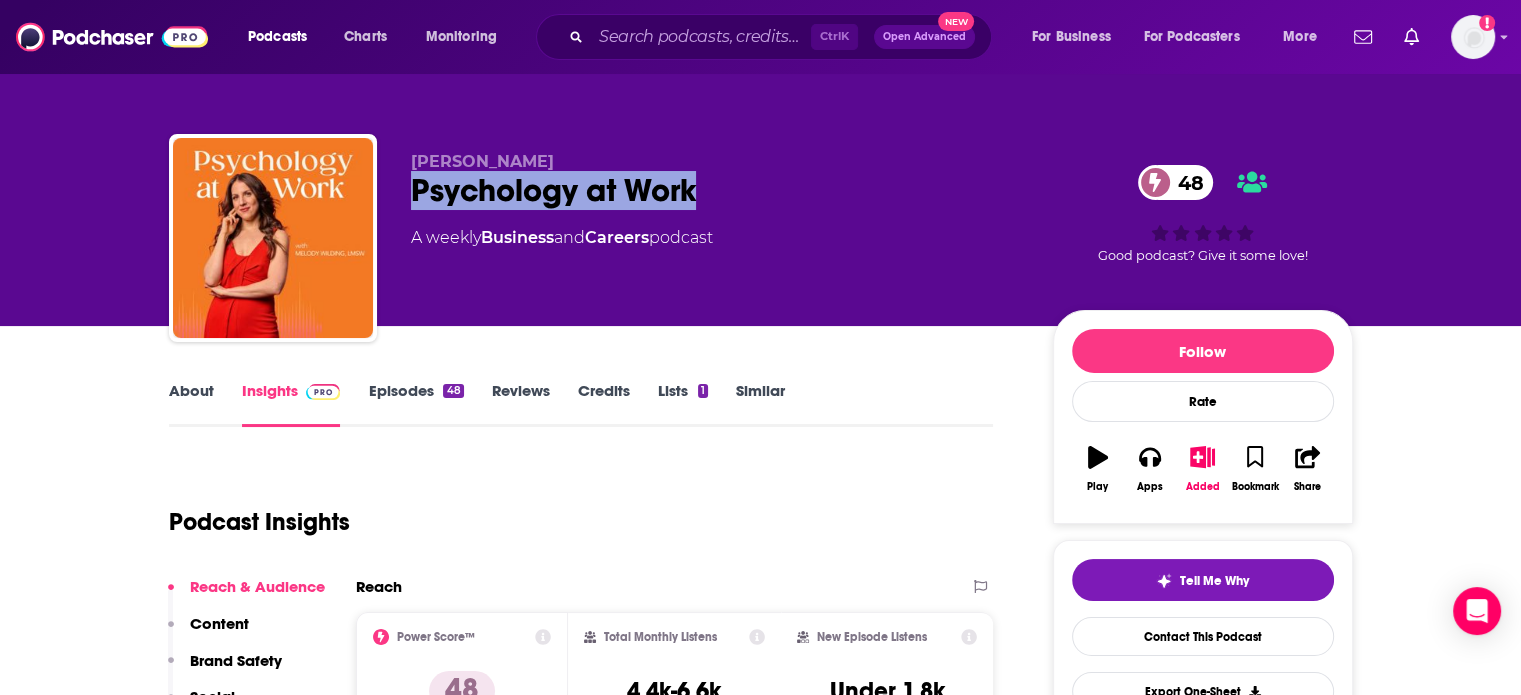 drag, startPoint x: 732, startPoint y: 192, endPoint x: 384, endPoint y: 205, distance: 348.24274 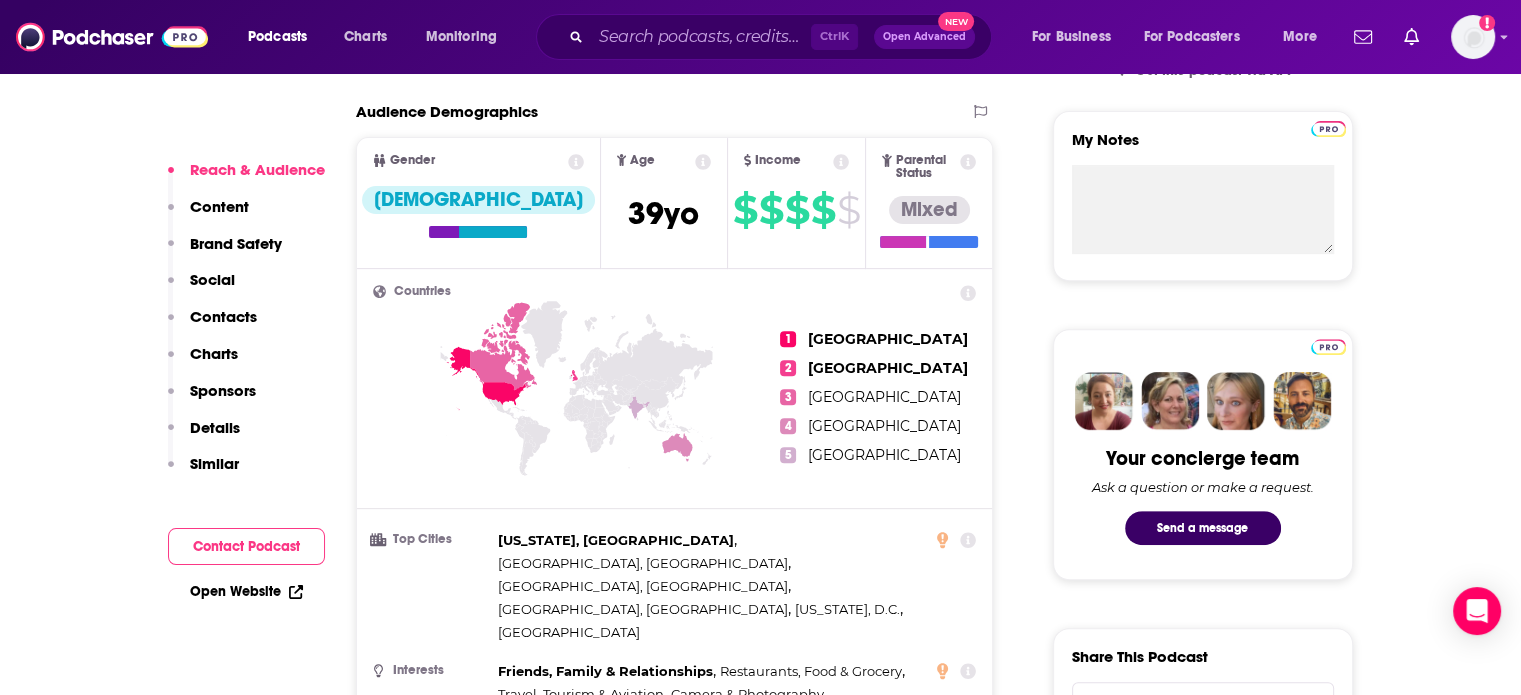 click on "Contacts" at bounding box center (223, 316) 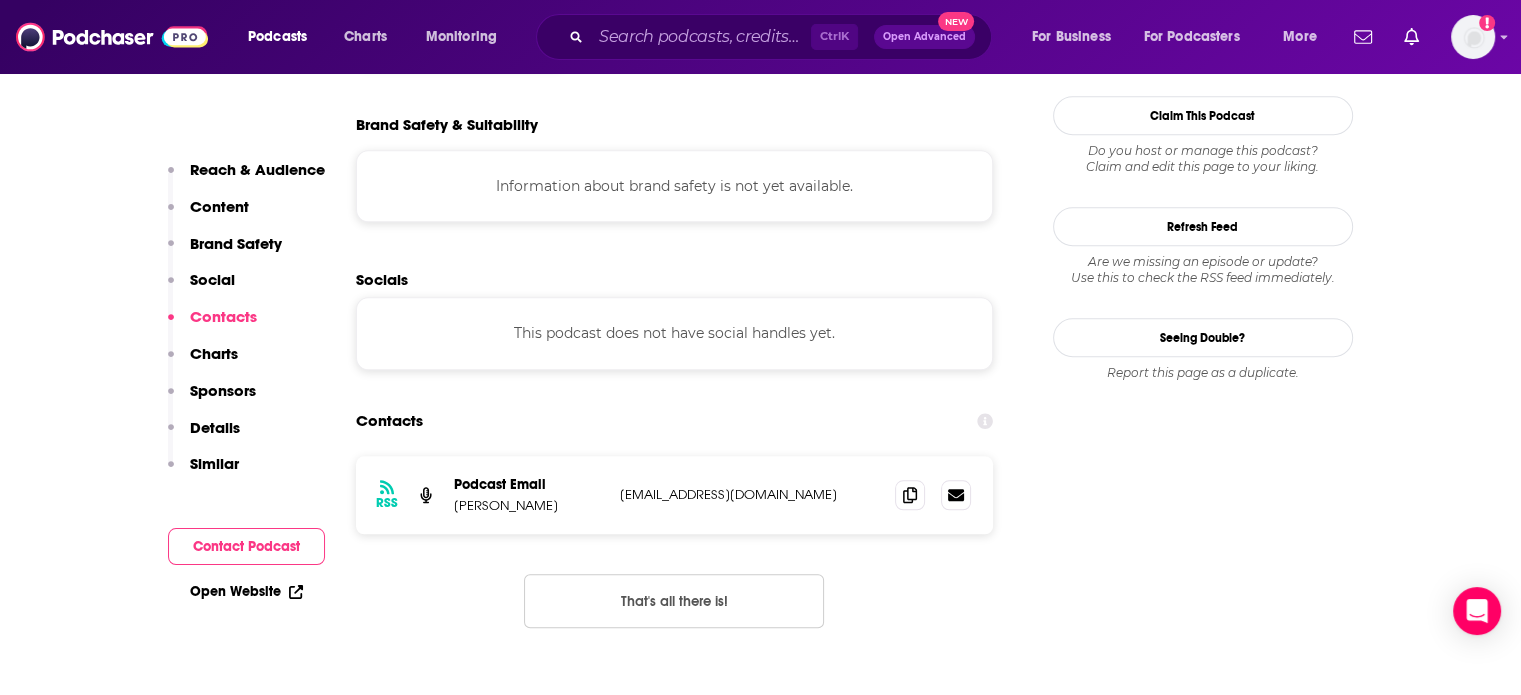scroll, scrollTop: 1792, scrollLeft: 0, axis: vertical 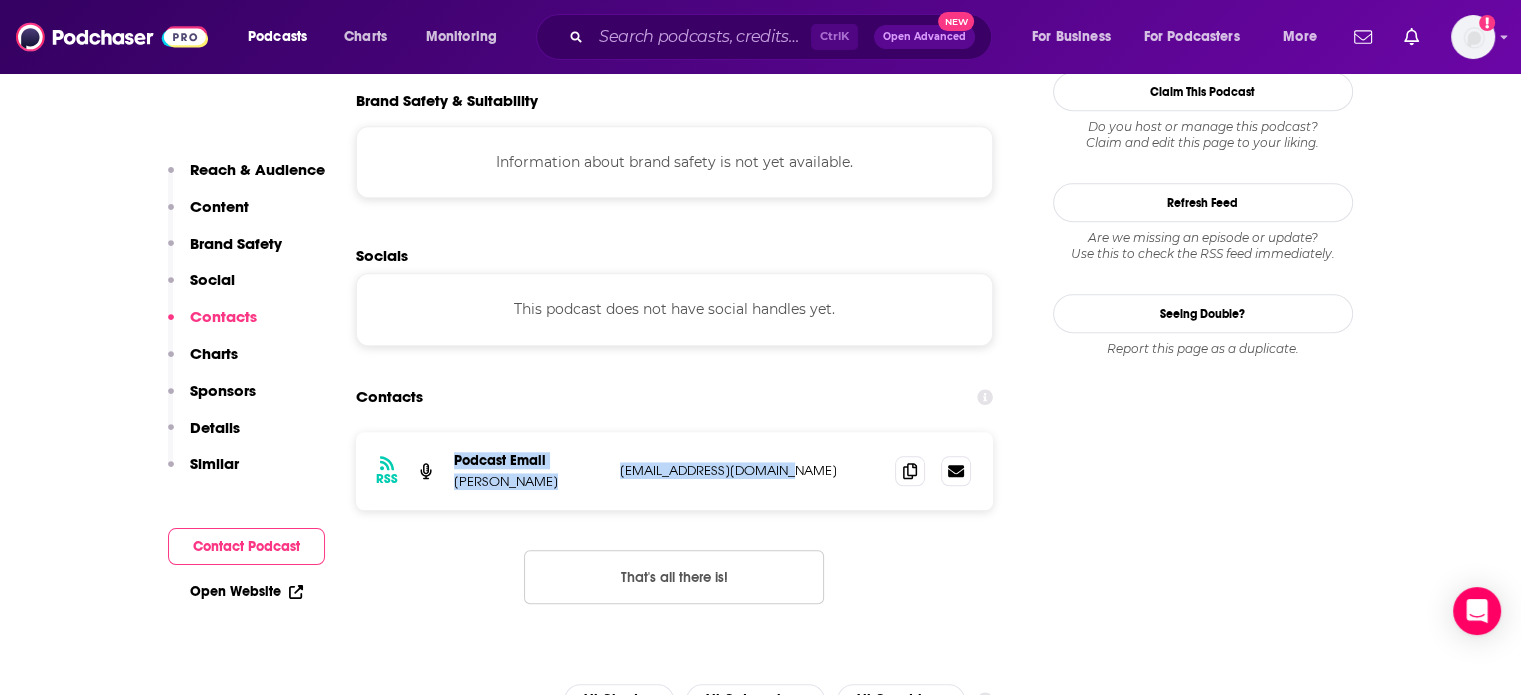 copy on "Podcast Email [PERSON_NAME] [EMAIL_ADDRESS][DOMAIN_NAME]" 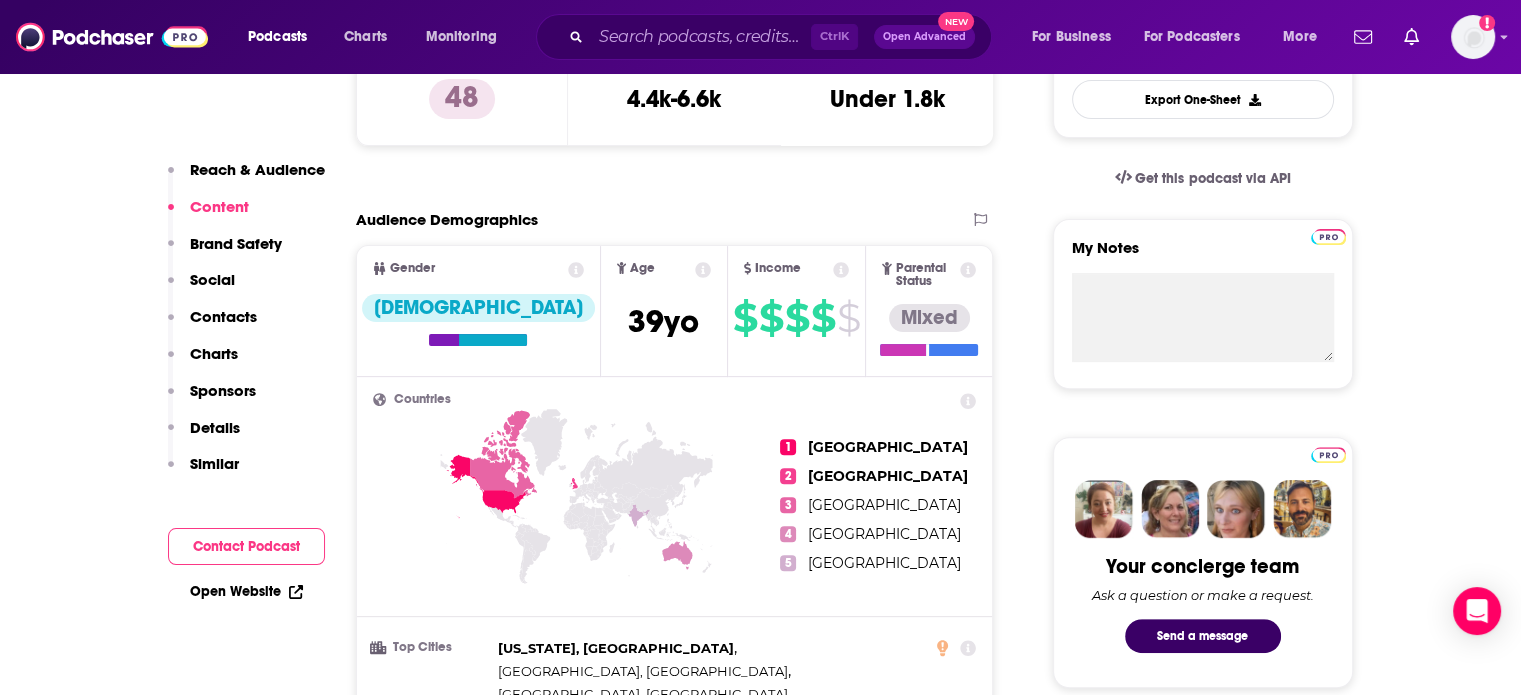 scroll, scrollTop: 392, scrollLeft: 0, axis: vertical 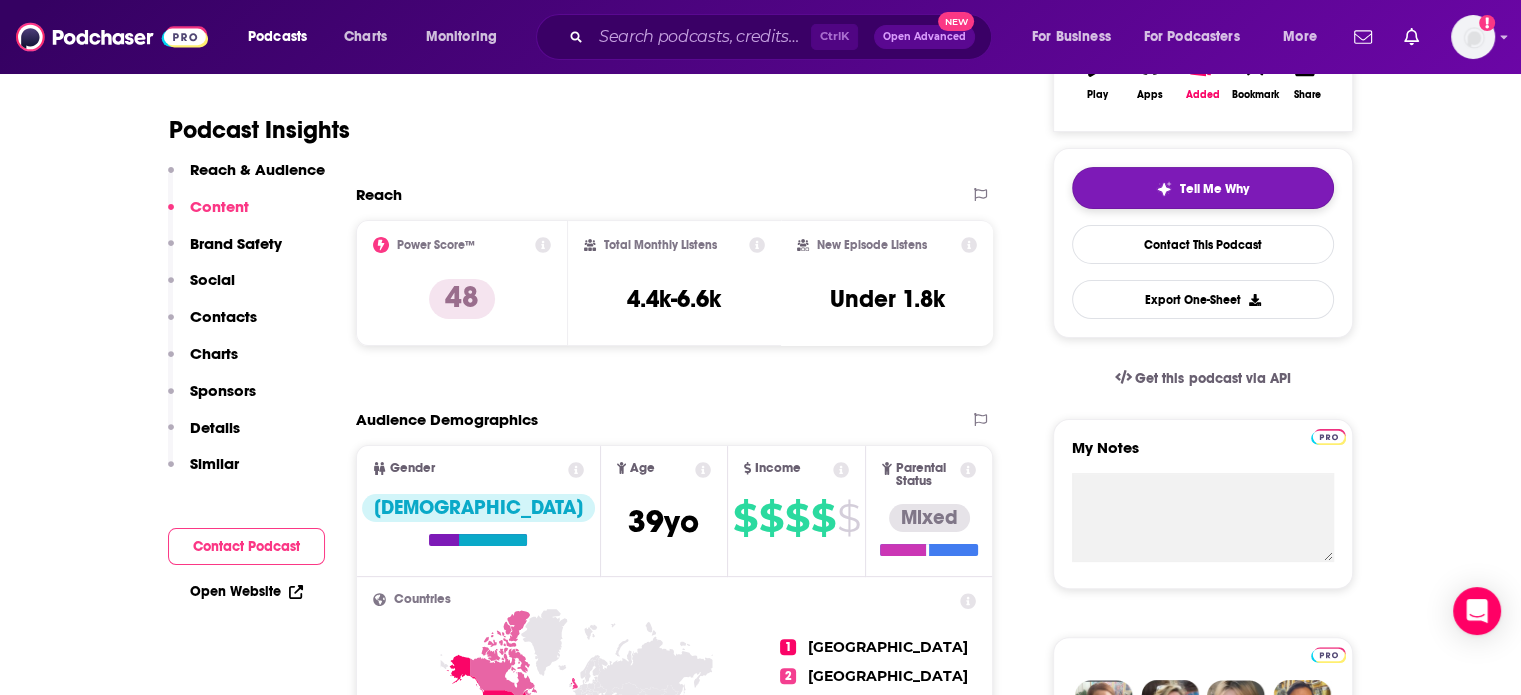 click on "Tell Me Why" at bounding box center (1214, 189) 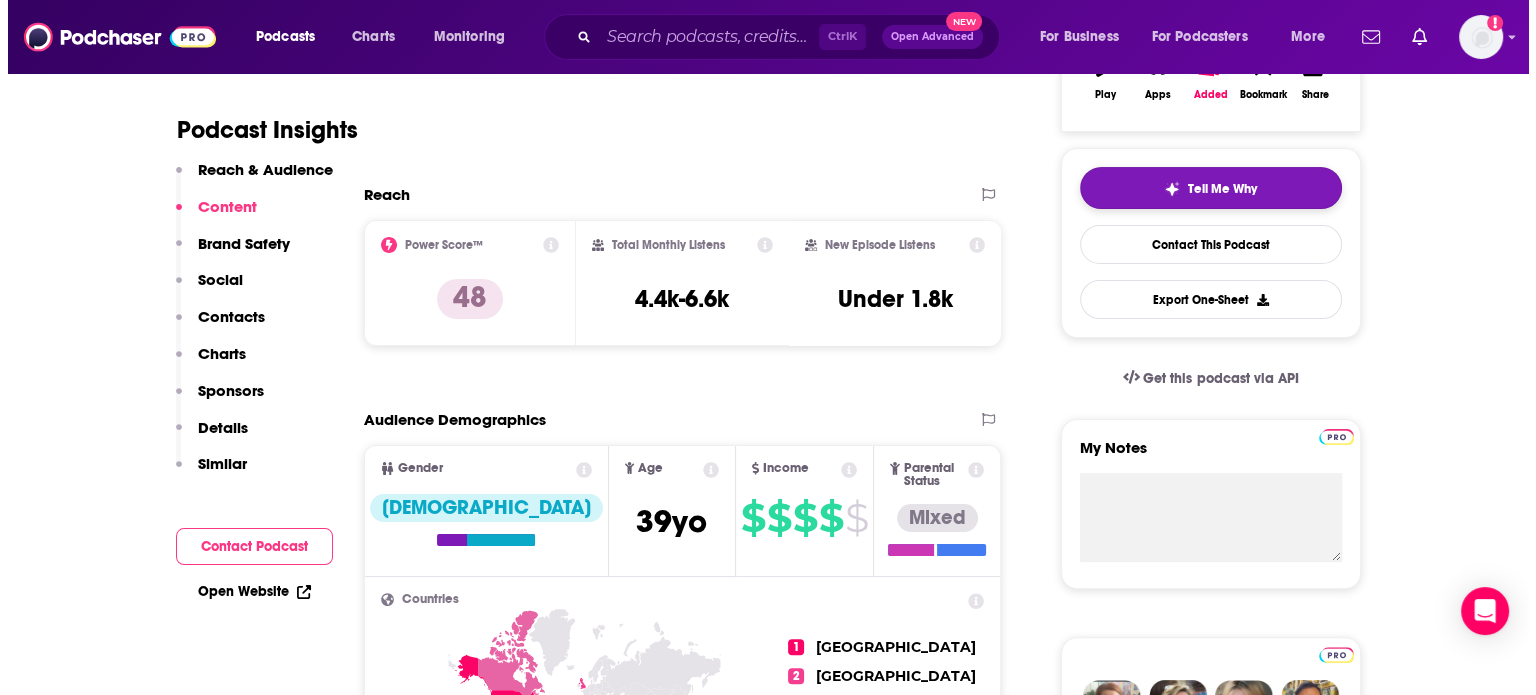 scroll, scrollTop: 0, scrollLeft: 0, axis: both 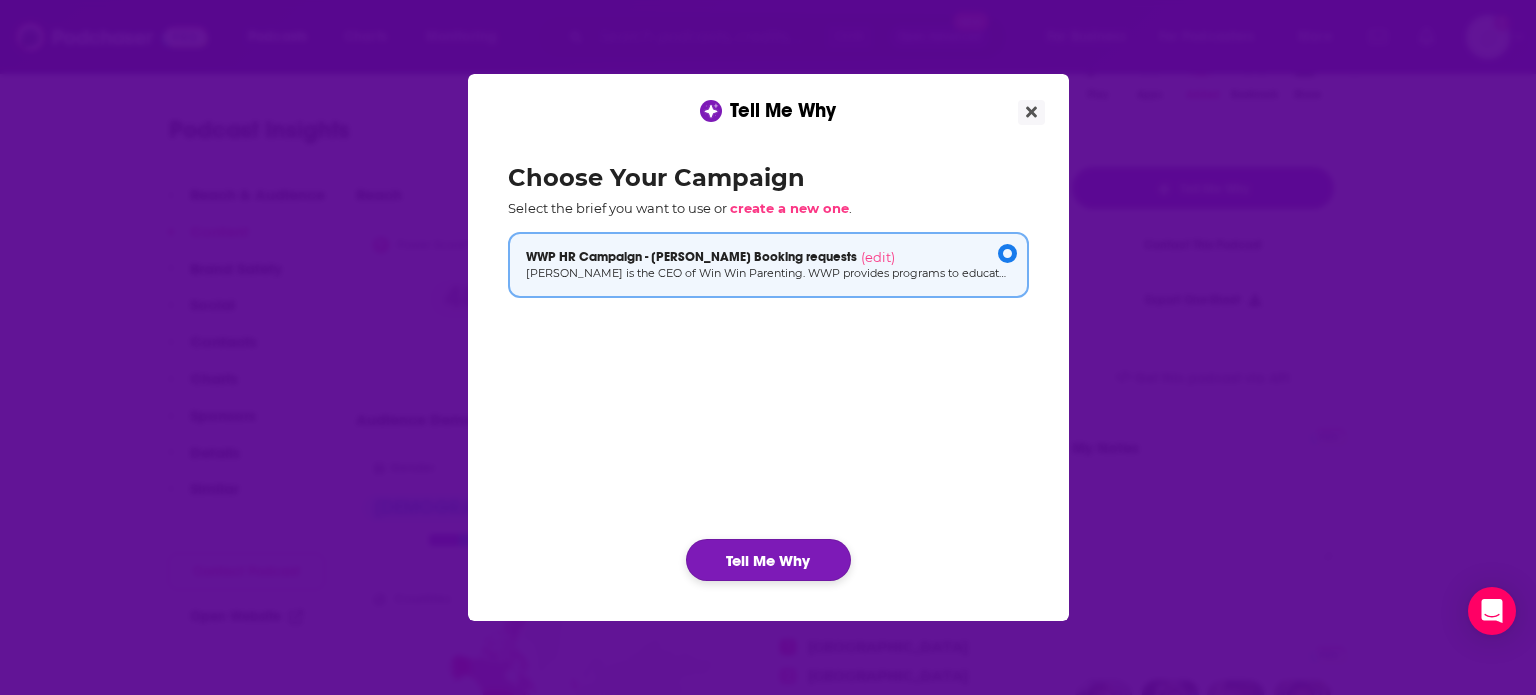 click on "Tell Me Why" 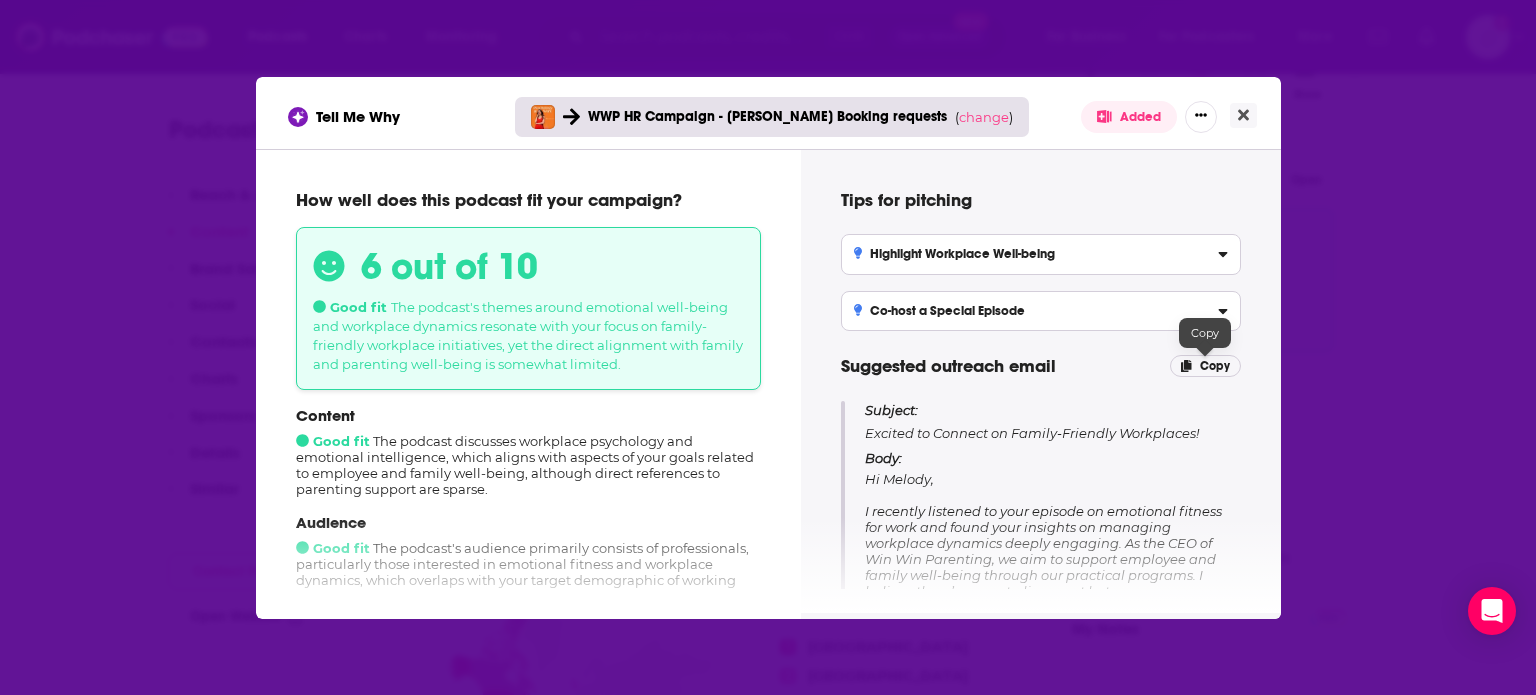 click on "Copy" at bounding box center (1215, 366) 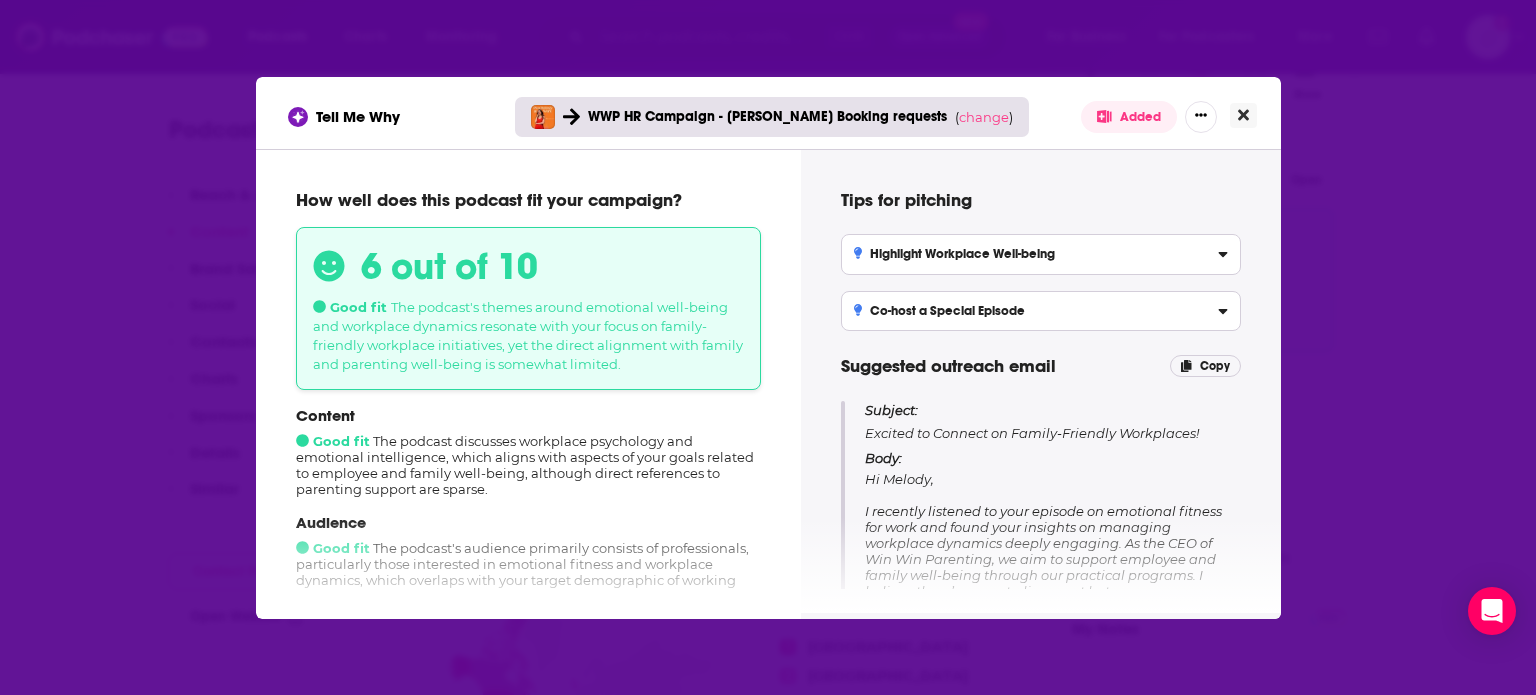 click 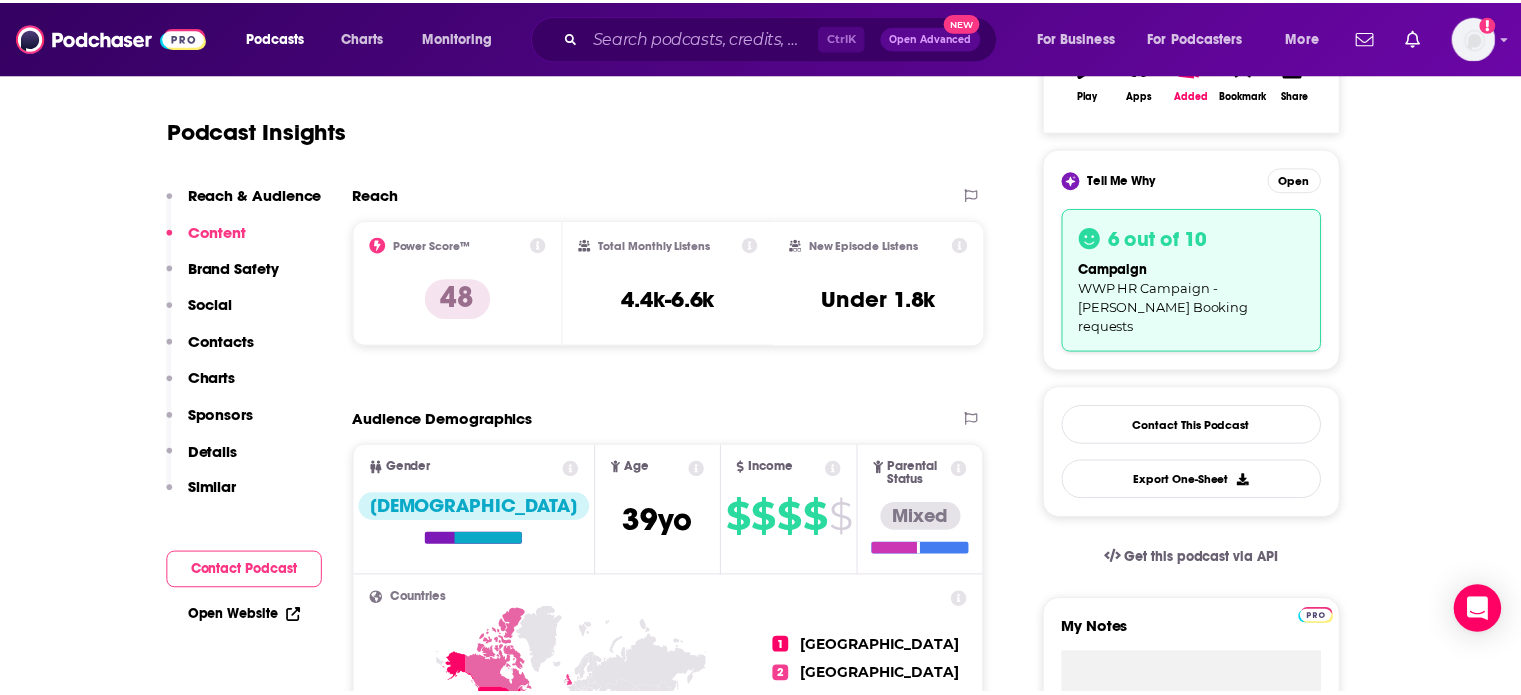 scroll, scrollTop: 392, scrollLeft: 0, axis: vertical 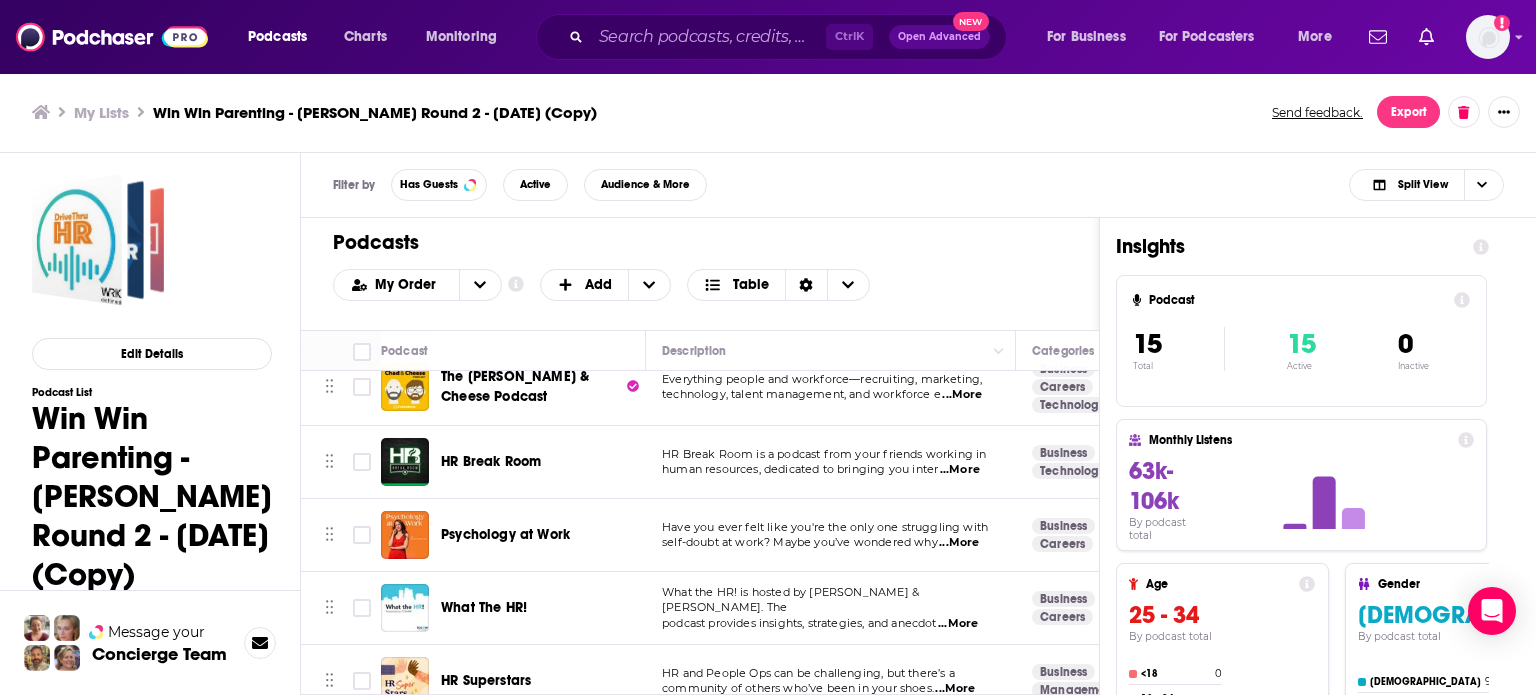 click on "Podcasts Charts Monitoring Ctrl  K Open Advanced New For Business For Podcasters More Add a profile image Podcasts Charts Monitoring For Business For Podcasters More My Lists Win Win Parenting - [PERSON_NAME] Round 2 - [DATE] (Copy) Send feedback. Export Edit Details Podcast List Win Win Parenting - [PERSON_NAME] Round 2 - [DATE] (Copy) 0 link_only [DATE] This is your list Message your Concierge Team Filter by Has Guests Active Audience & More Split View Podcasts Add My Order Customize Your List Order Select the  “My Order”  sort and remove all filters to enable drag-and-drop reordering. Add Table Move Podcast Description Categories Reach (Monthly) Reach (Episode) Contacts Your Notes Drive Thru HR DriveThru HR serves up quick and insightful conversations on the latest trends, challenges, and innovations i  ...More Business Management Careers 58 4.8k-7.1k Under 1.8k 1   Contact Honest HR Honest HR is the go-to podcast for aspiring and informed  ...More Business Careers 60 8" at bounding box center (768, 347) 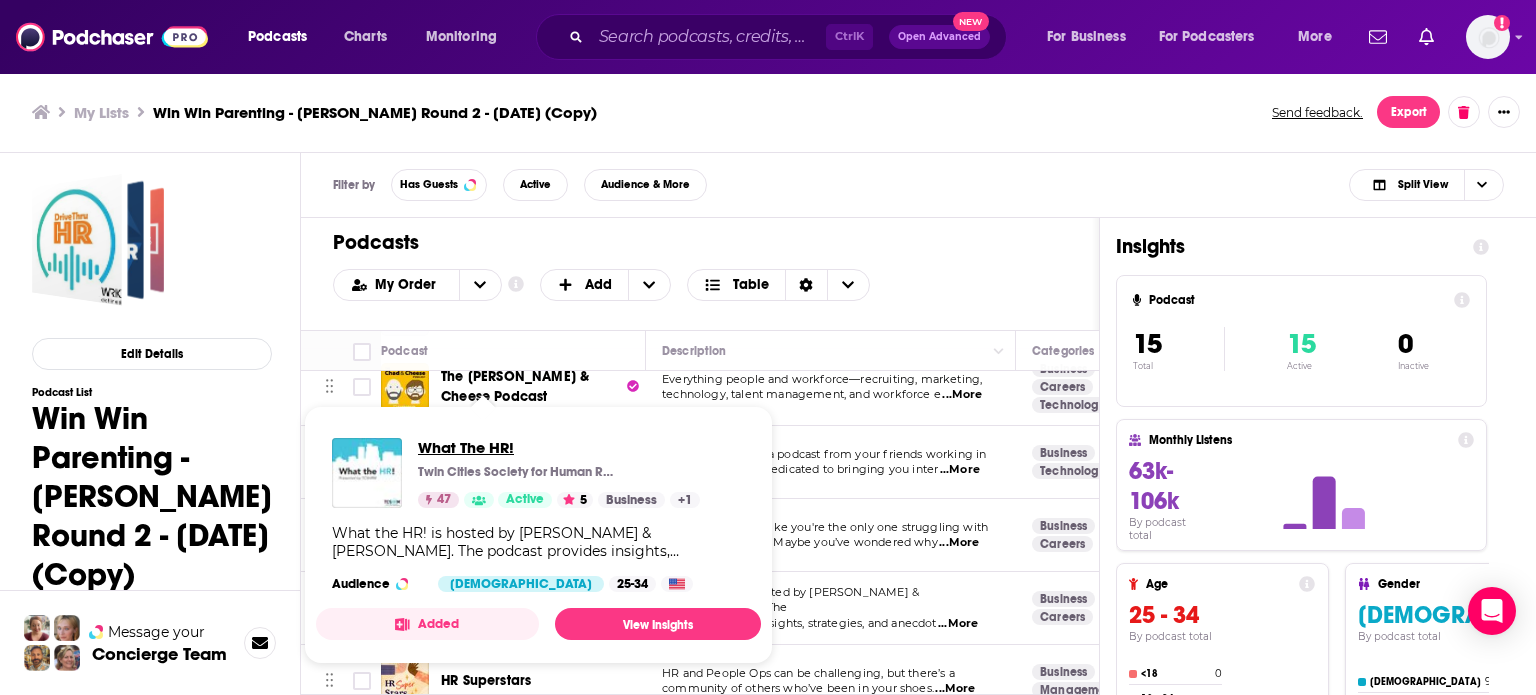 click on "What The HR!" at bounding box center (559, 447) 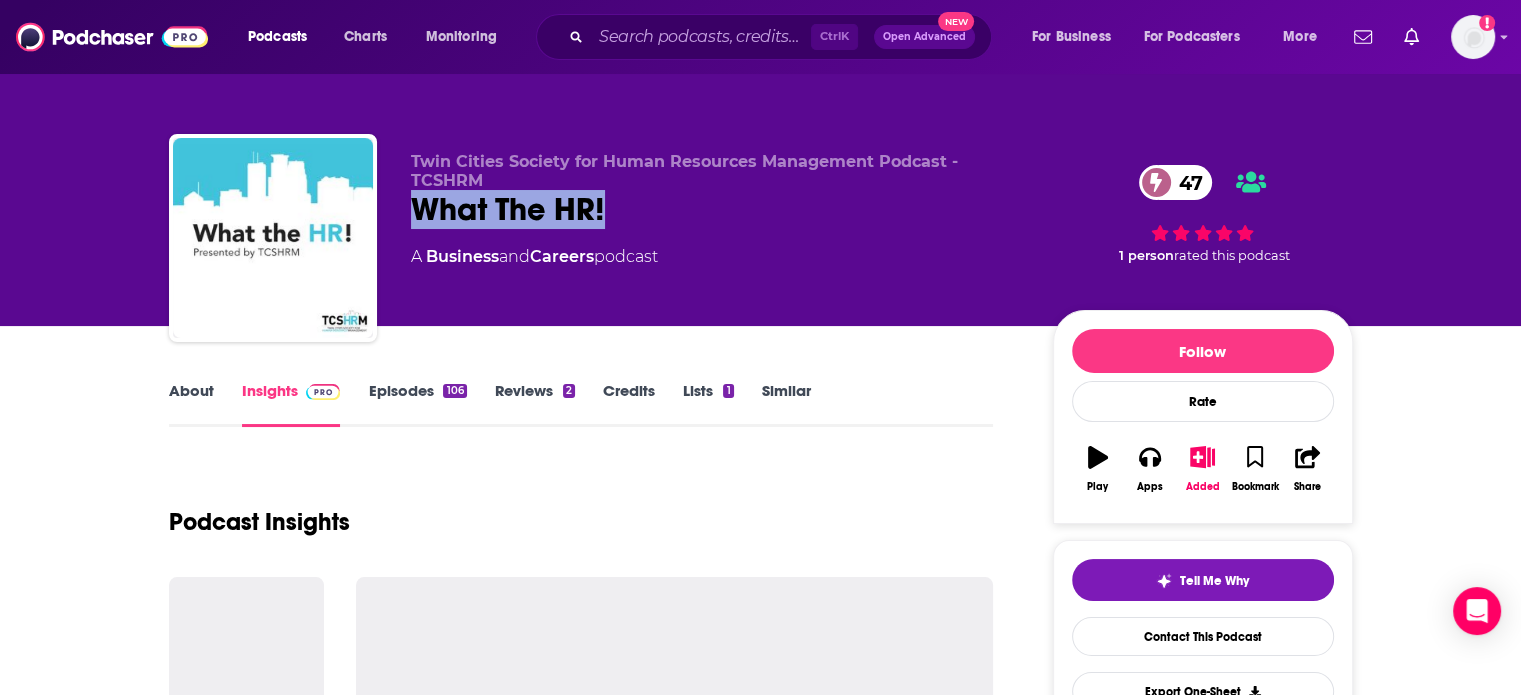drag, startPoint x: 564, startPoint y: 215, endPoint x: 398, endPoint y: 211, distance: 166.04819 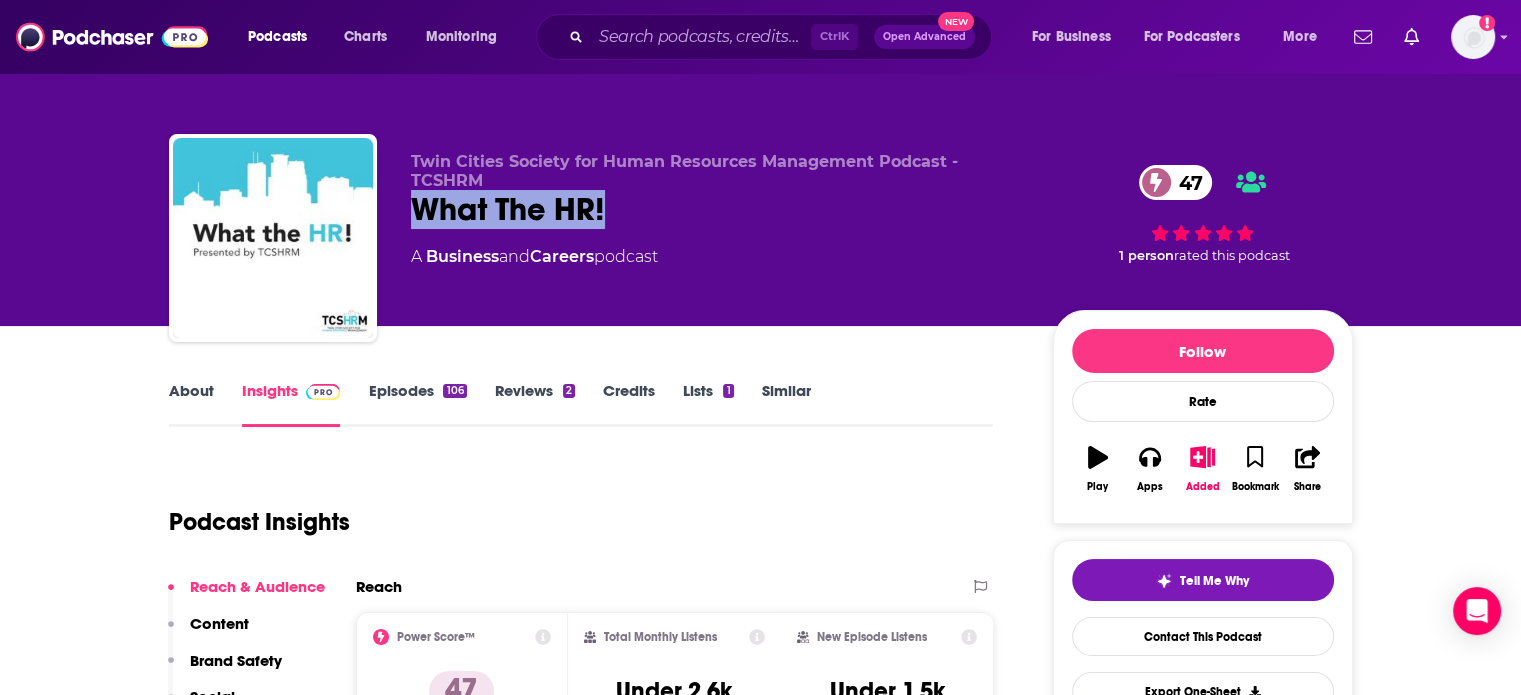 copy on "What The HR!" 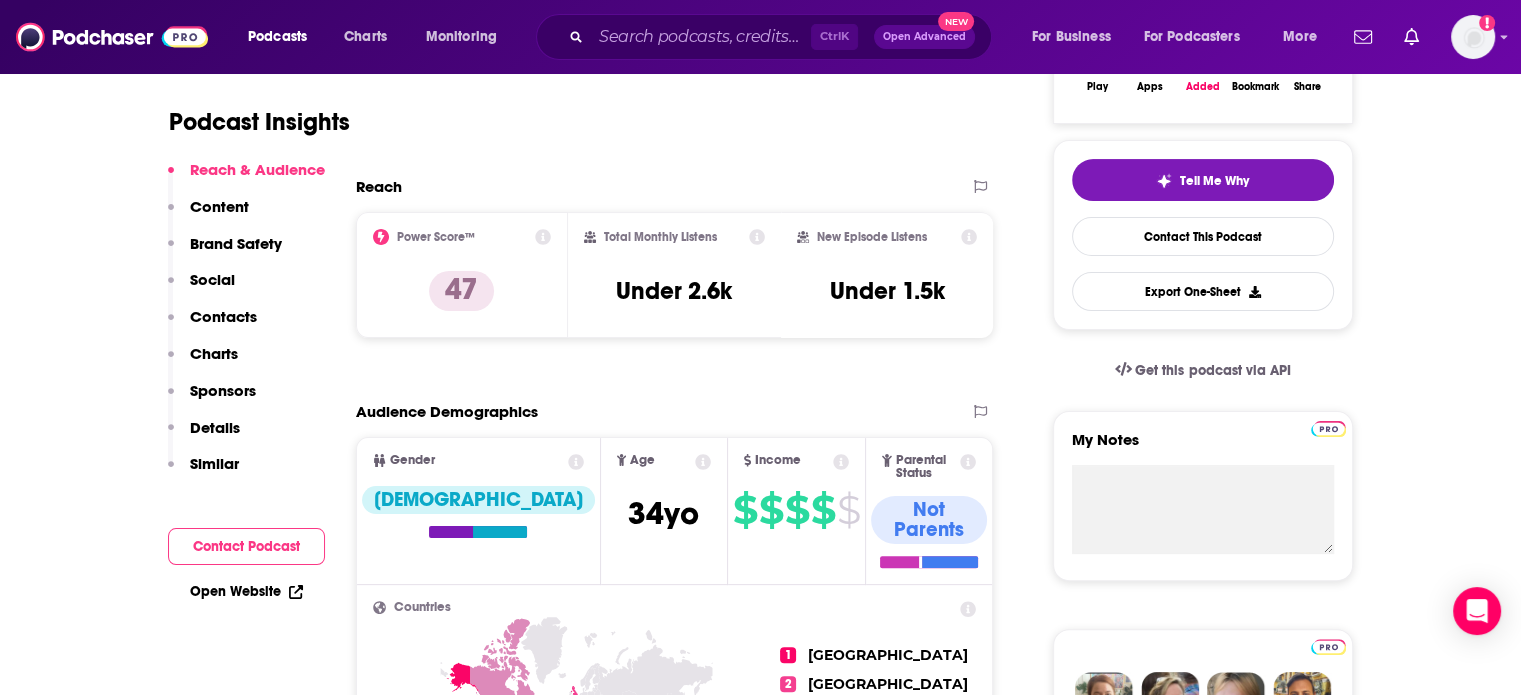 scroll, scrollTop: 500, scrollLeft: 0, axis: vertical 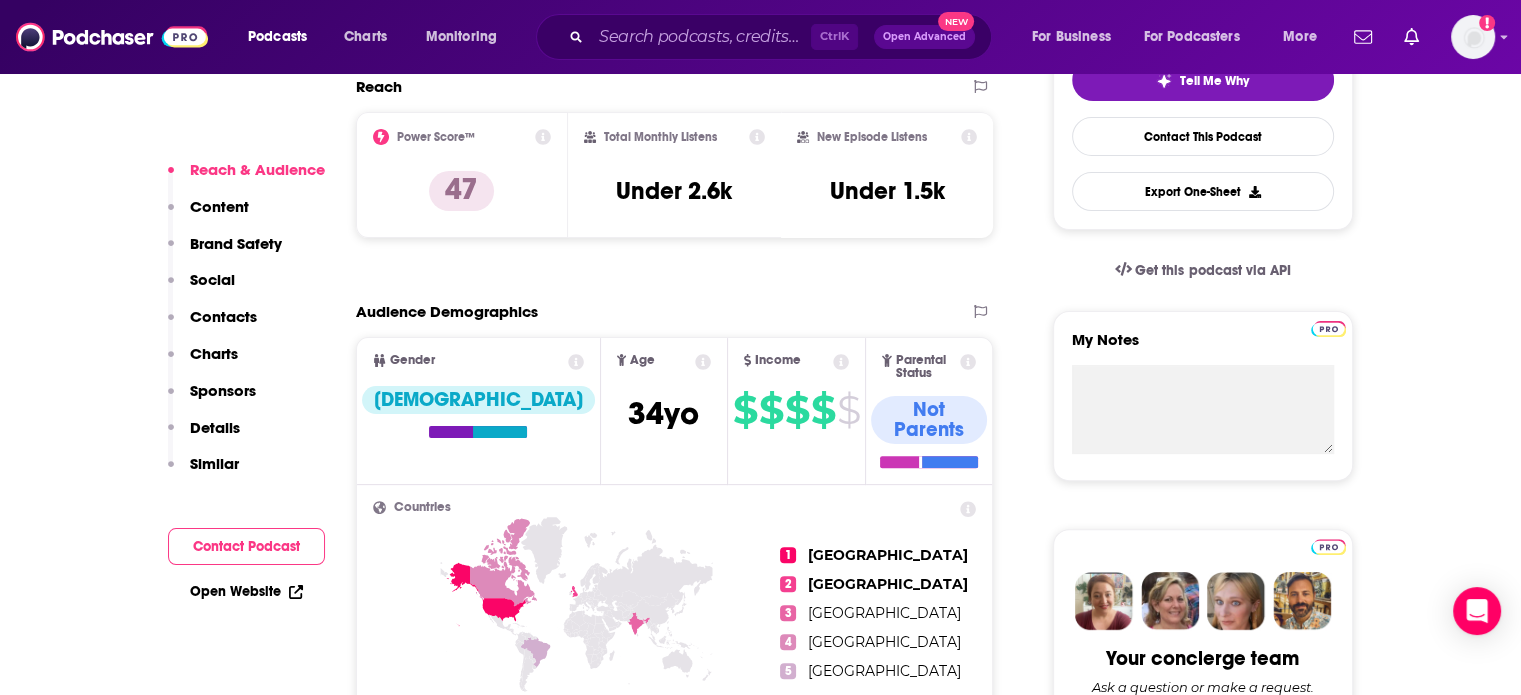 click on "Contacts" at bounding box center [223, 316] 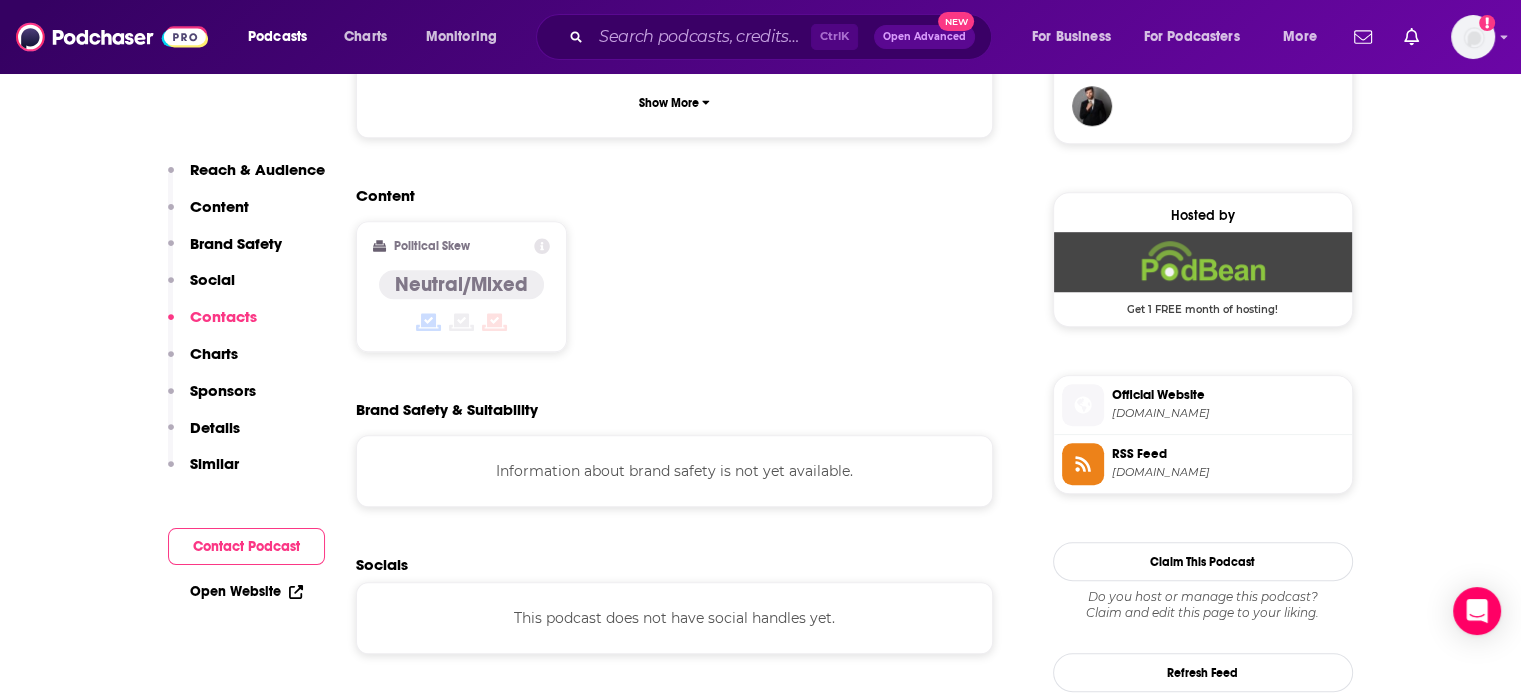 scroll, scrollTop: 1796, scrollLeft: 0, axis: vertical 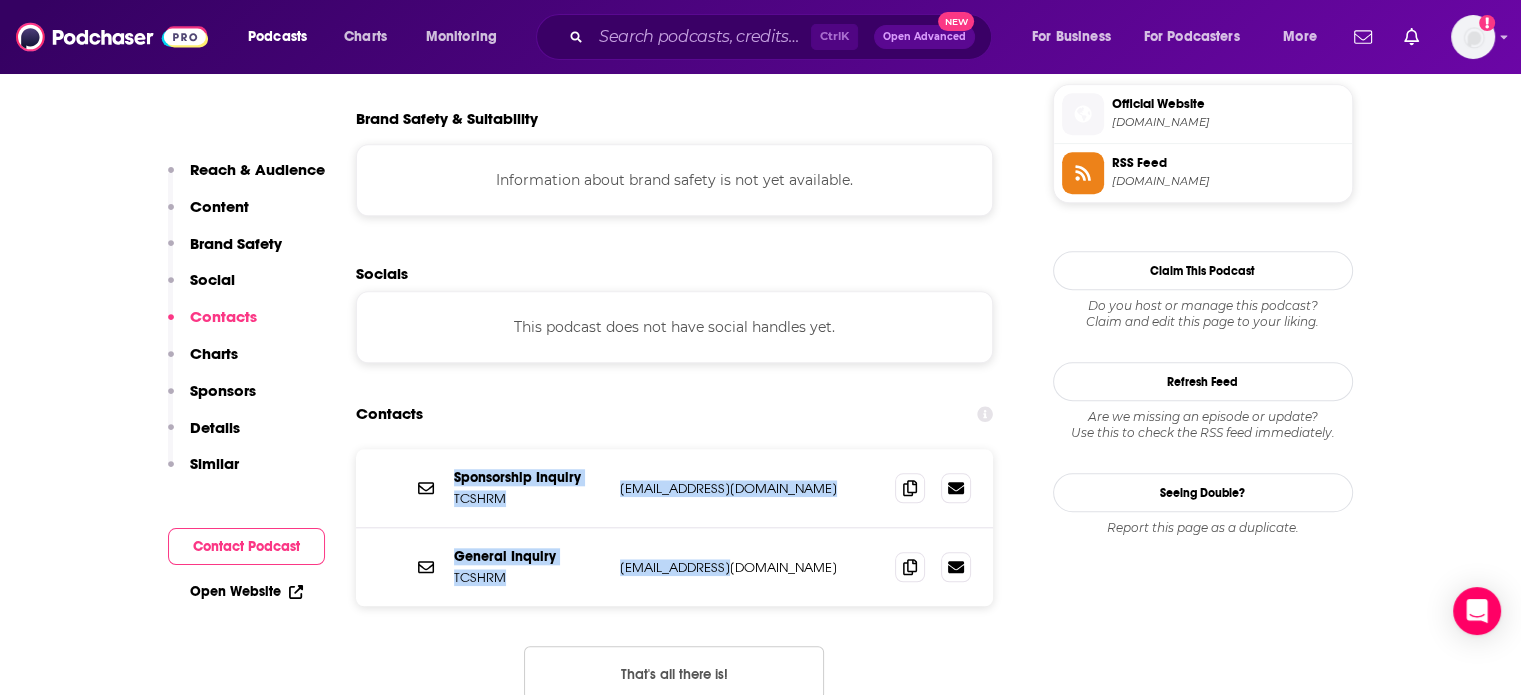 drag, startPoint x: 741, startPoint y: 450, endPoint x: 572, endPoint y: 459, distance: 169.23947 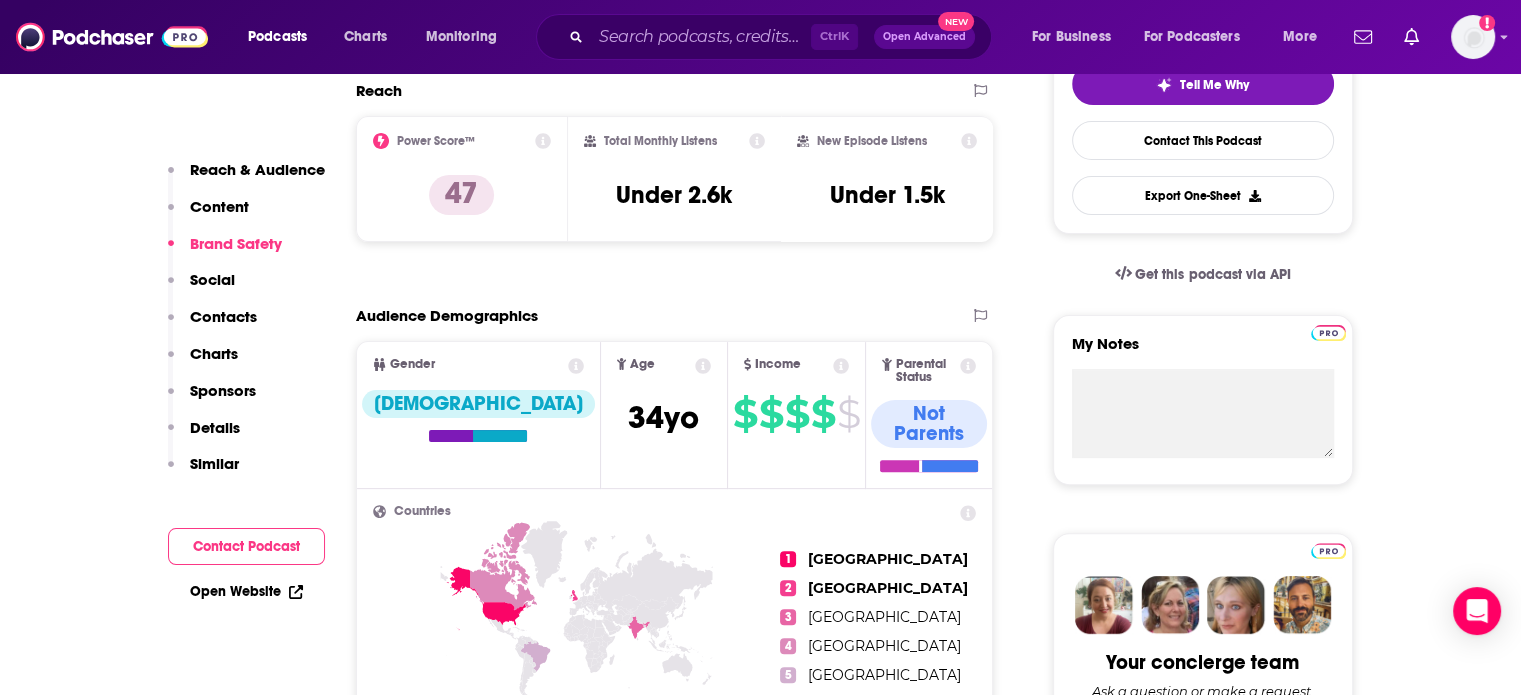 scroll, scrollTop: 396, scrollLeft: 0, axis: vertical 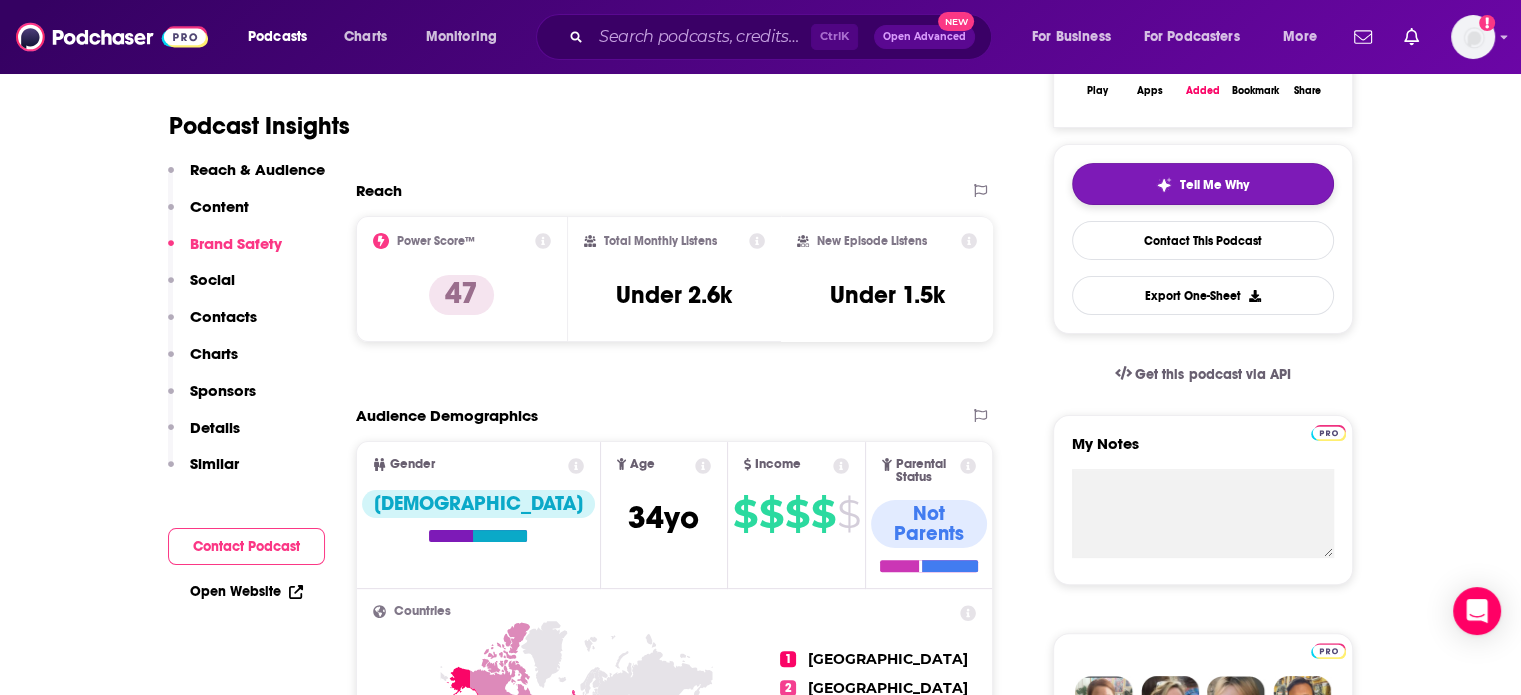 drag, startPoint x: 1235, startPoint y: 265, endPoint x: 1237, endPoint y: 192, distance: 73.02739 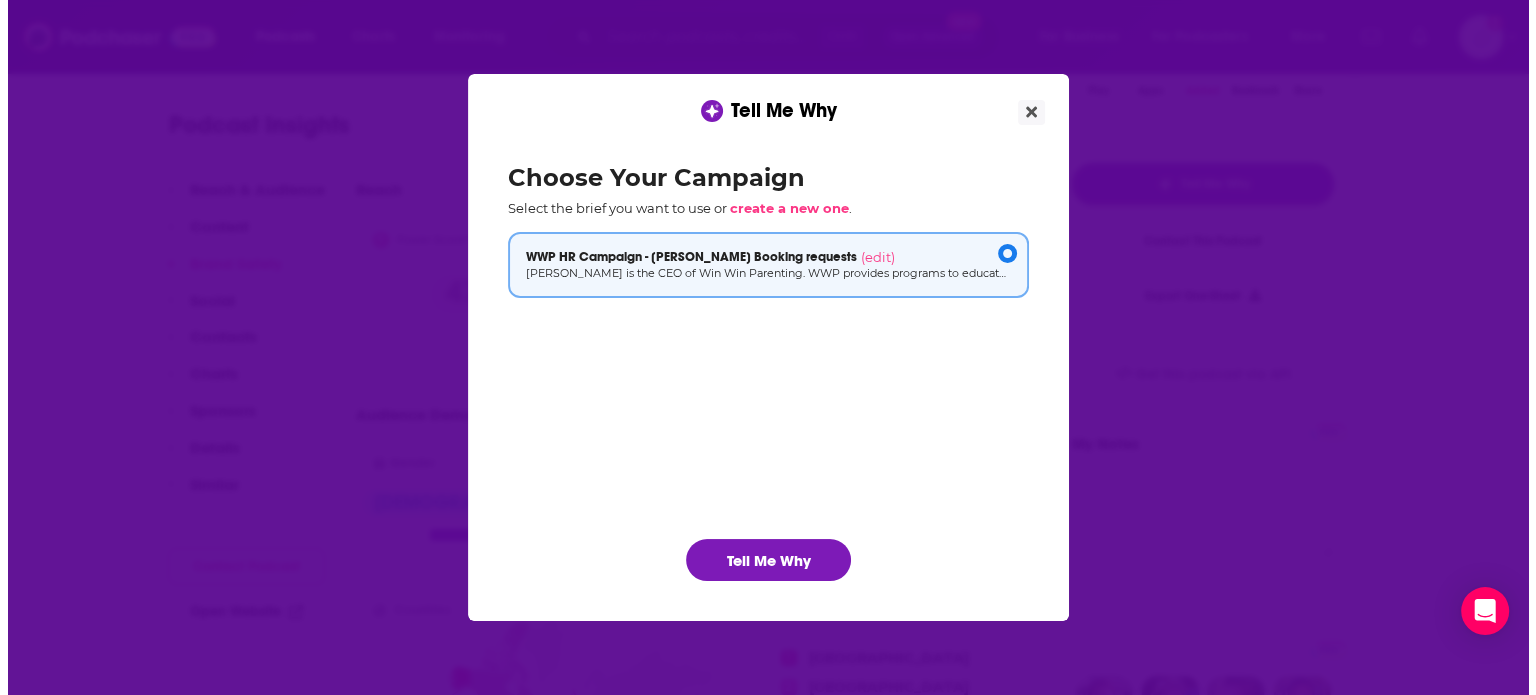 scroll, scrollTop: 0, scrollLeft: 0, axis: both 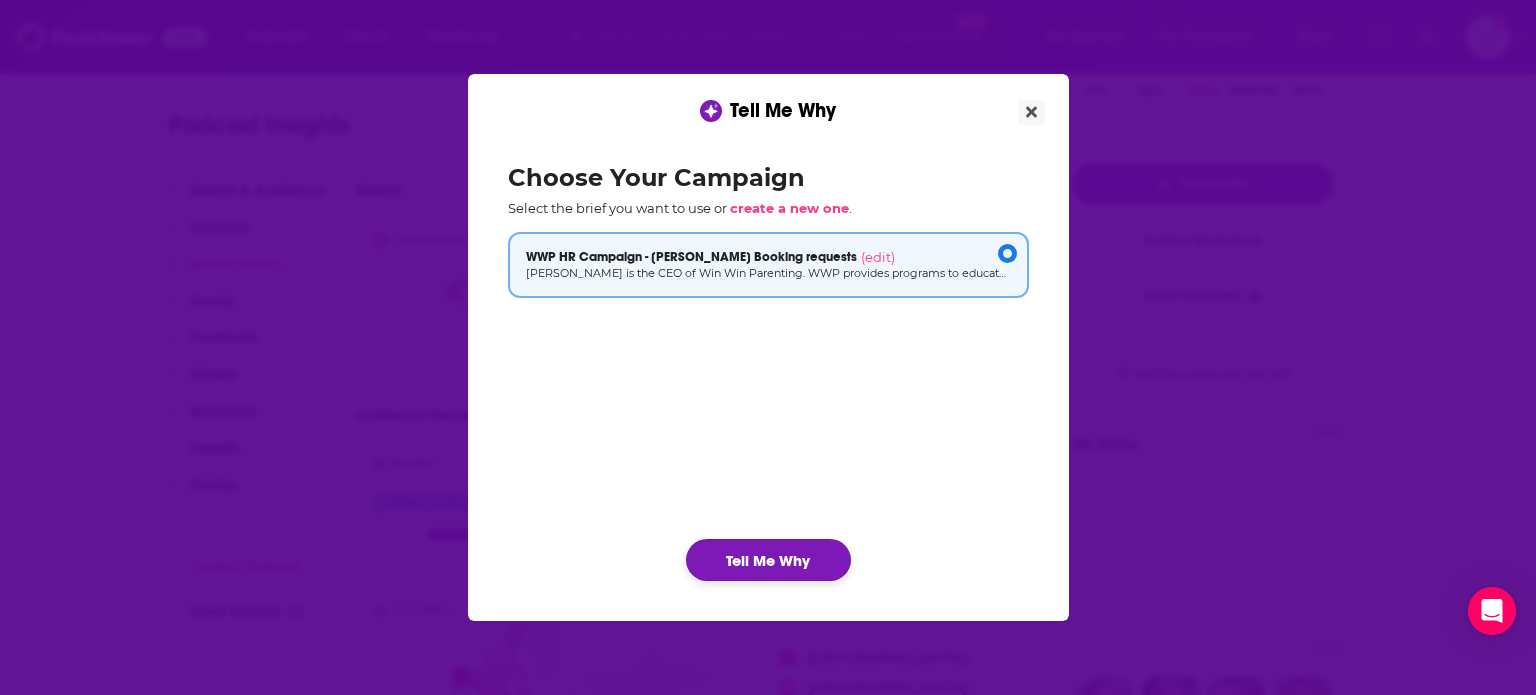 click on "Tell Me Why" 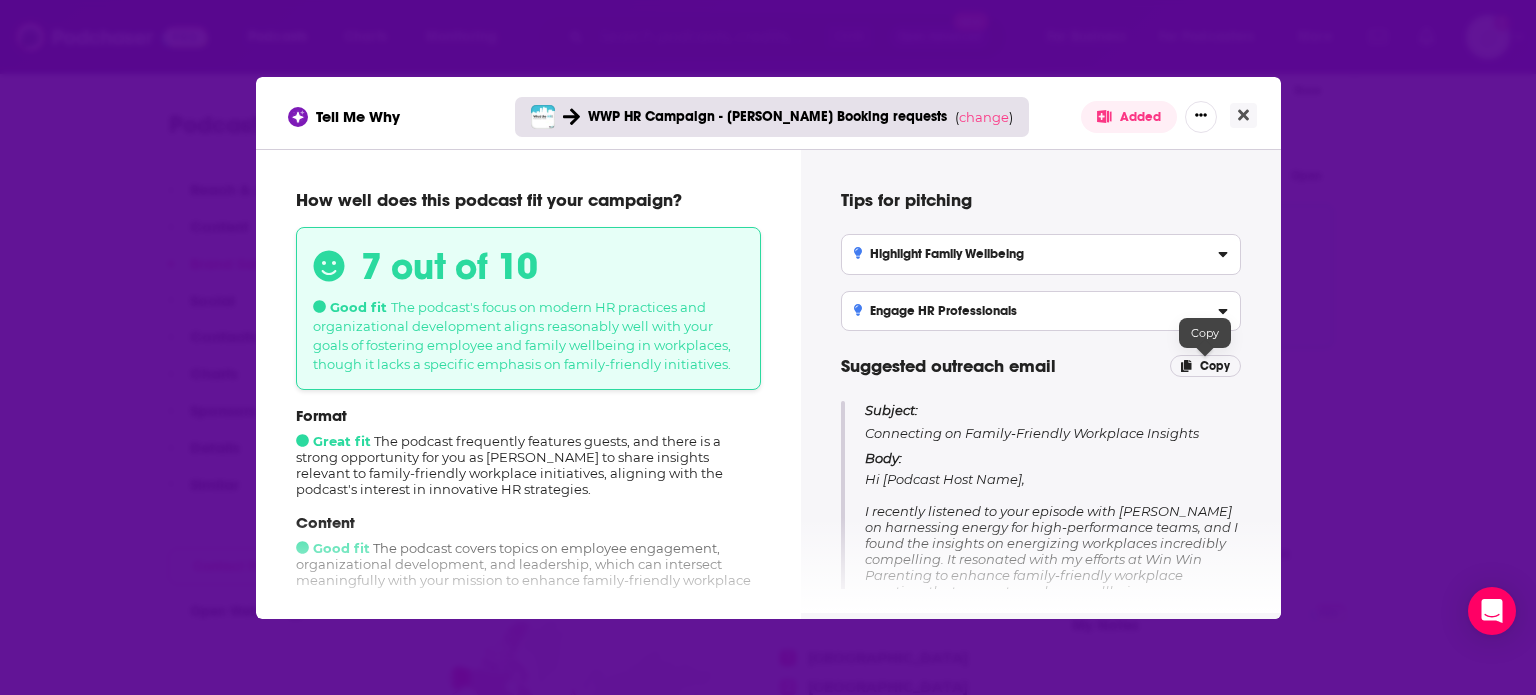 click on "Copy" at bounding box center (1215, 366) 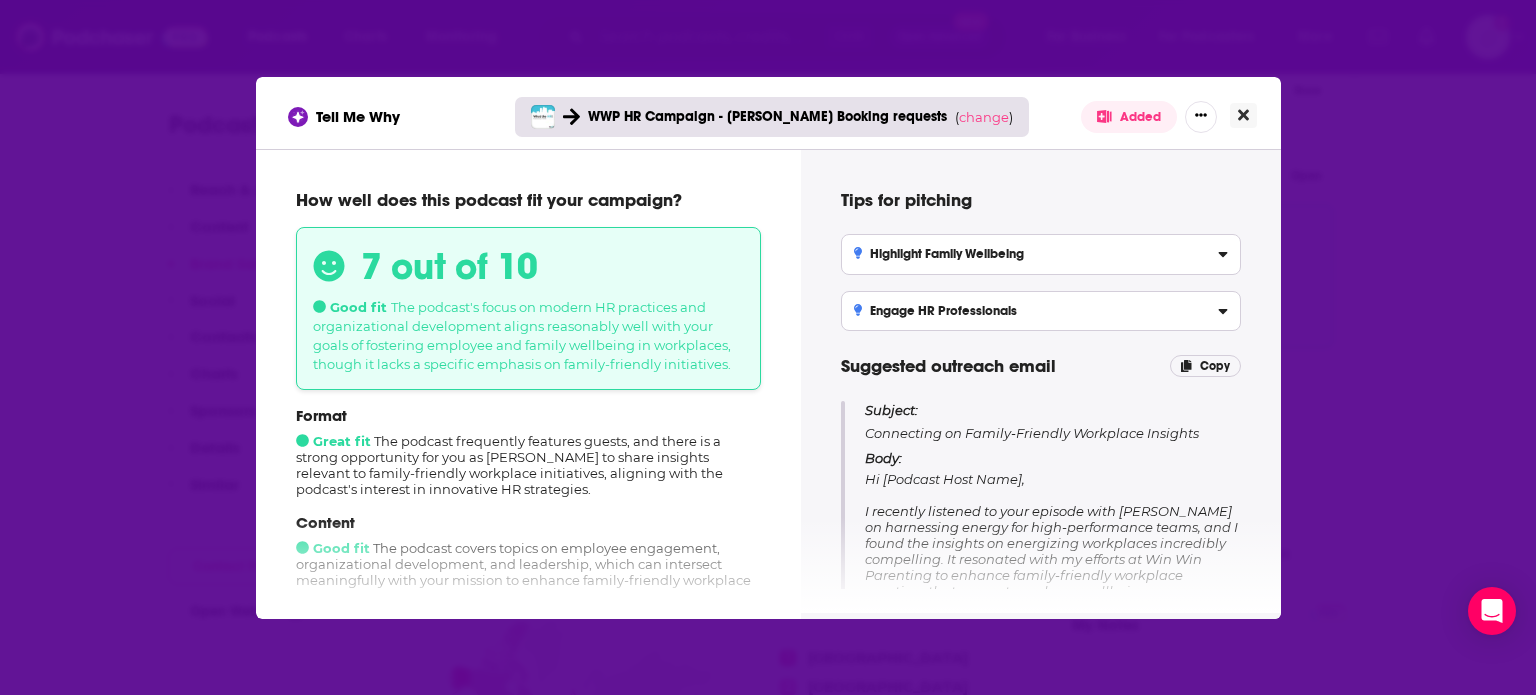 click 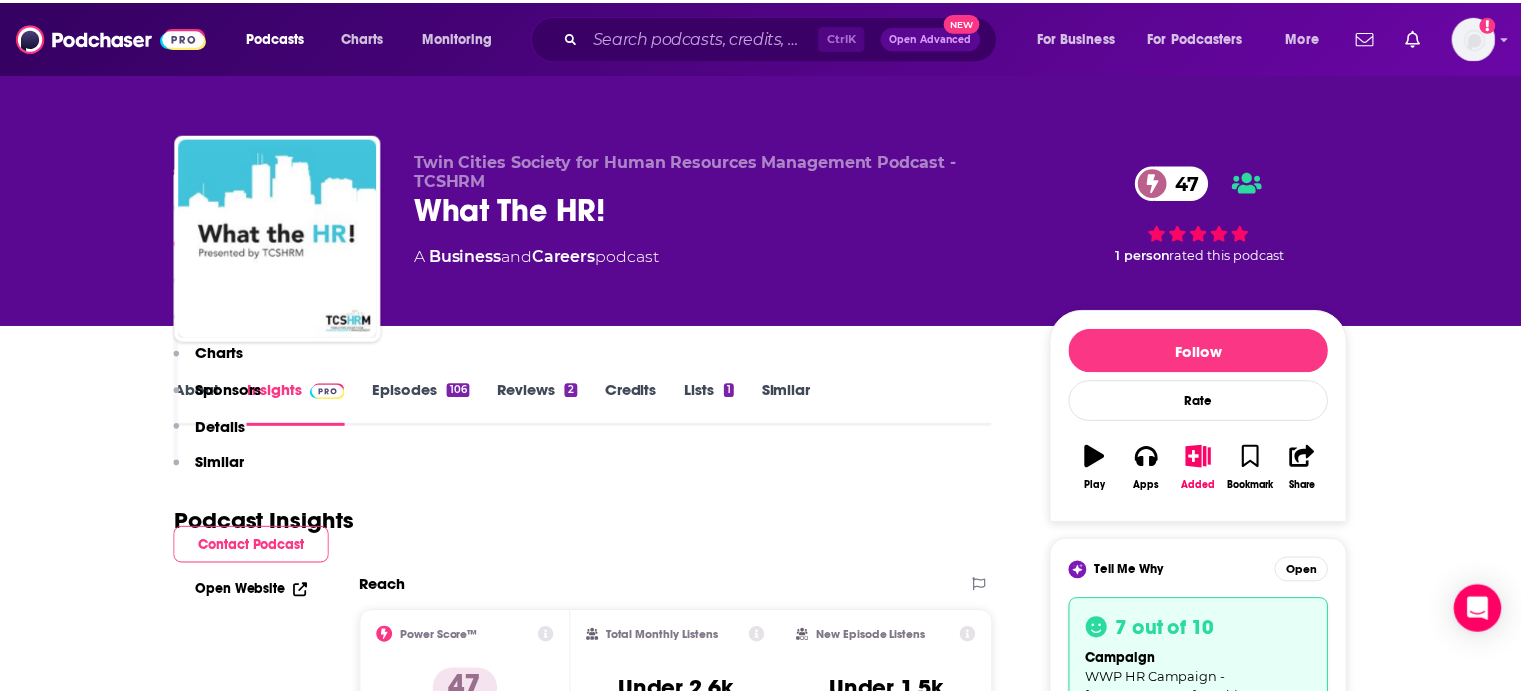 scroll, scrollTop: 396, scrollLeft: 0, axis: vertical 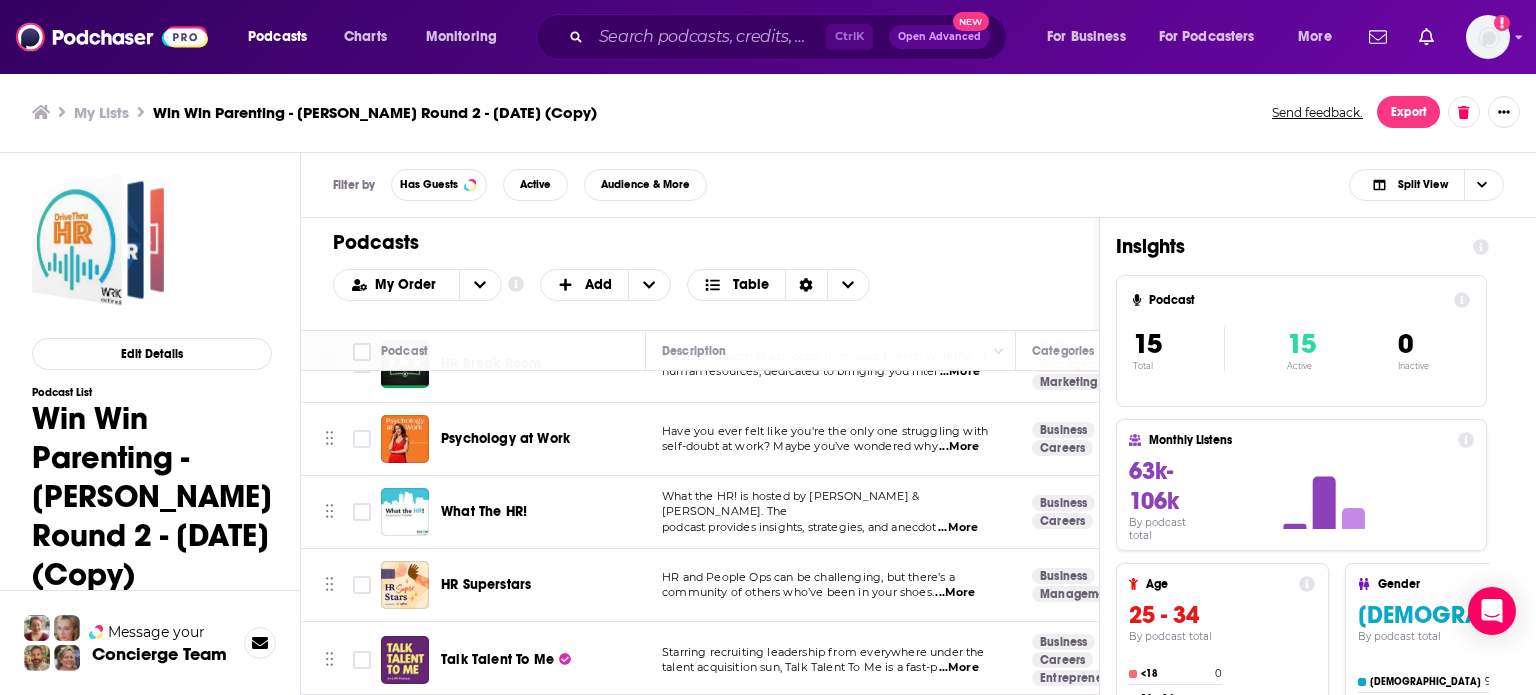 click on "Podcasts Charts Monitoring Ctrl  K Open Advanced New For Business For Podcasters More Add a profile image Podcasts Charts Monitoring For Business For Podcasters More My Lists Win Win Parenting - [PERSON_NAME] Round 2 - [DATE] (Copy) Send feedback. Export Edit Details Podcast List Win Win Parenting - [PERSON_NAME] Round 2 - [DATE] (Copy) 0 link_only [DATE] This is your list Message your Concierge Team Filter by Has Guests Active Audience & More Split View Podcasts Add My Order Customize Your List Order Select the  “My Order”  sort and remove all filters to enable drag-and-drop reordering. Add Table Move Podcast Description Categories Reach (Monthly) Reach (Episode) Contacts Your Notes Drive Thru HR DriveThru HR serves up quick and insightful conversations on the latest trends, challenges, and innovations i  ...More Business Management Careers 58 4.8k-7.1k Under 1.8k 1   Contact Honest HR Honest HR is the go-to podcast for aspiring and informed  ...More Business Careers 60 8" at bounding box center [768, 347] 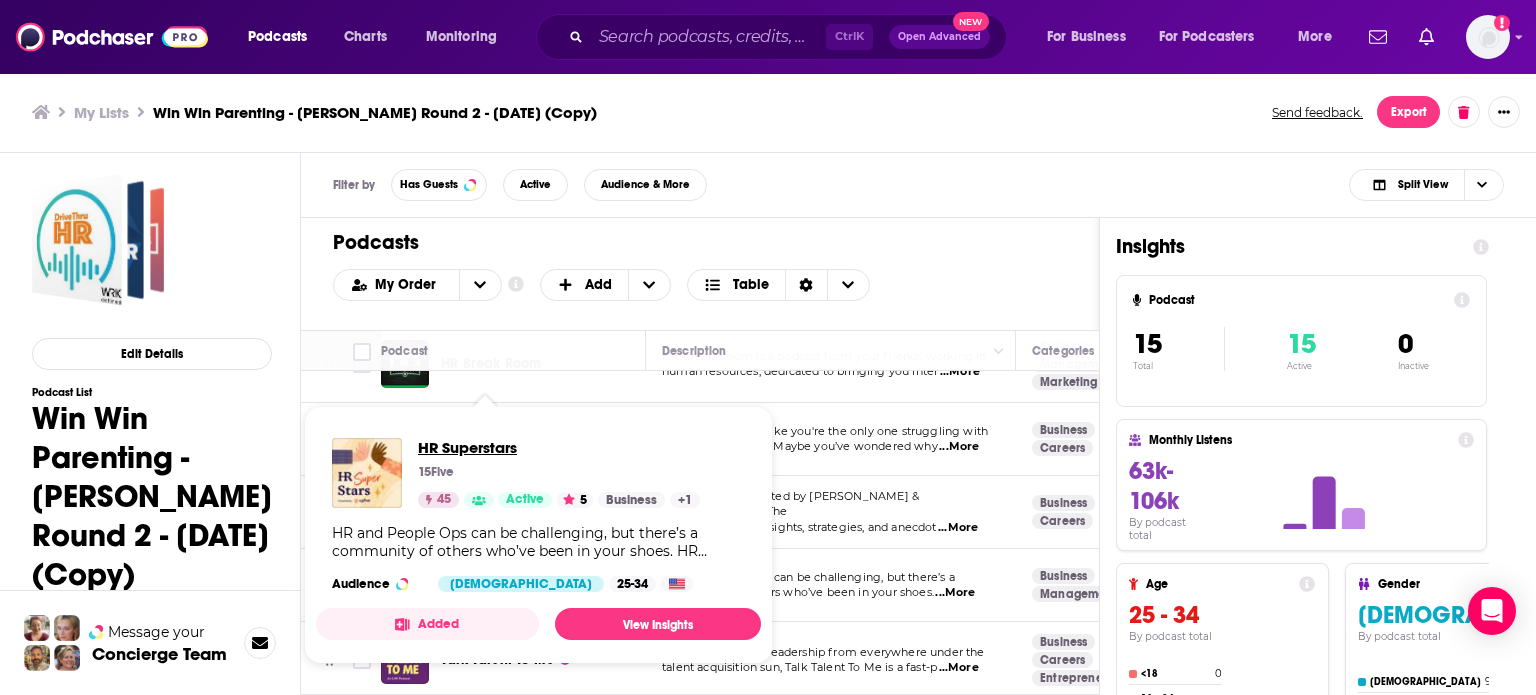 click on "HR Superstars" at bounding box center [559, 447] 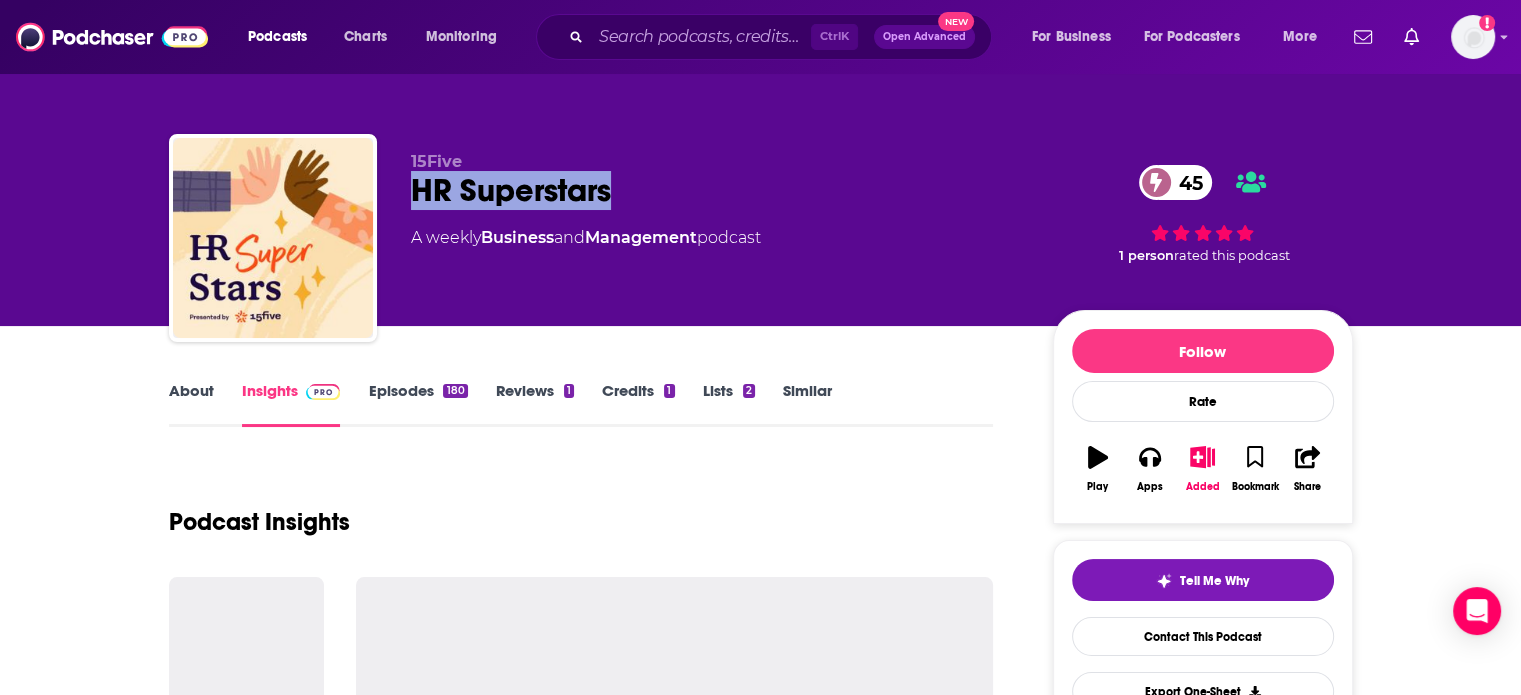 drag, startPoint x: 639, startPoint y: 192, endPoint x: 404, endPoint y: 195, distance: 235.01915 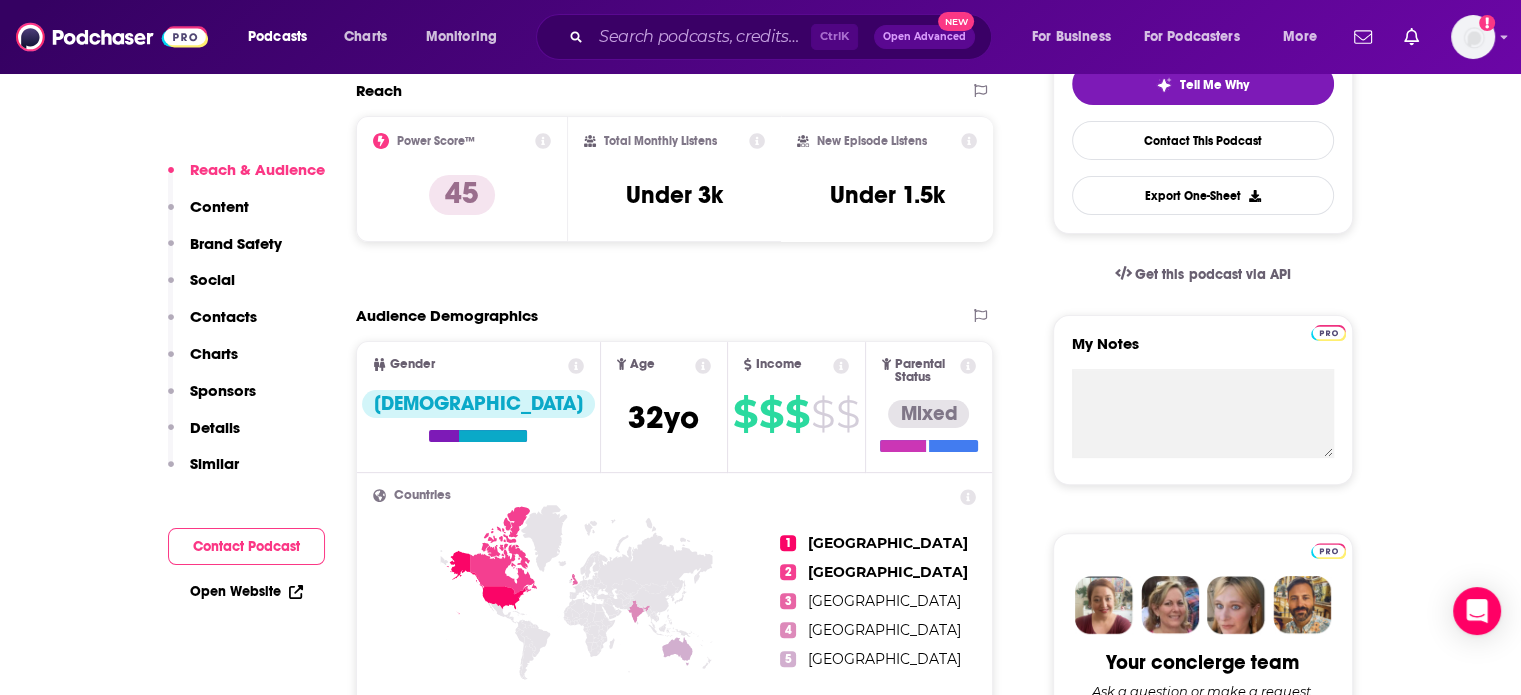 scroll, scrollTop: 500, scrollLeft: 0, axis: vertical 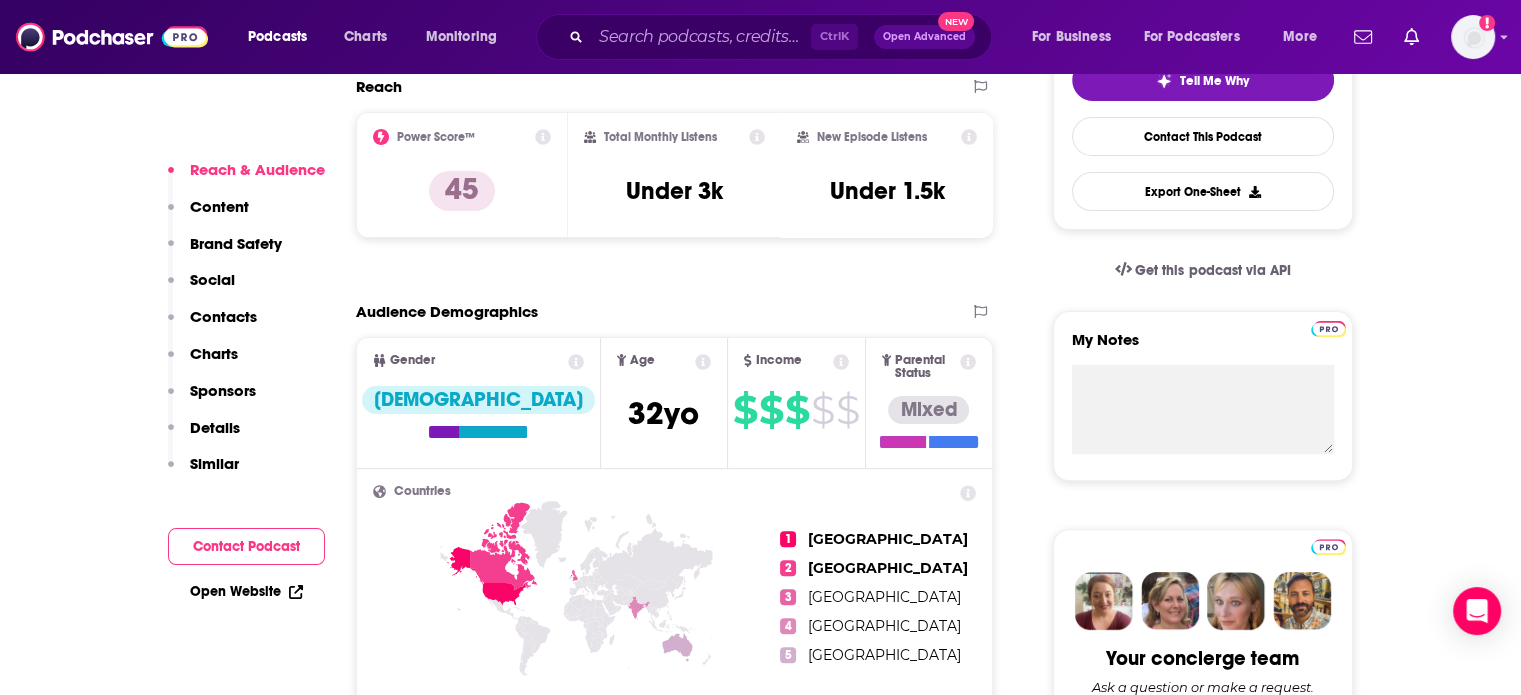 click on "Contacts" at bounding box center (223, 316) 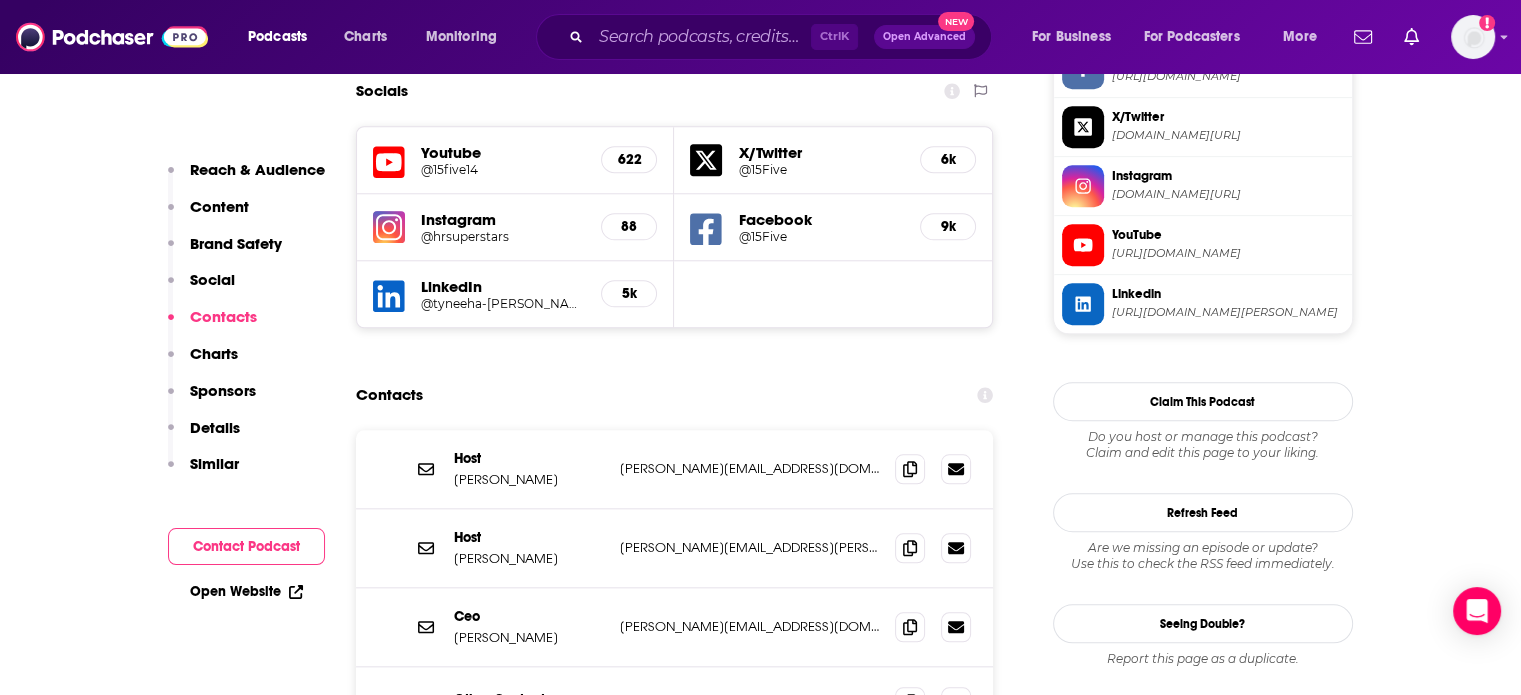 scroll, scrollTop: 2272, scrollLeft: 0, axis: vertical 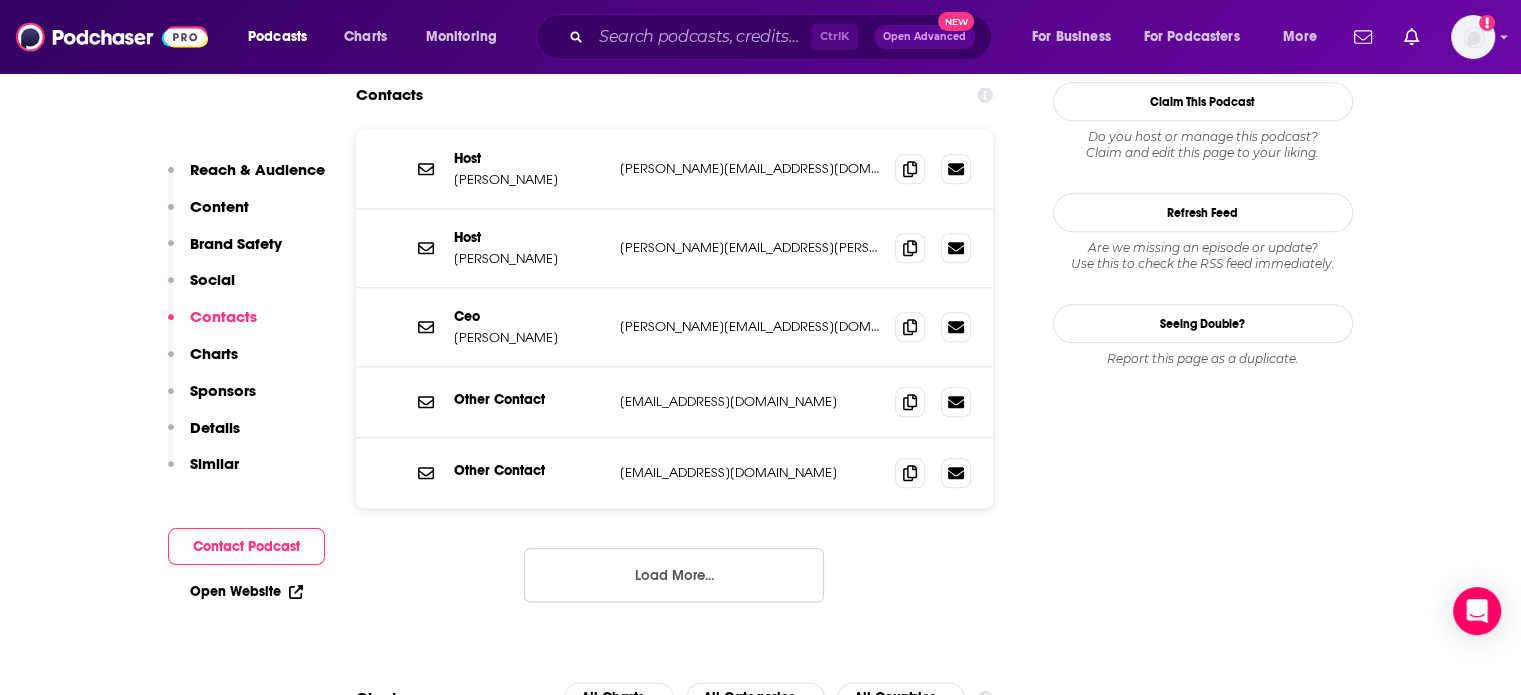 click on "Load More..." at bounding box center [674, 575] 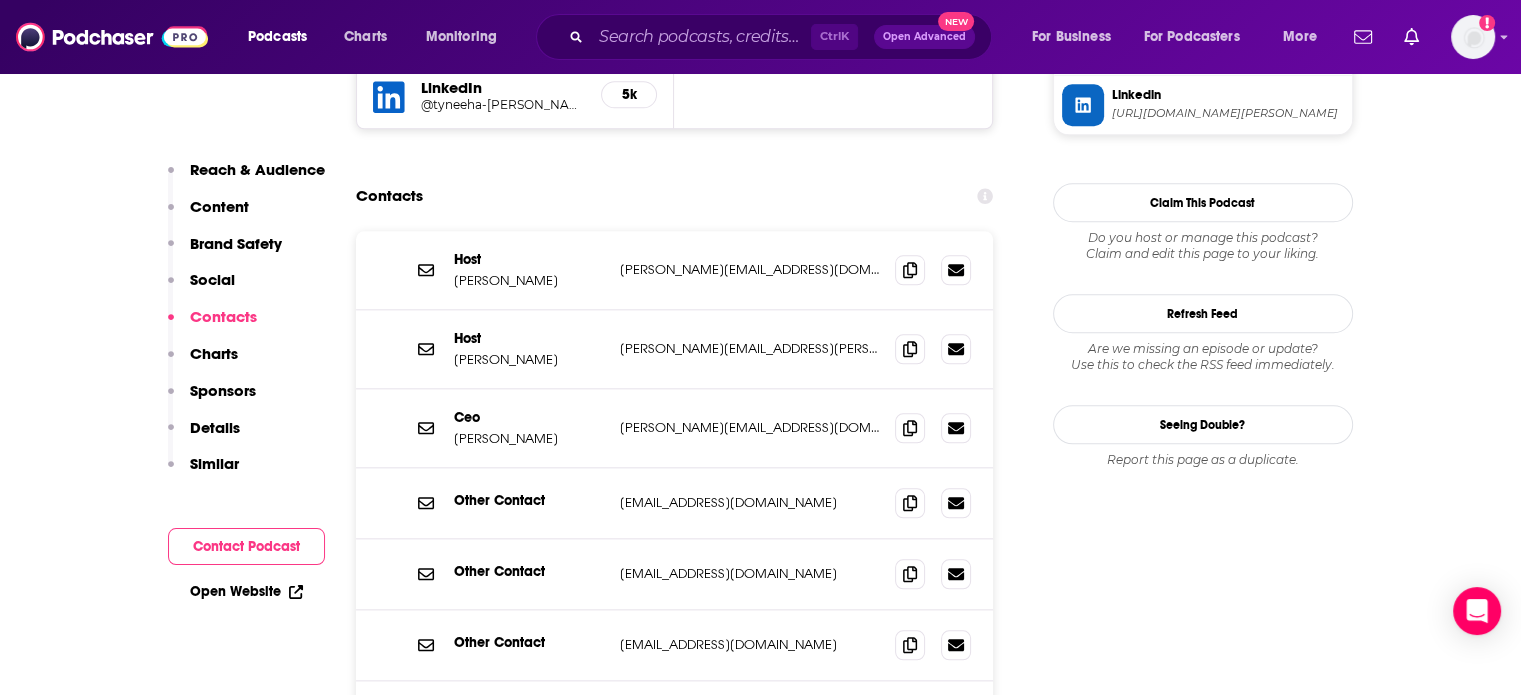 scroll, scrollTop: 2172, scrollLeft: 0, axis: vertical 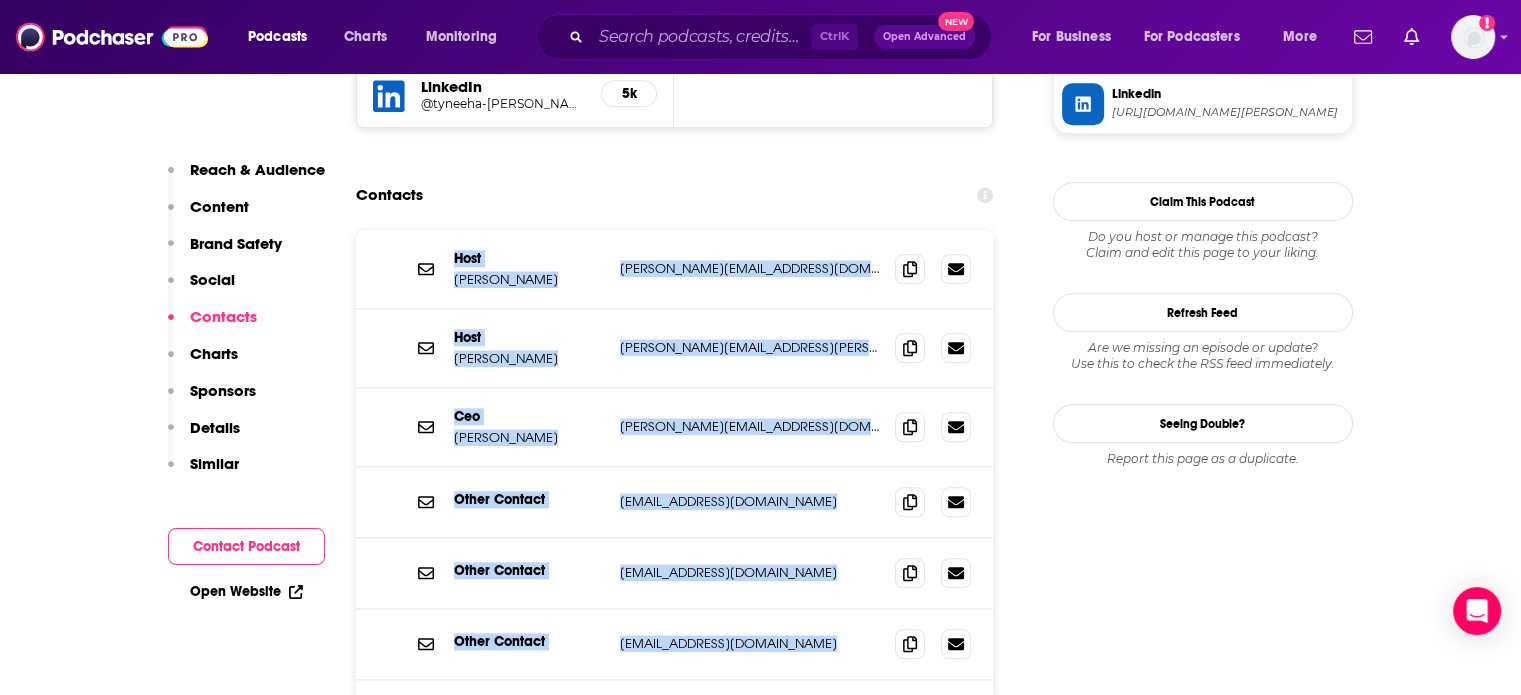 drag, startPoint x: 450, startPoint y: 162, endPoint x: 812, endPoint y: 650, distance: 607.6084 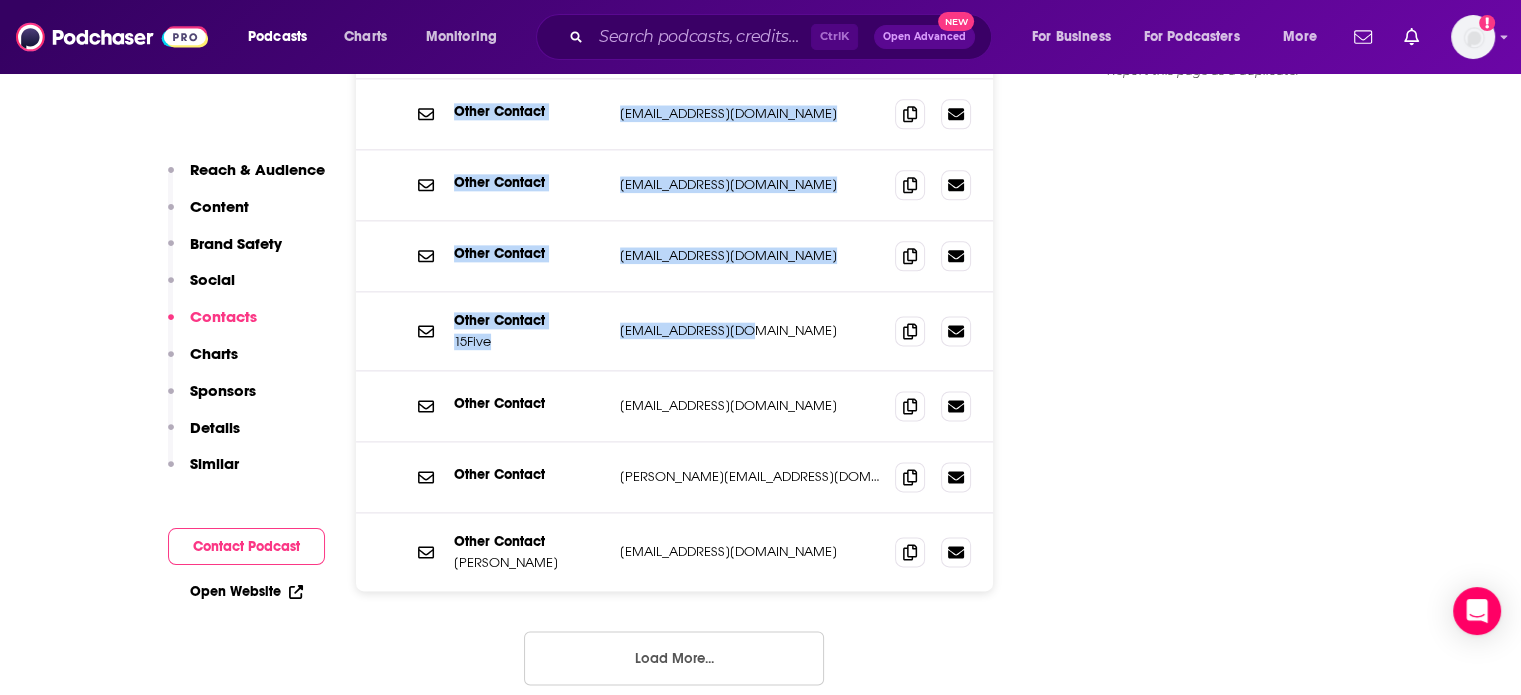 scroll, scrollTop: 2572, scrollLeft: 0, axis: vertical 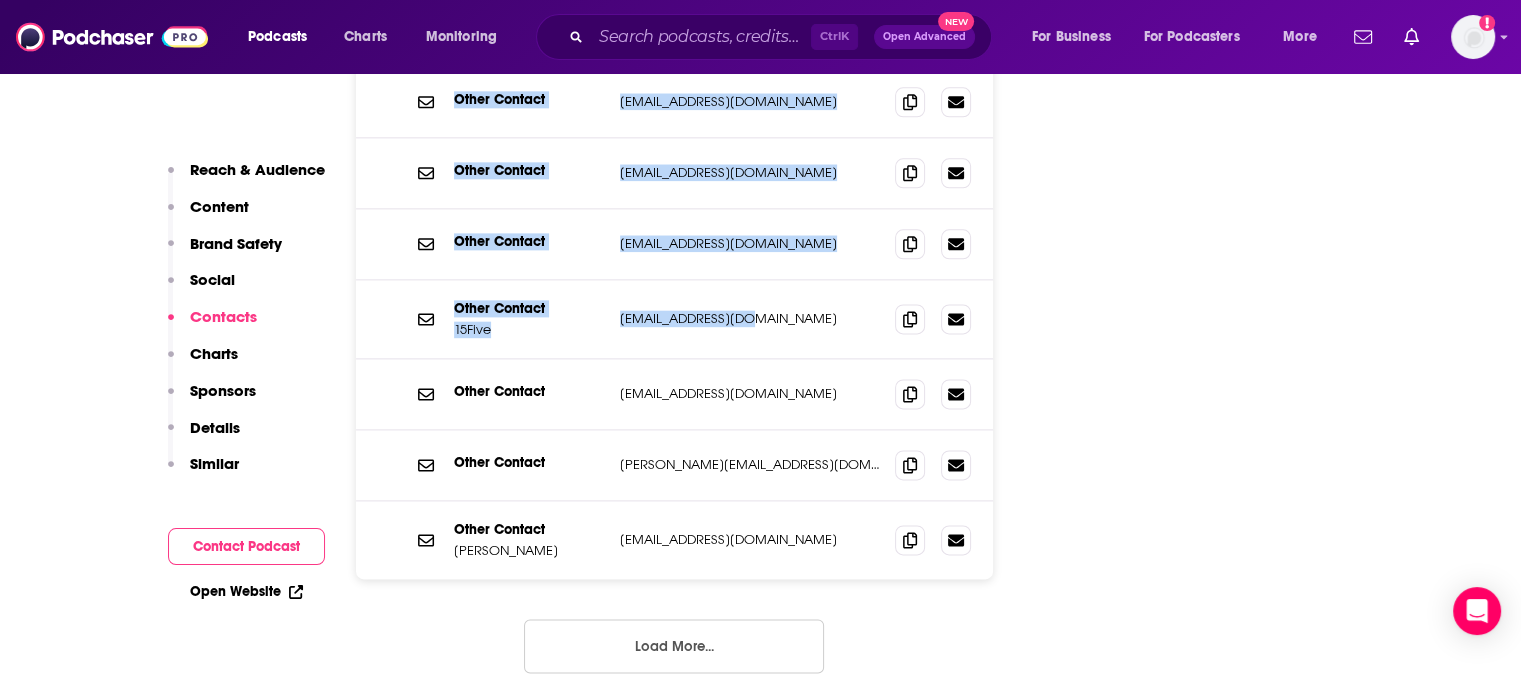 click on "Other Contact [EMAIL_ADDRESS][DOMAIN_NAME] [EMAIL_ADDRESS][DOMAIN_NAME]" at bounding box center [675, 394] 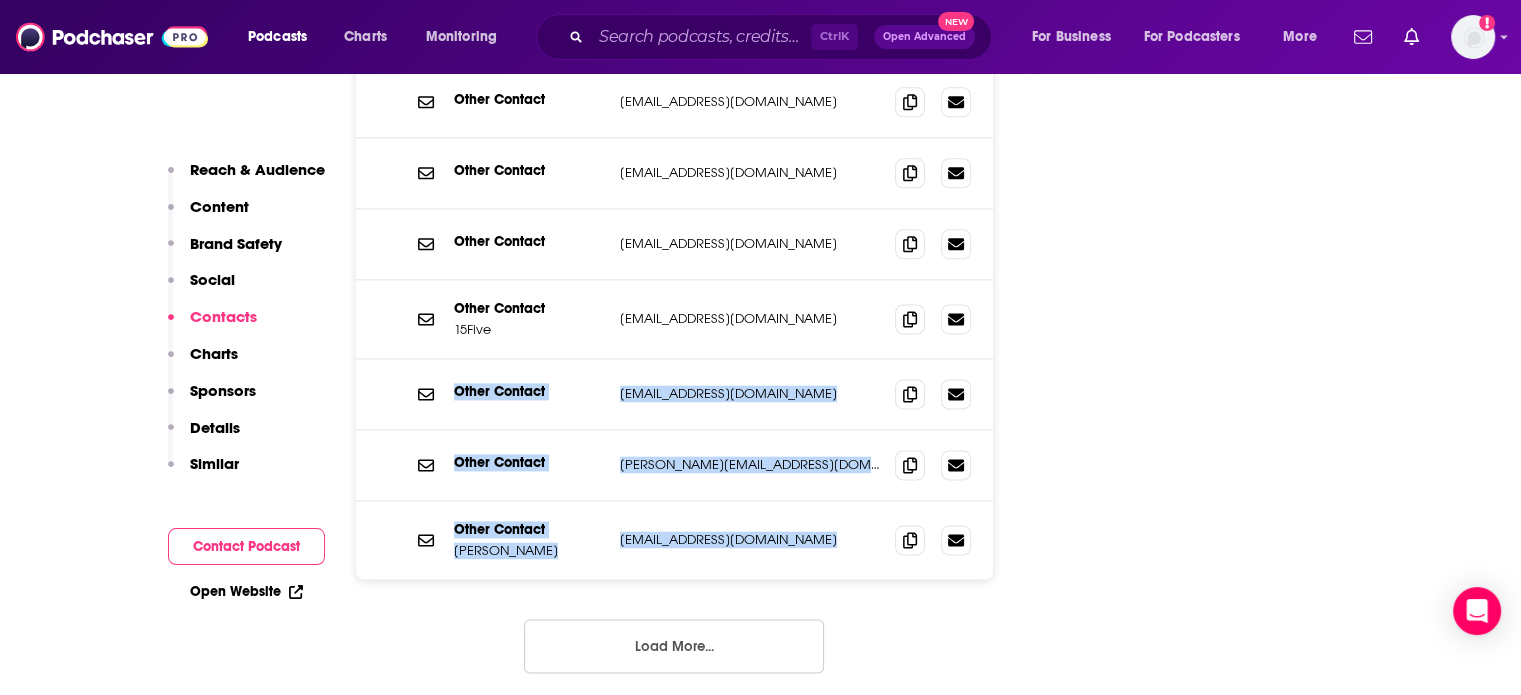 drag, startPoint x: 452, startPoint y: 297, endPoint x: 747, endPoint y: 441, distance: 328.2697 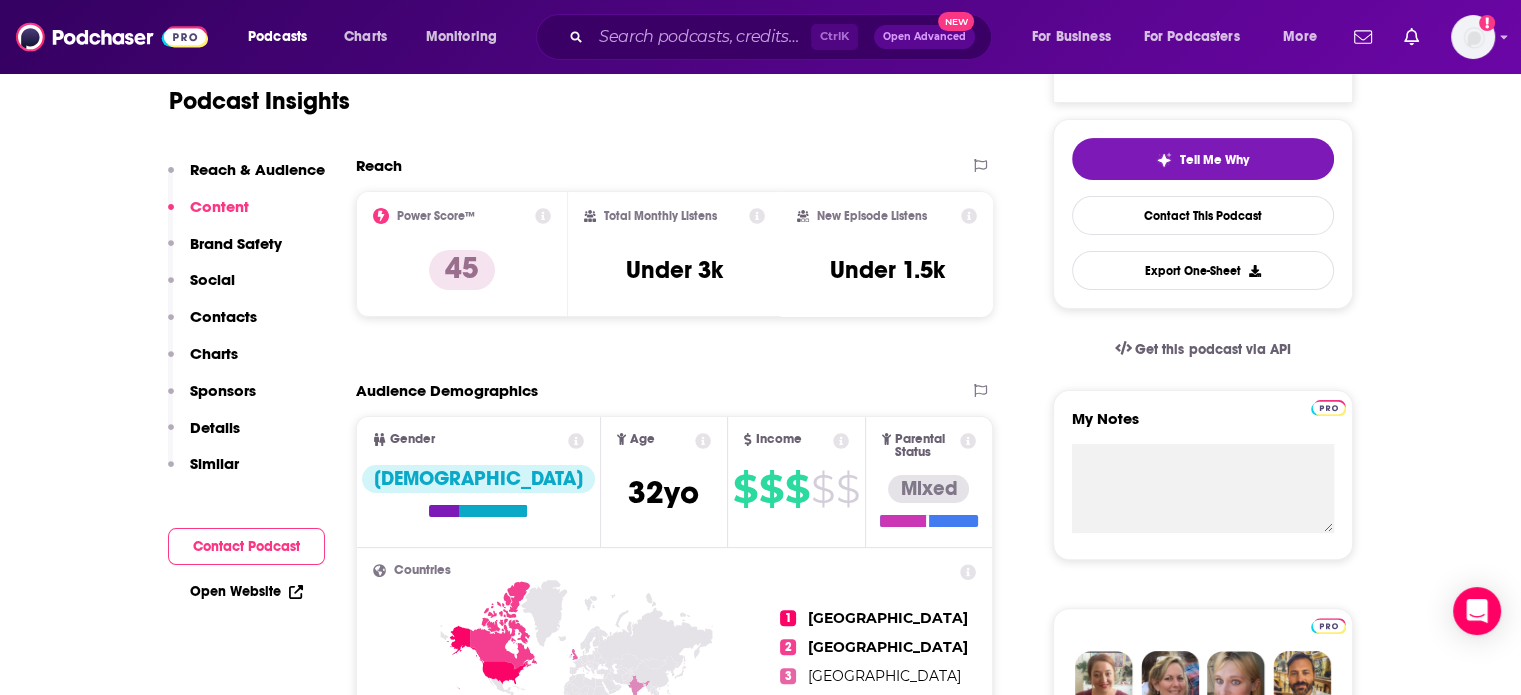 scroll, scrollTop: 367, scrollLeft: 0, axis: vertical 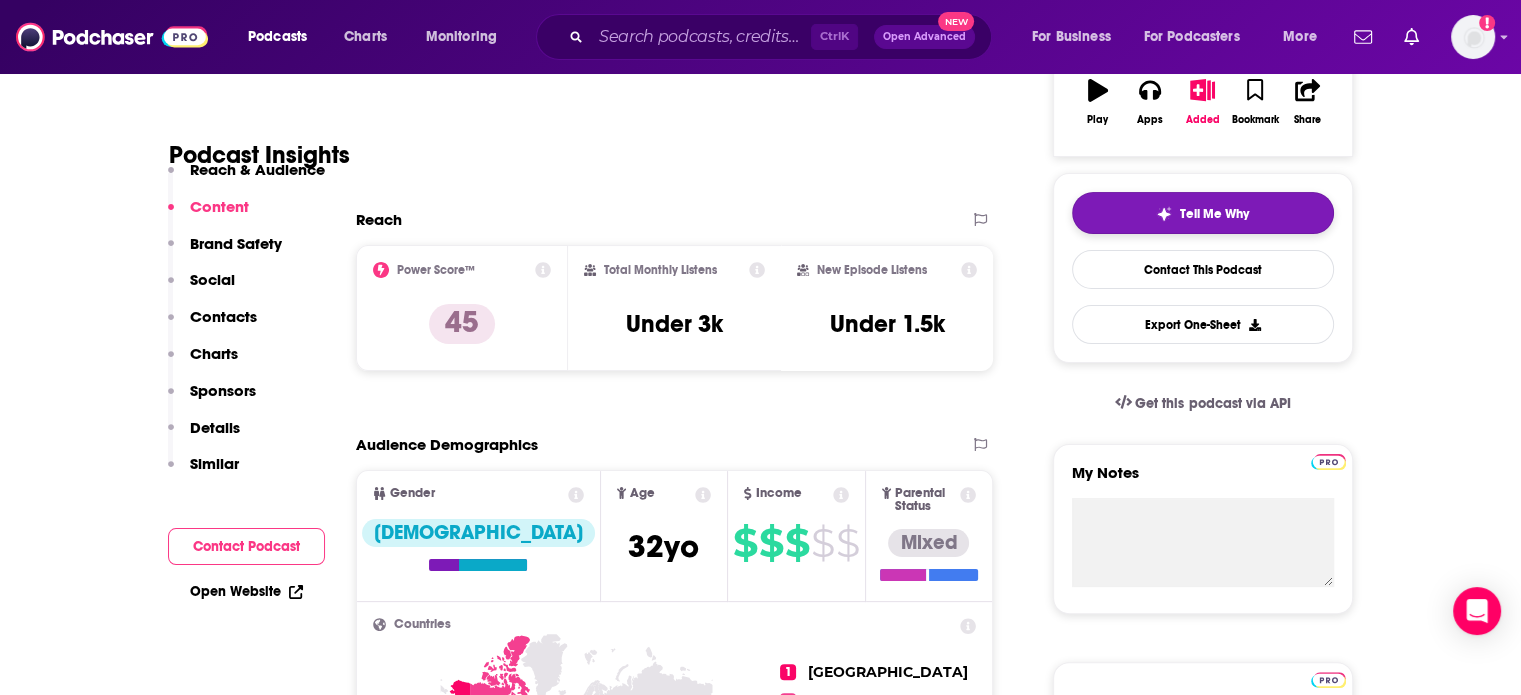 click on "Tell Me Why" at bounding box center (1203, 213) 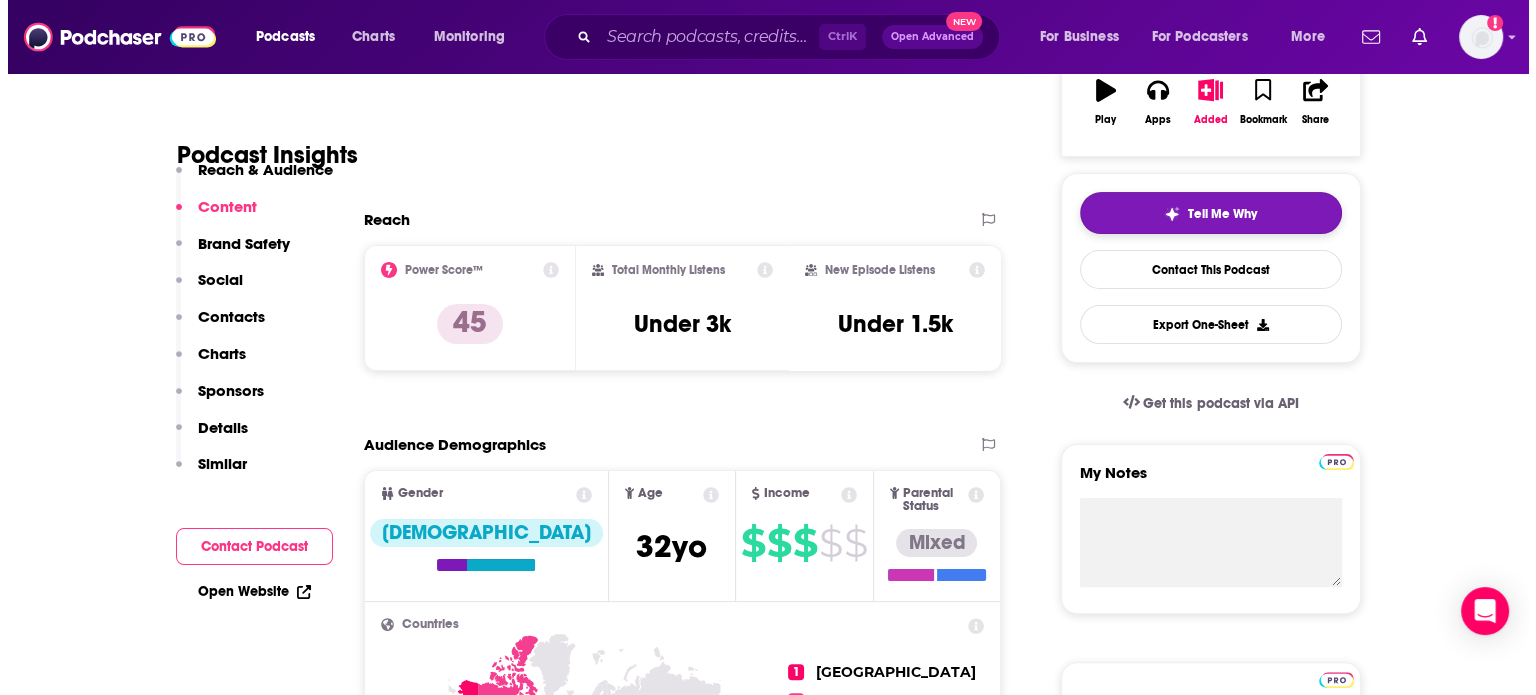 scroll, scrollTop: 0, scrollLeft: 0, axis: both 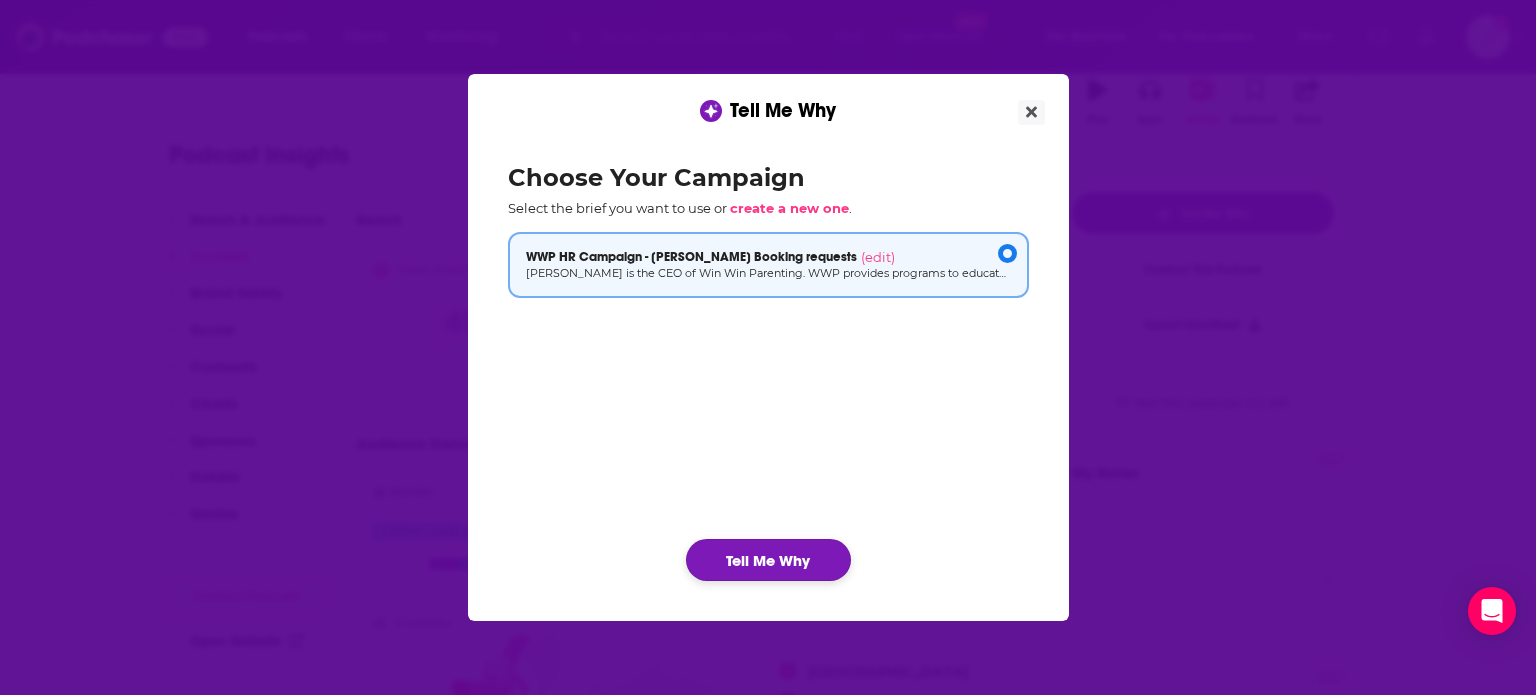 click on "Tell Me Why" 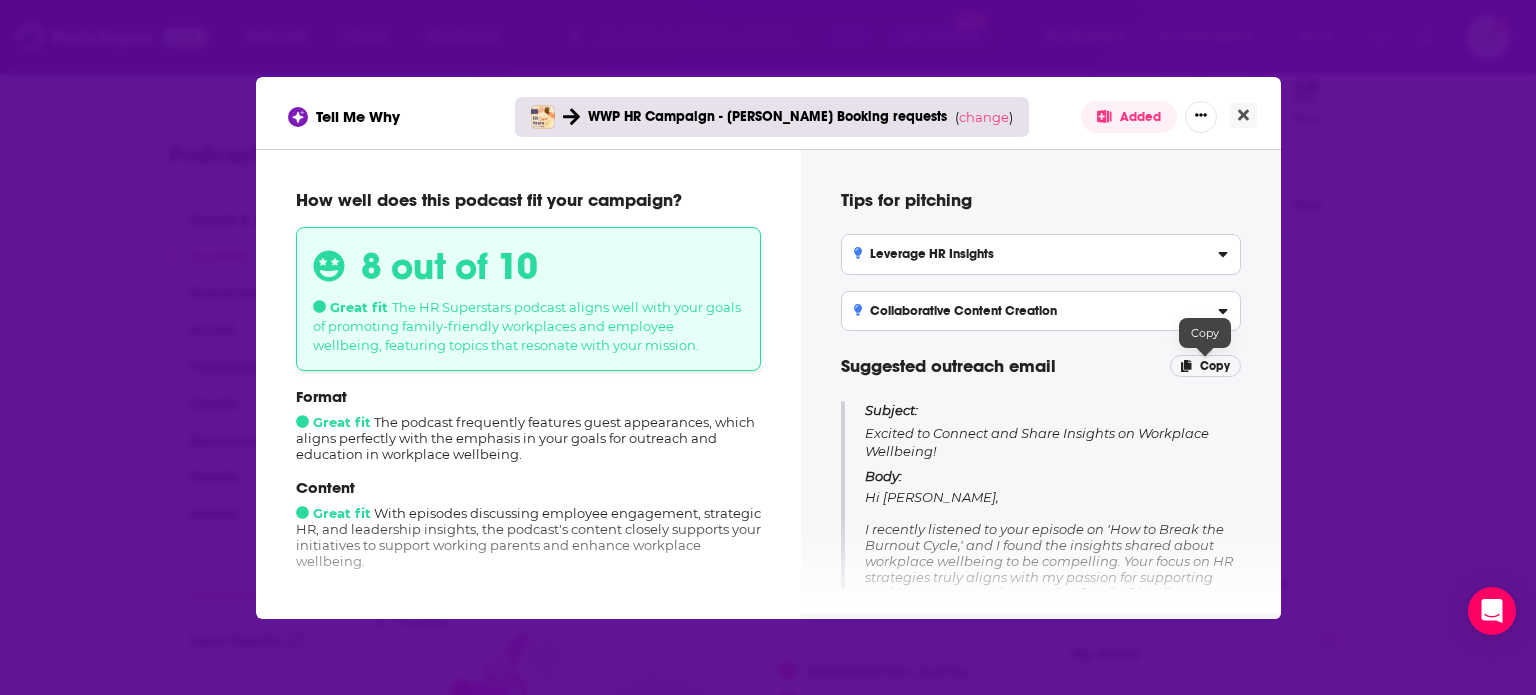 click on "Copy" at bounding box center (1215, 366) 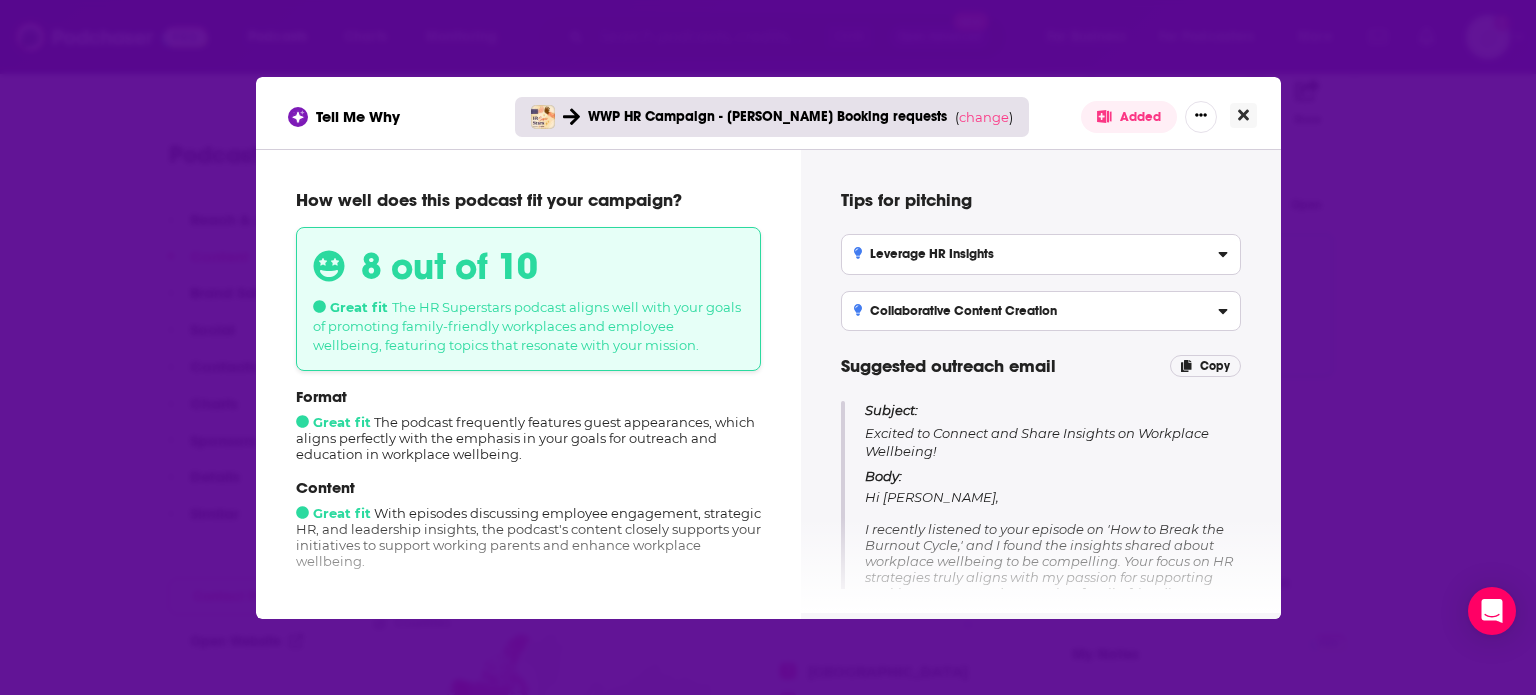 click 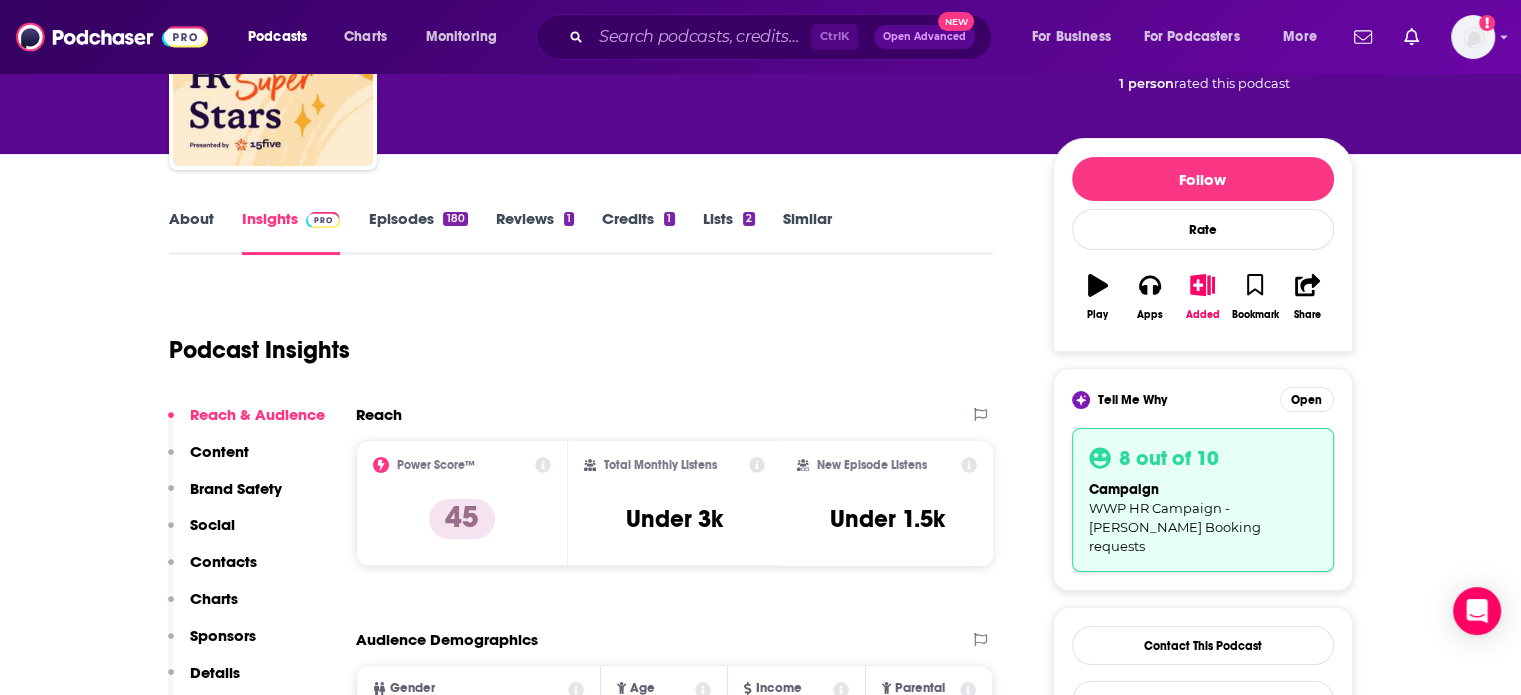 scroll, scrollTop: 200, scrollLeft: 0, axis: vertical 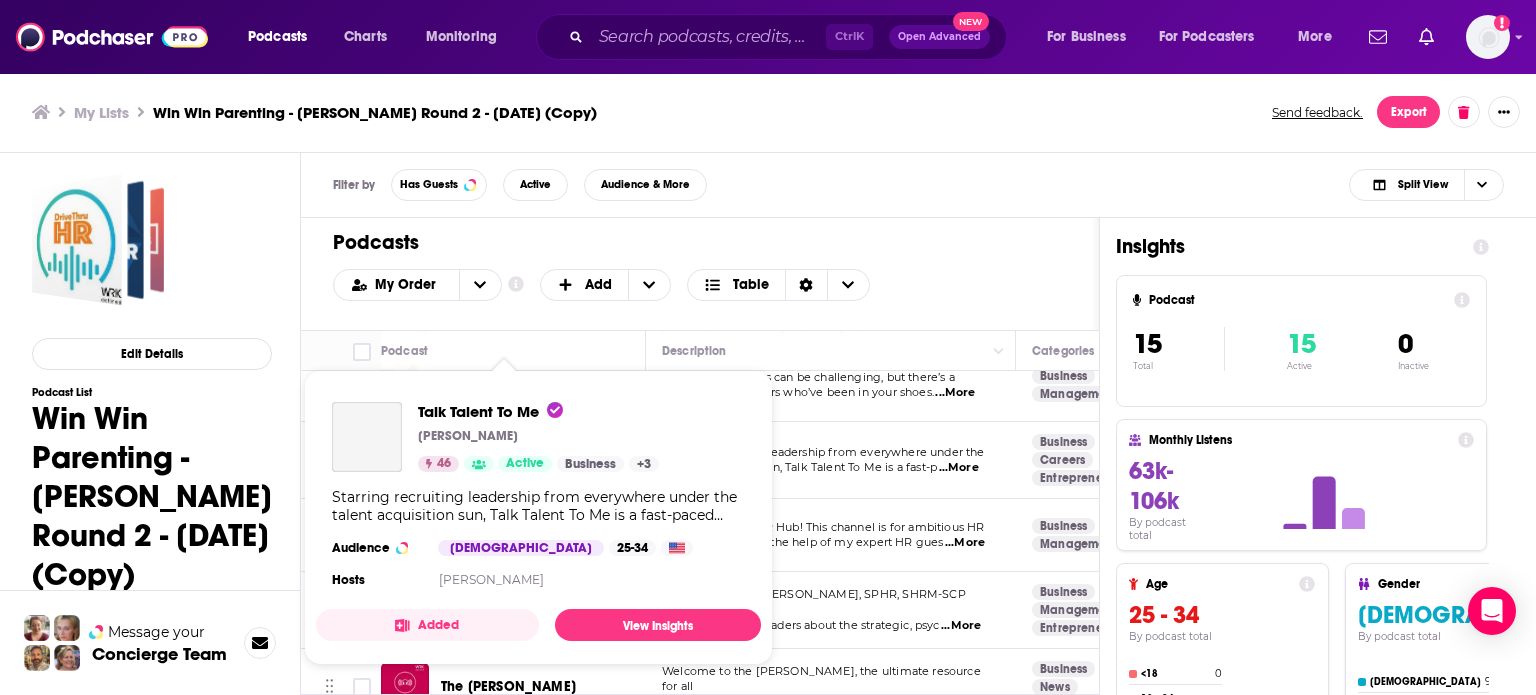 click on "Podcasts Charts Monitoring Ctrl  K Open Advanced New For Business For Podcasters More Add a profile image Podcasts Charts Monitoring For Business For Podcasters More My Lists Win Win Parenting - [PERSON_NAME] Round 2 - [DATE] (Copy) Send feedback. Export Edit Details Podcast List Win Win Parenting - [PERSON_NAME] Round 2 - [DATE] (Copy) 0 link_only [DATE] This is your list Message your Concierge Team Filter by Has Guests Active Audience & More Split View Podcasts Add My Order Customize Your List Order Select the  “My Order”  sort and remove all filters to enable drag-and-drop reordering. Add Table Move Podcast Description Categories Reach (Monthly) Reach (Episode) Contacts Your Notes Drive Thru HR DriveThru HR serves up quick and insightful conversations on the latest trends, challenges, and innovations i  ...More Business Management Careers 58 4.8k-7.1k Under 1.8k 1   Contact Honest HR Honest HR is the go-to podcast for aspiring and informed  ...More Business Careers 60 8" at bounding box center (768, 347) 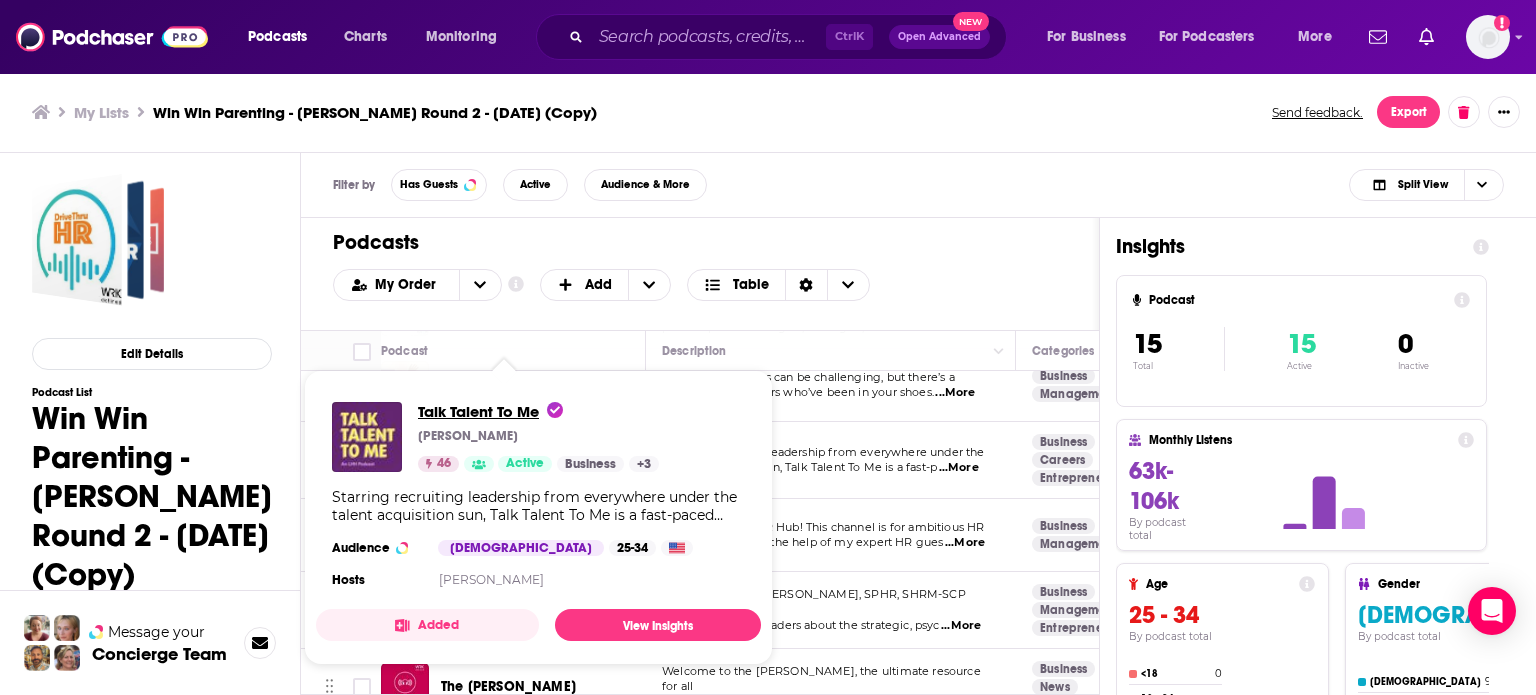 click on "Talk Talent To Me" at bounding box center (490, 411) 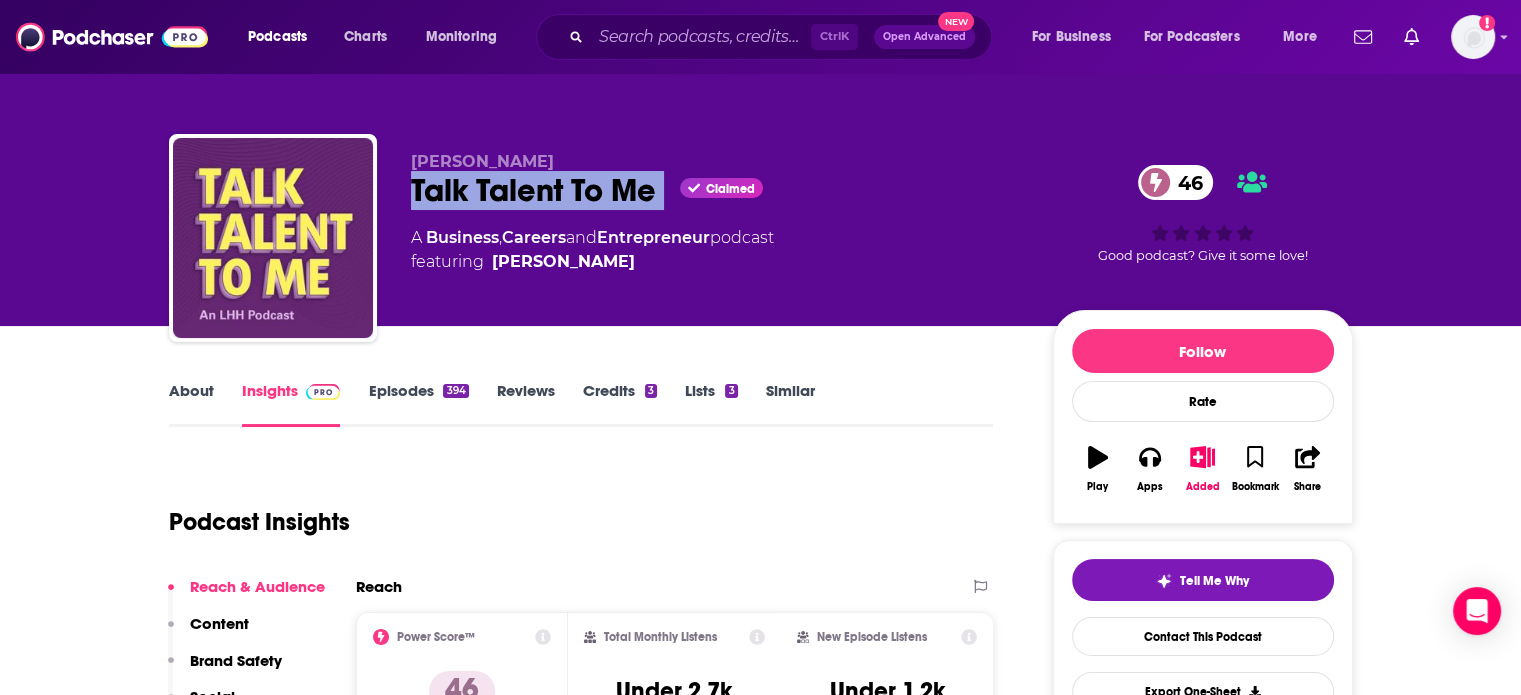 drag, startPoint x: 630, startPoint y: 200, endPoint x: 411, endPoint y: 195, distance: 219.05707 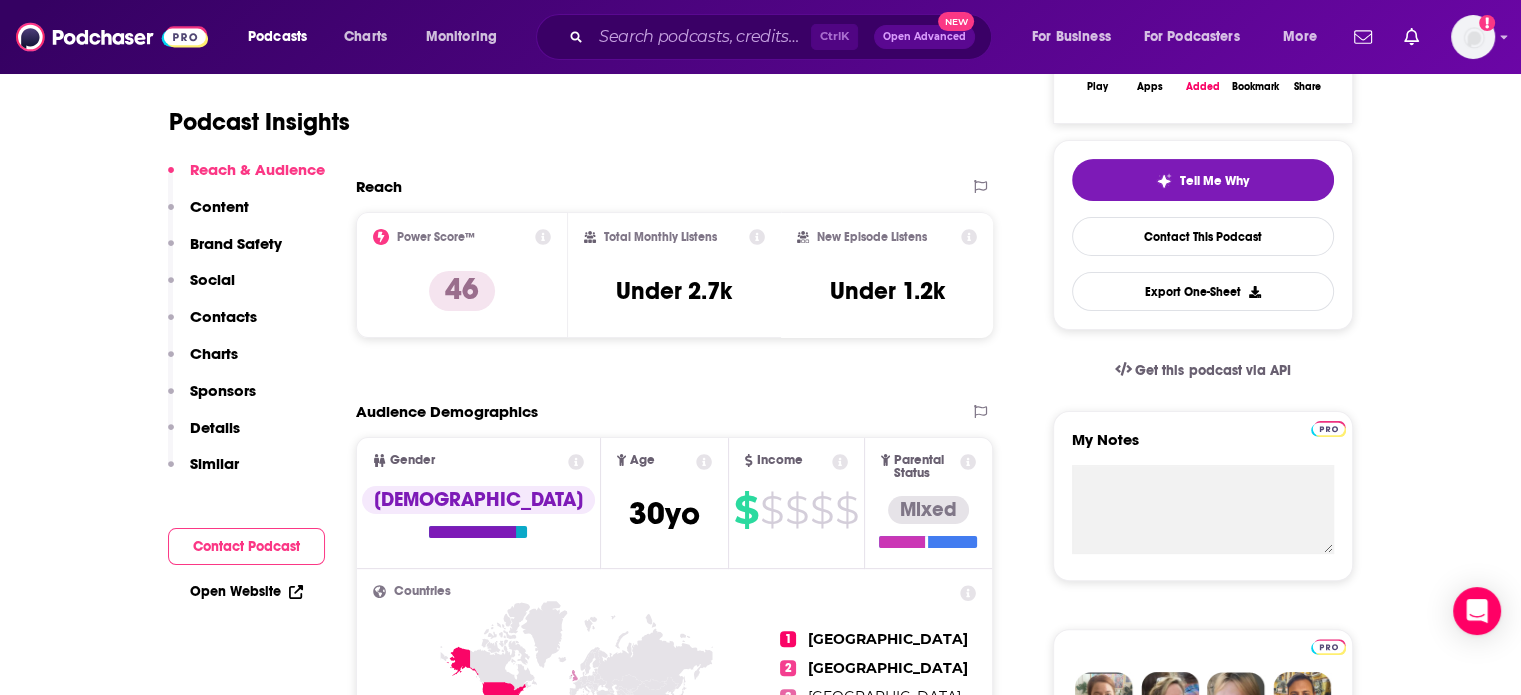 scroll, scrollTop: 500, scrollLeft: 0, axis: vertical 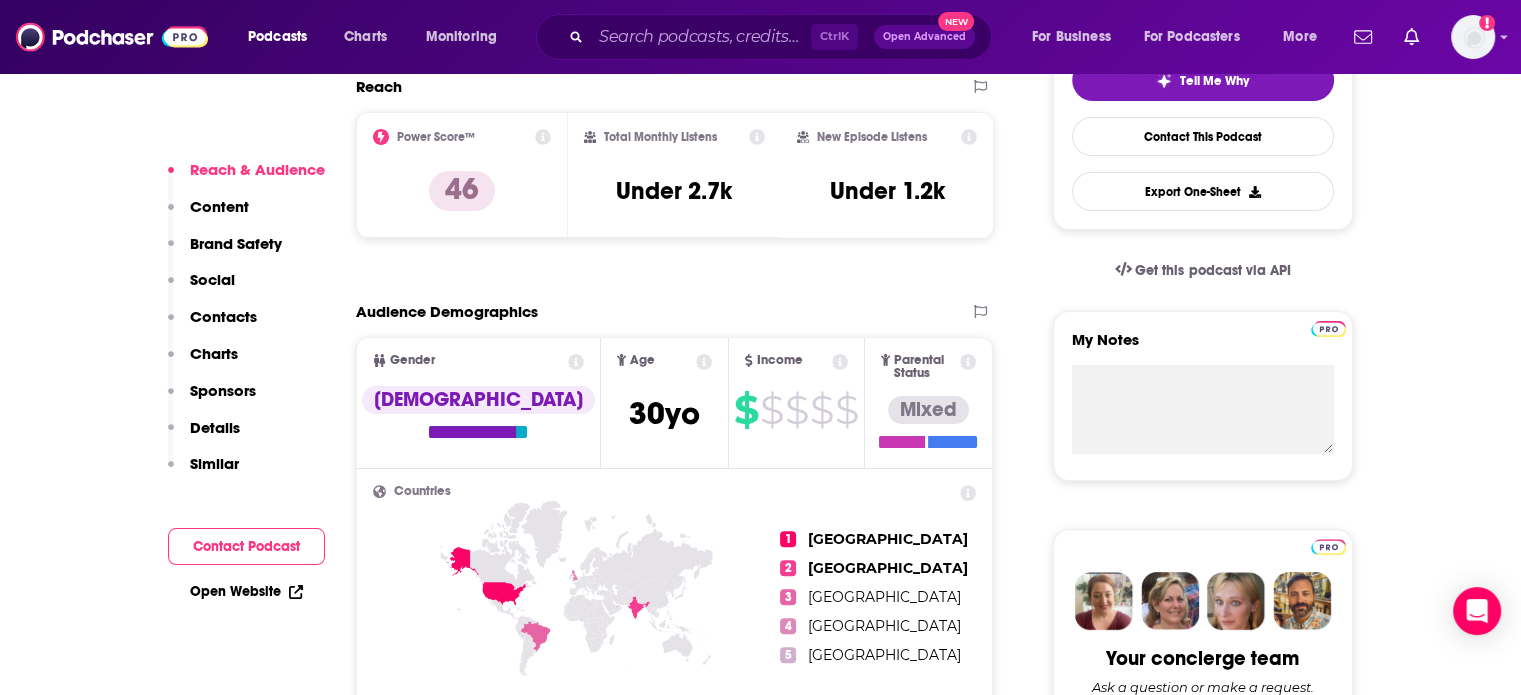 click on "Contacts" at bounding box center (223, 316) 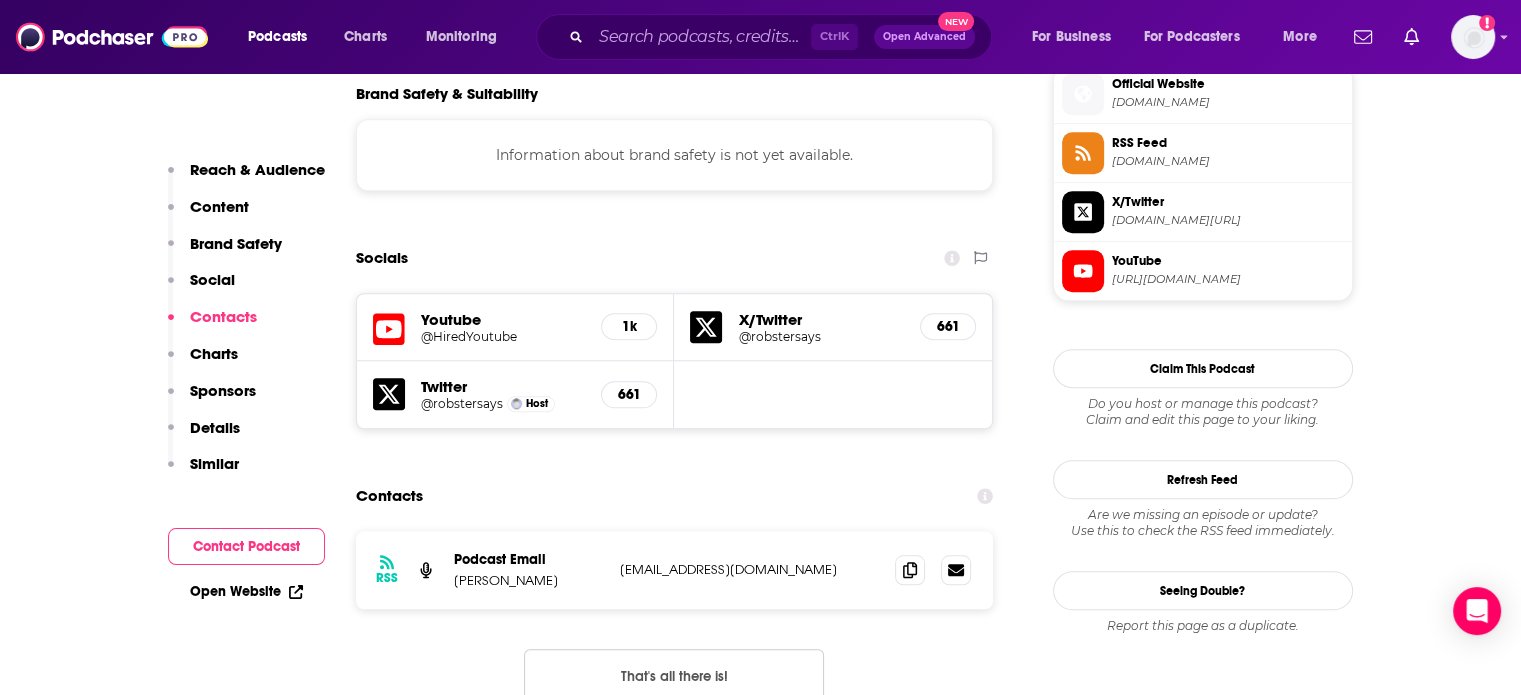 scroll, scrollTop: 1904, scrollLeft: 0, axis: vertical 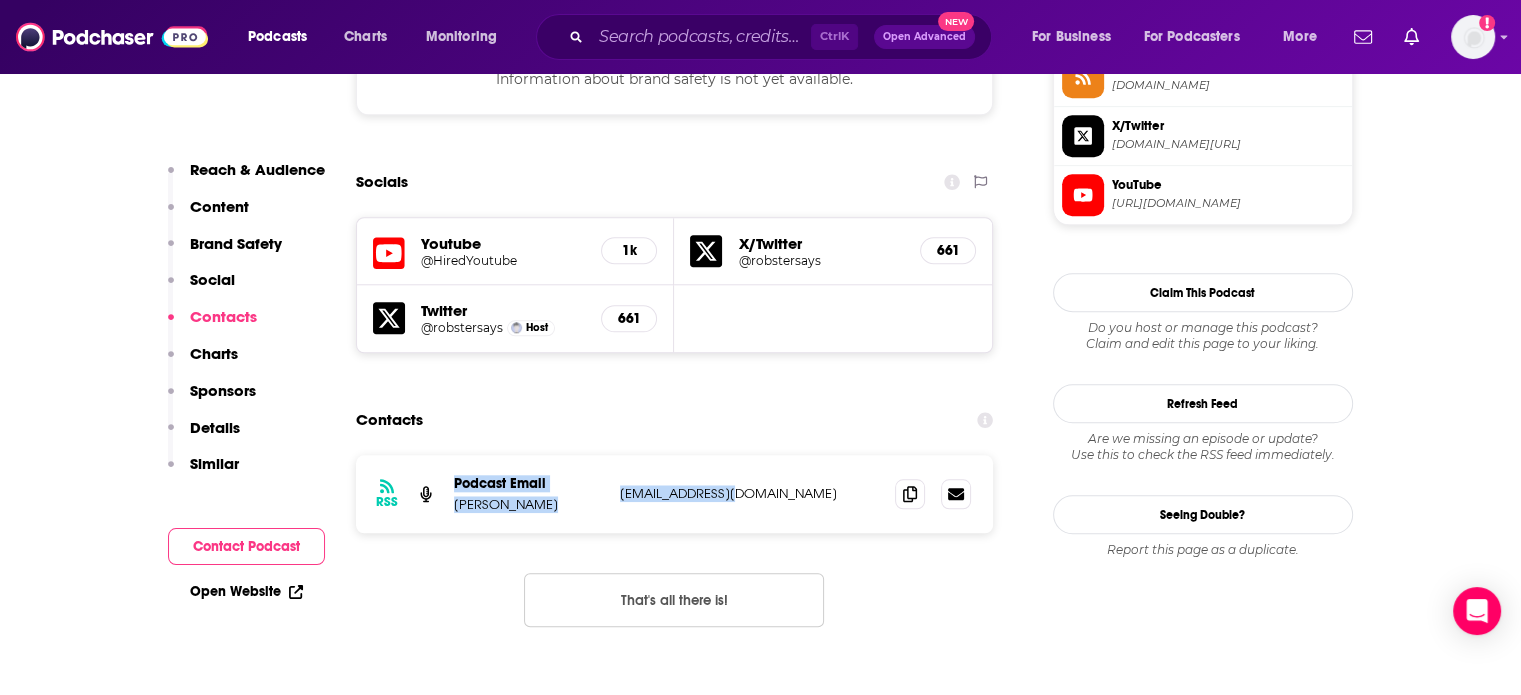 drag, startPoint x: 780, startPoint y: 379, endPoint x: 452, endPoint y: 355, distance: 328.87686 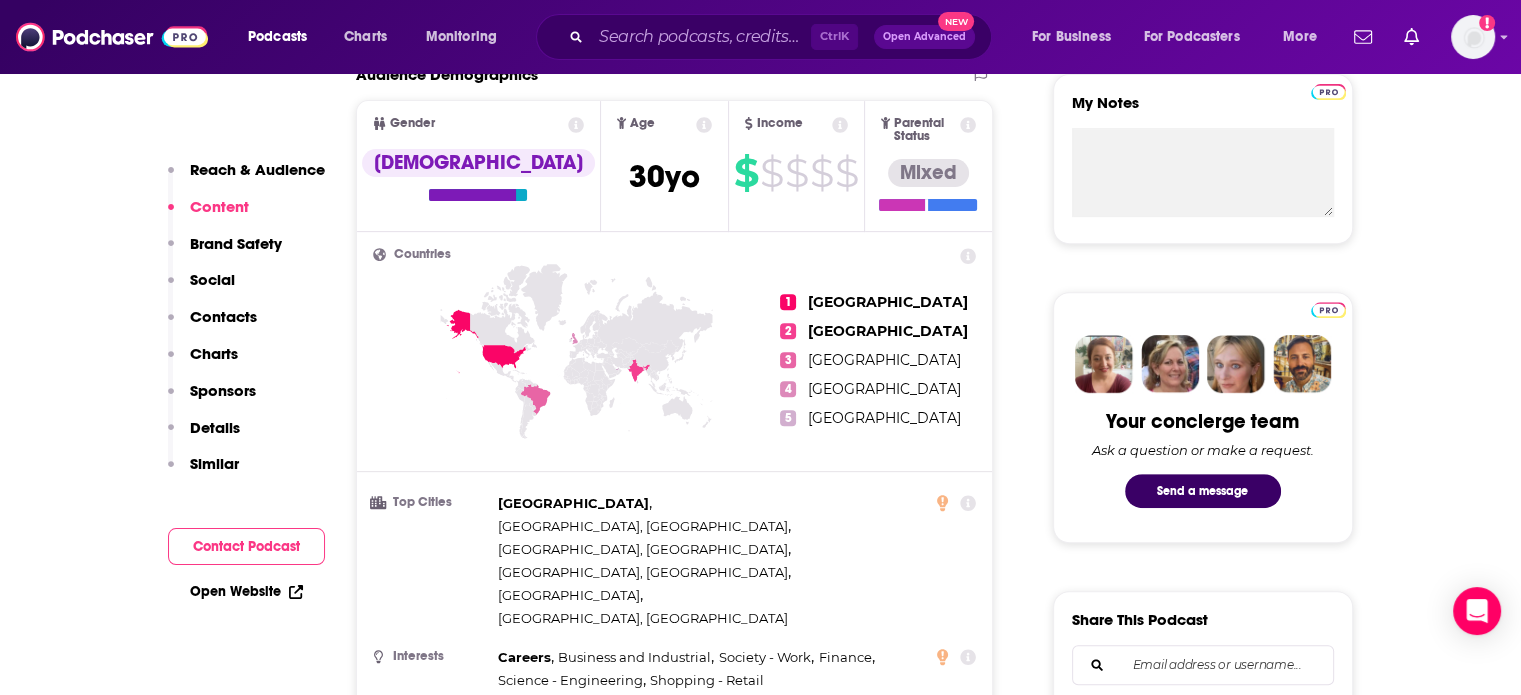 scroll, scrollTop: 504, scrollLeft: 0, axis: vertical 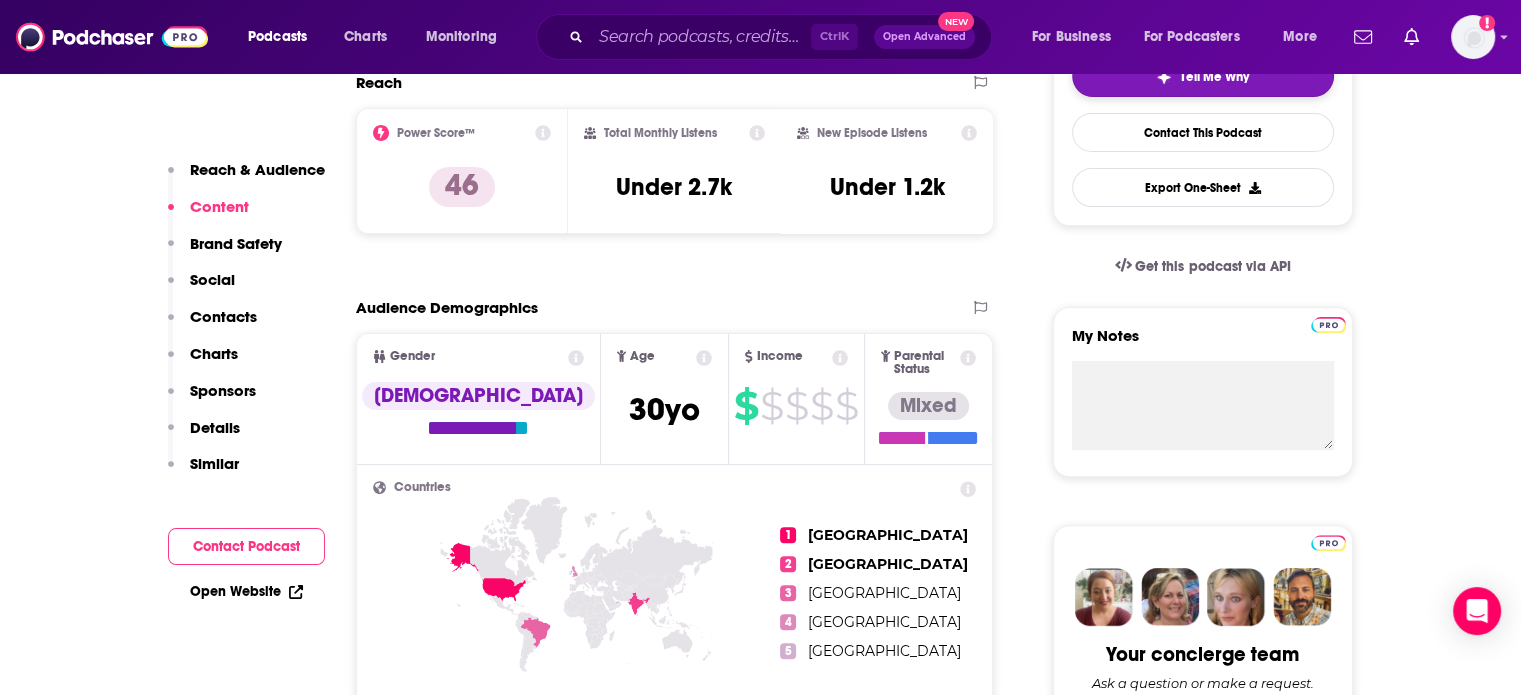 click on "Tell Me Why" at bounding box center [1203, 76] 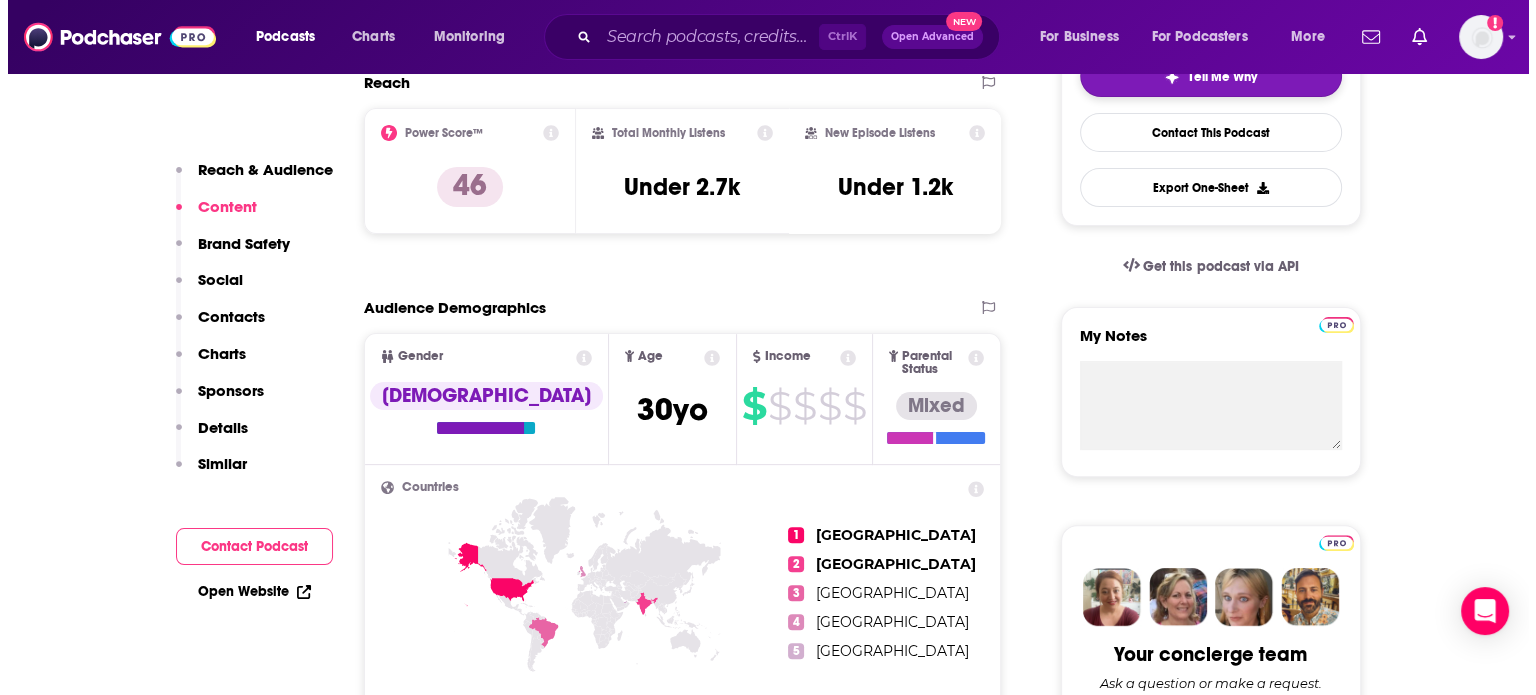 scroll, scrollTop: 0, scrollLeft: 0, axis: both 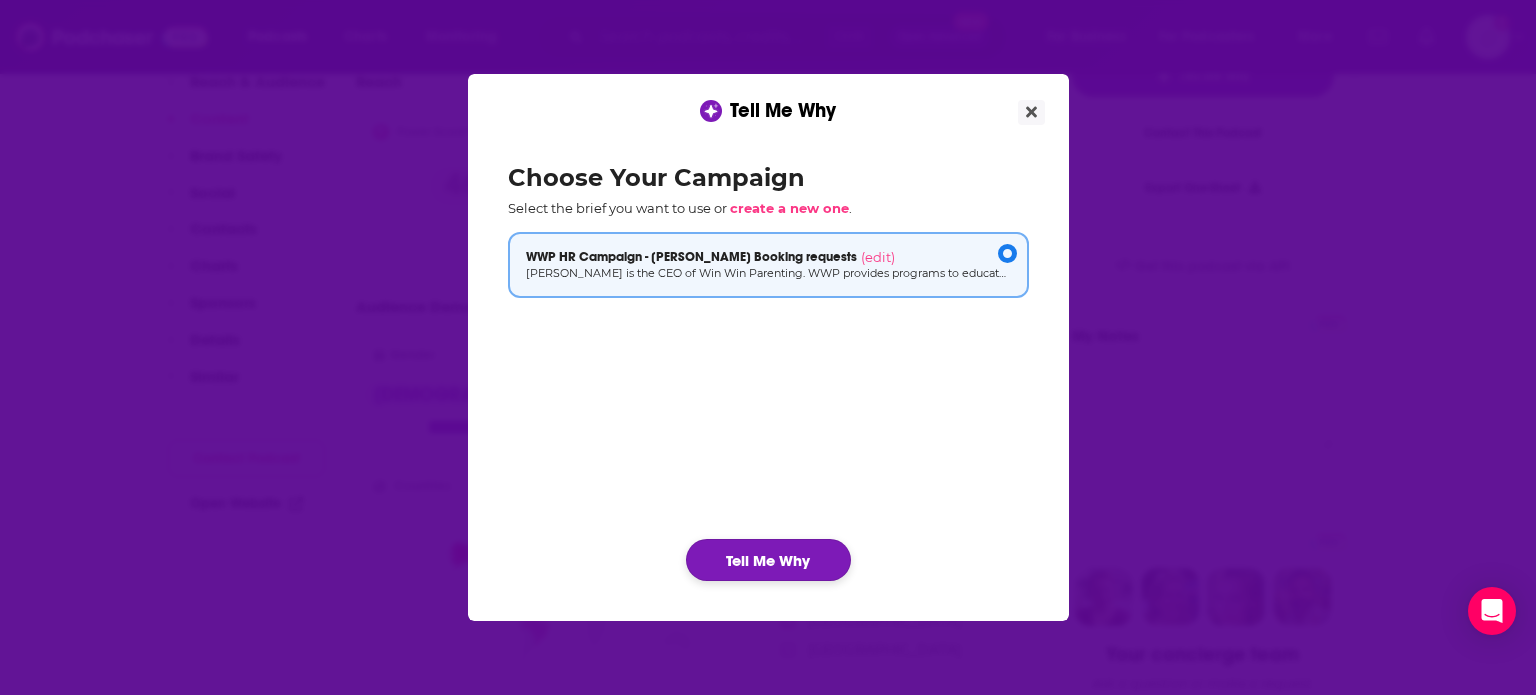 click on "Tell Me Why" 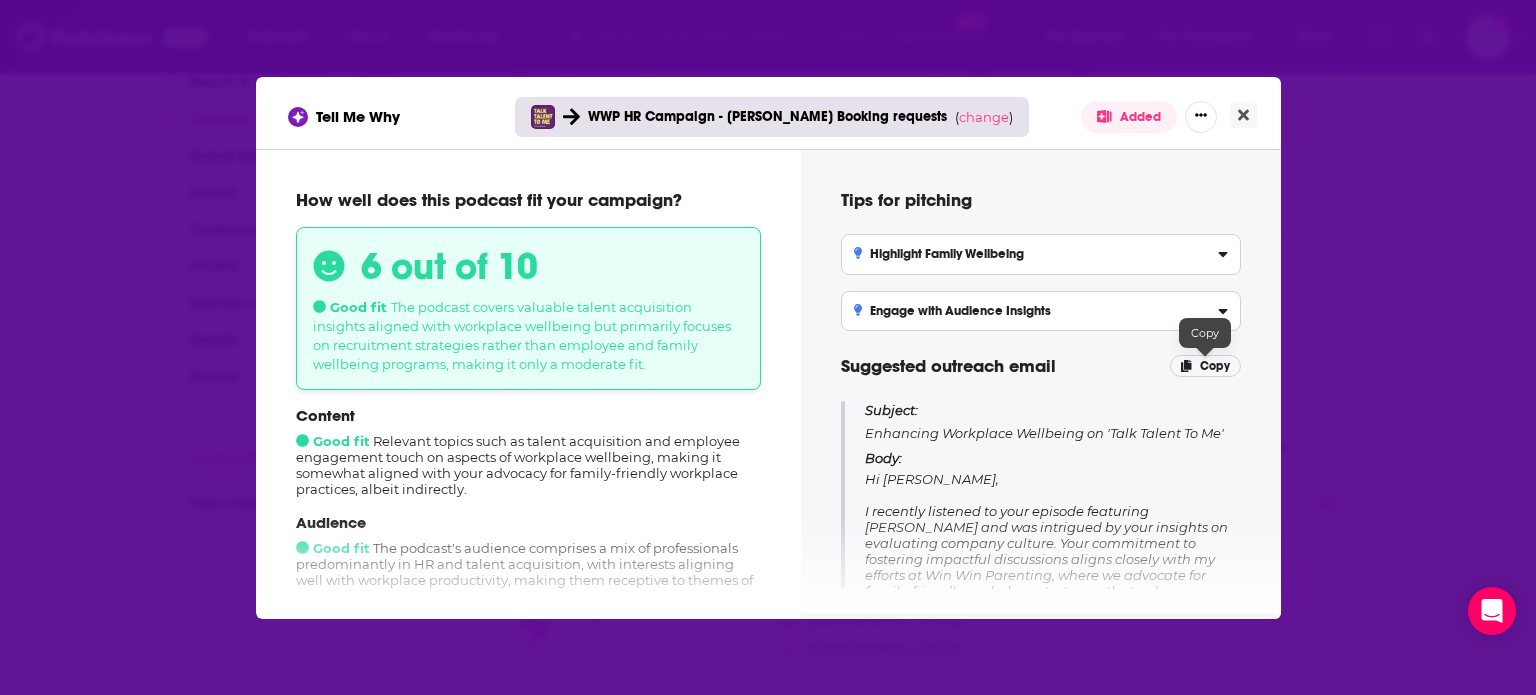 click on "Copy" at bounding box center (1215, 366) 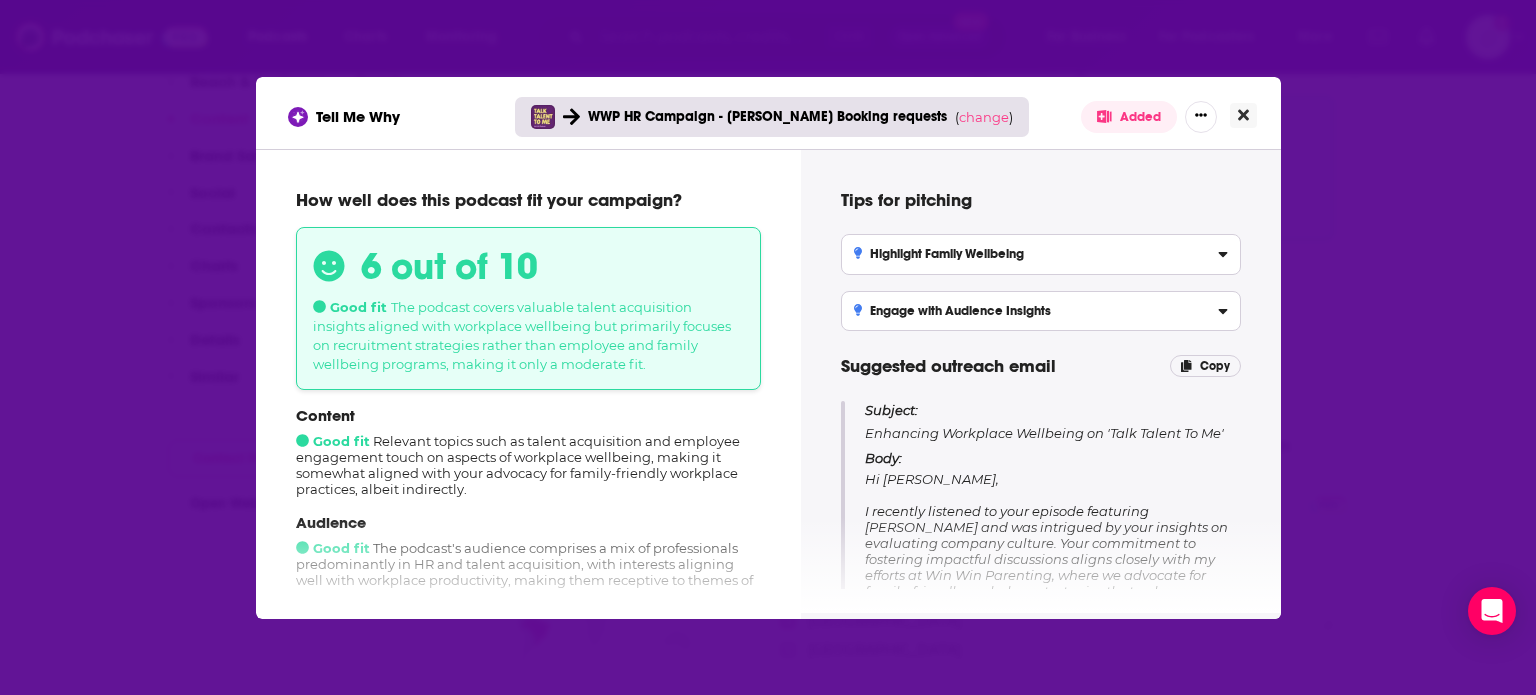 click 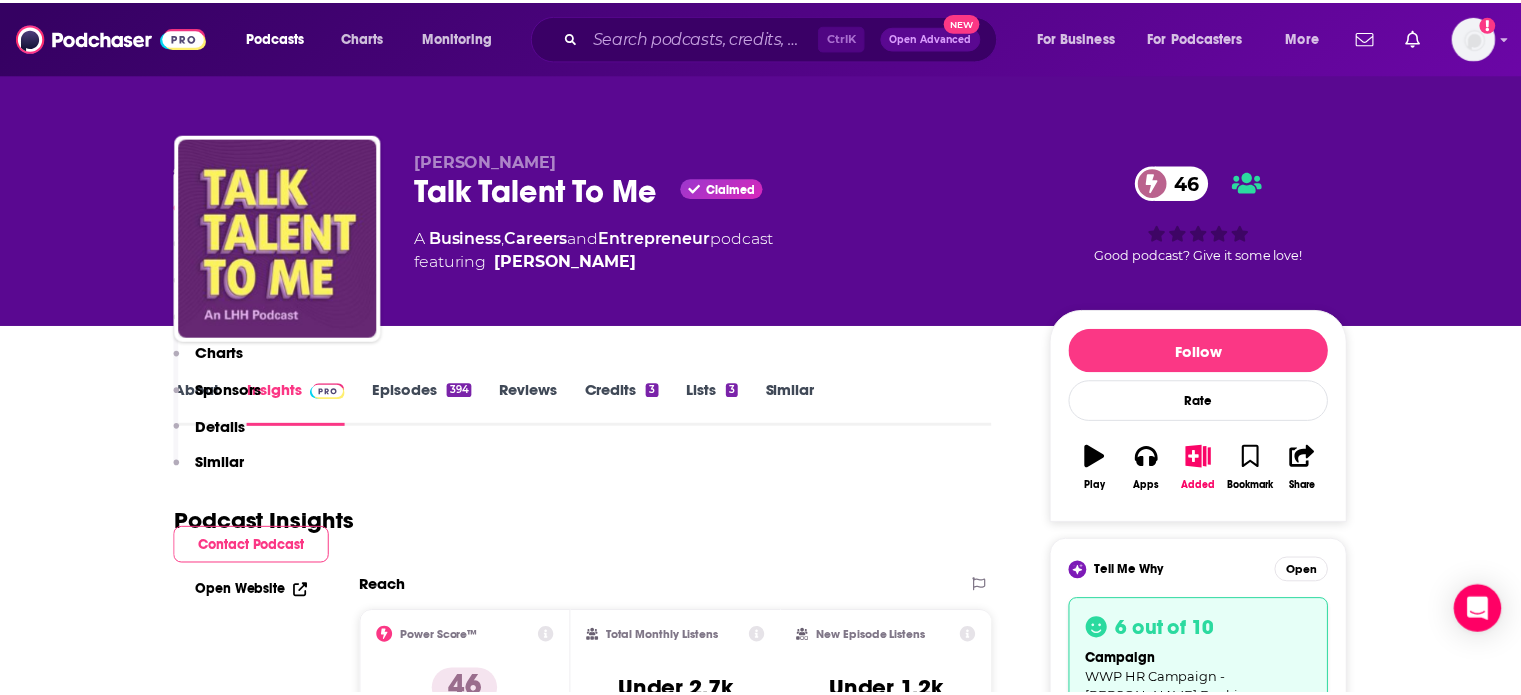 scroll, scrollTop: 504, scrollLeft: 0, axis: vertical 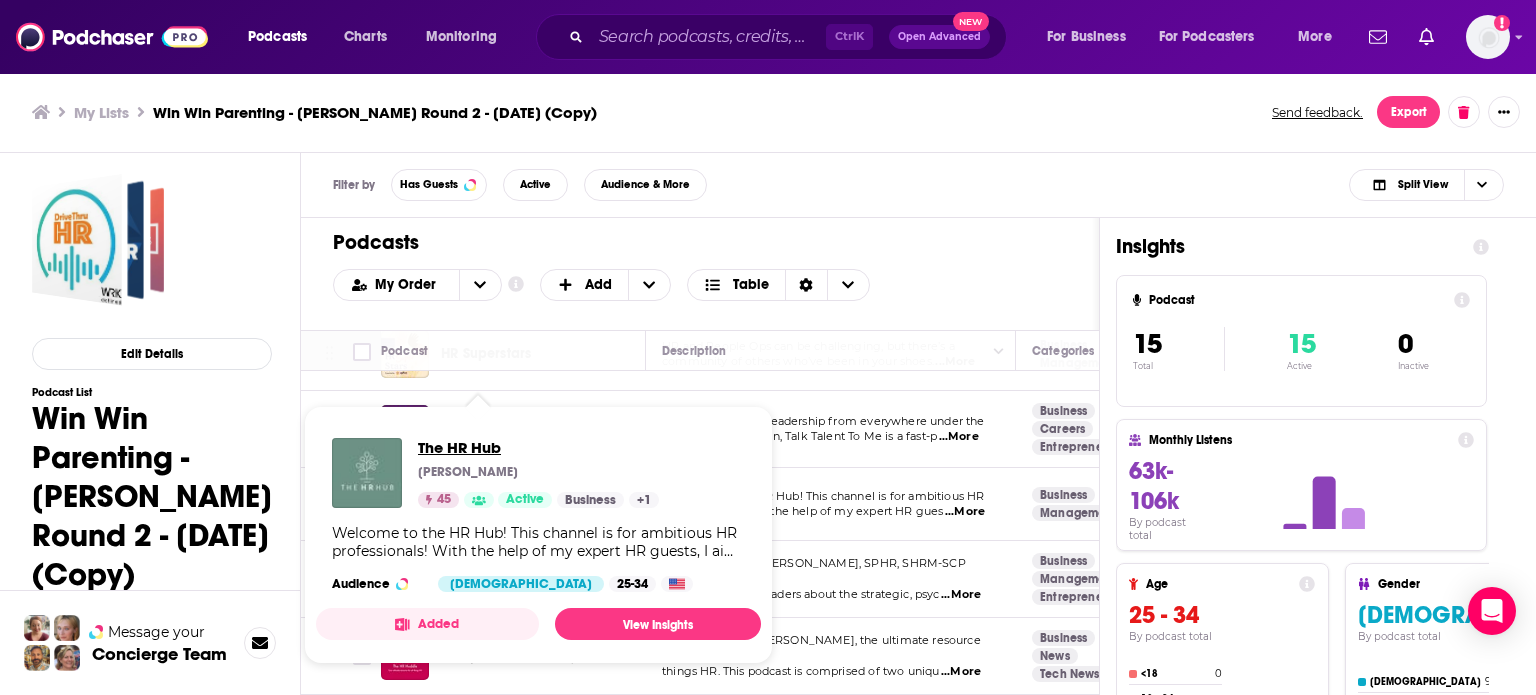 click on "The HR Hub" at bounding box center [538, 447] 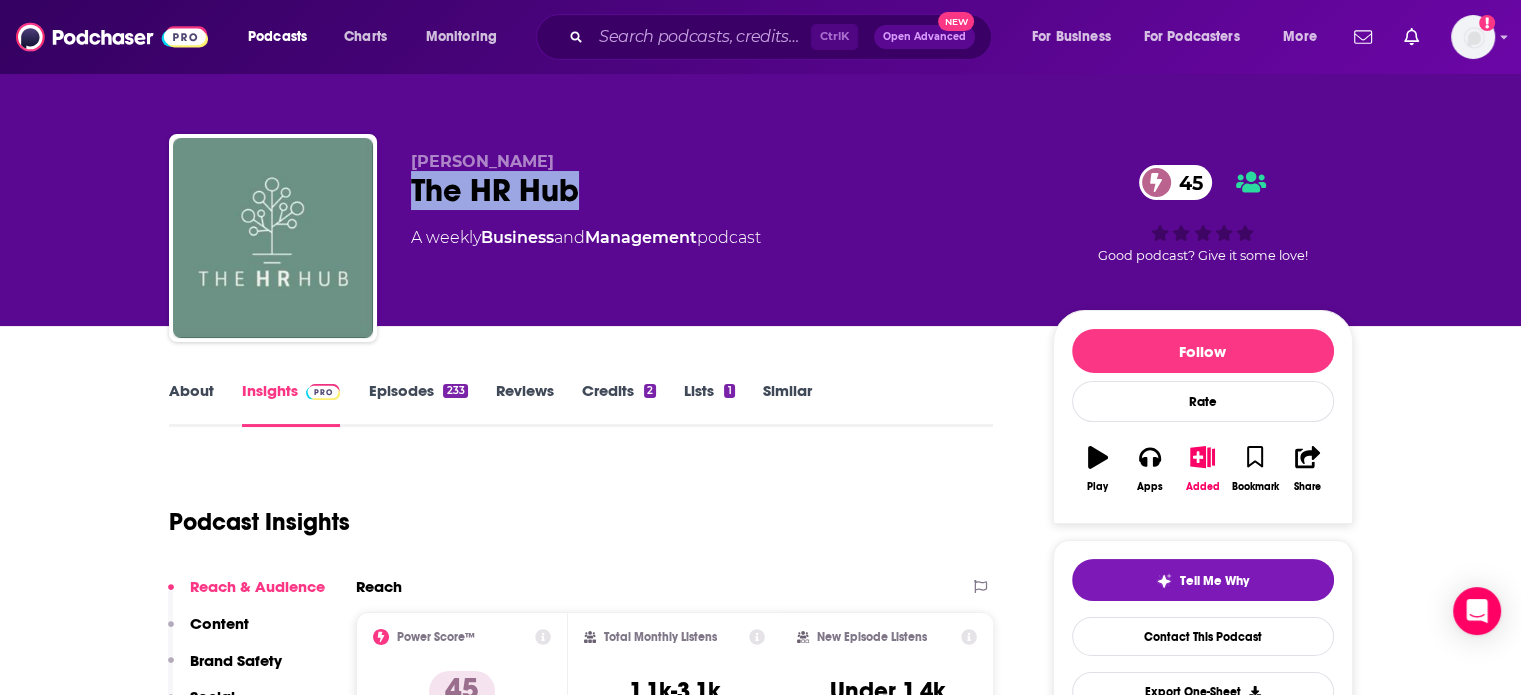 drag, startPoint x: 587, startPoint y: 195, endPoint x: 415, endPoint y: 203, distance: 172.18594 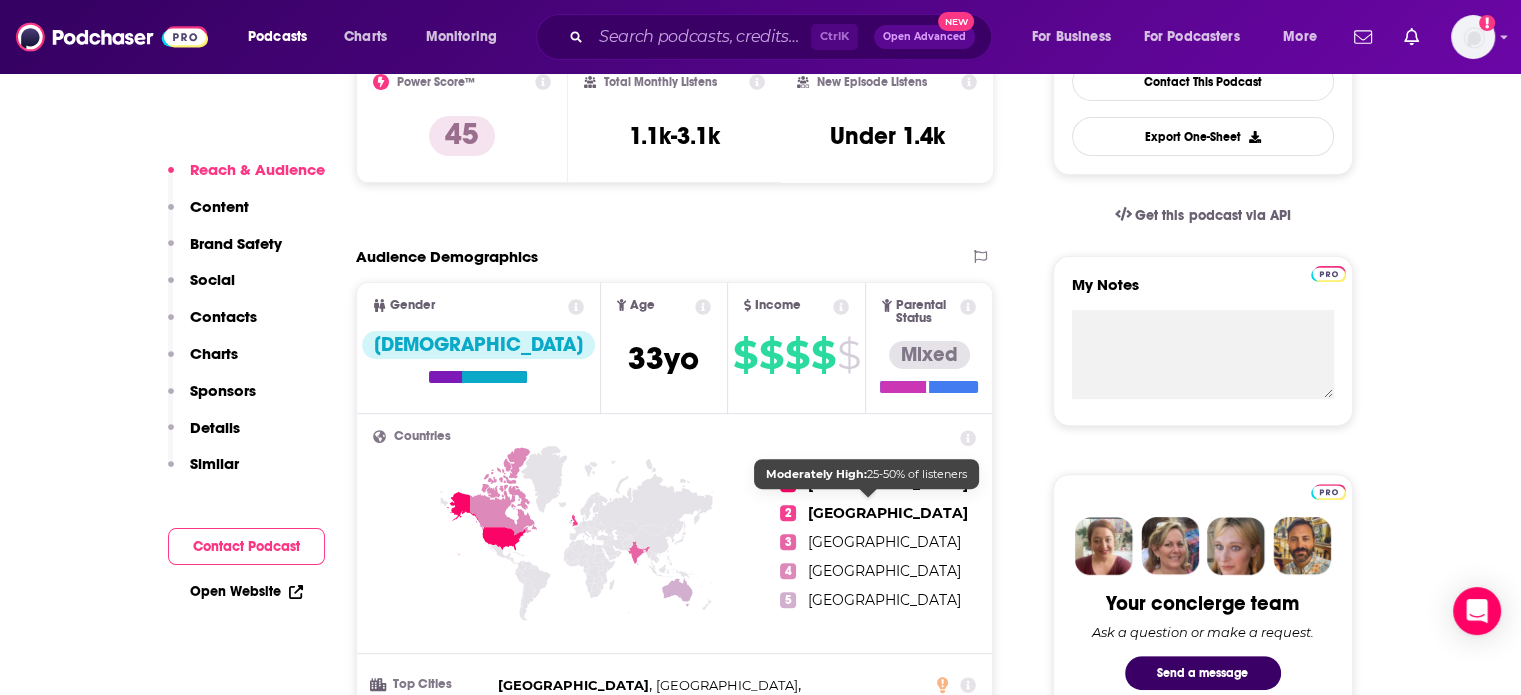 scroll, scrollTop: 600, scrollLeft: 0, axis: vertical 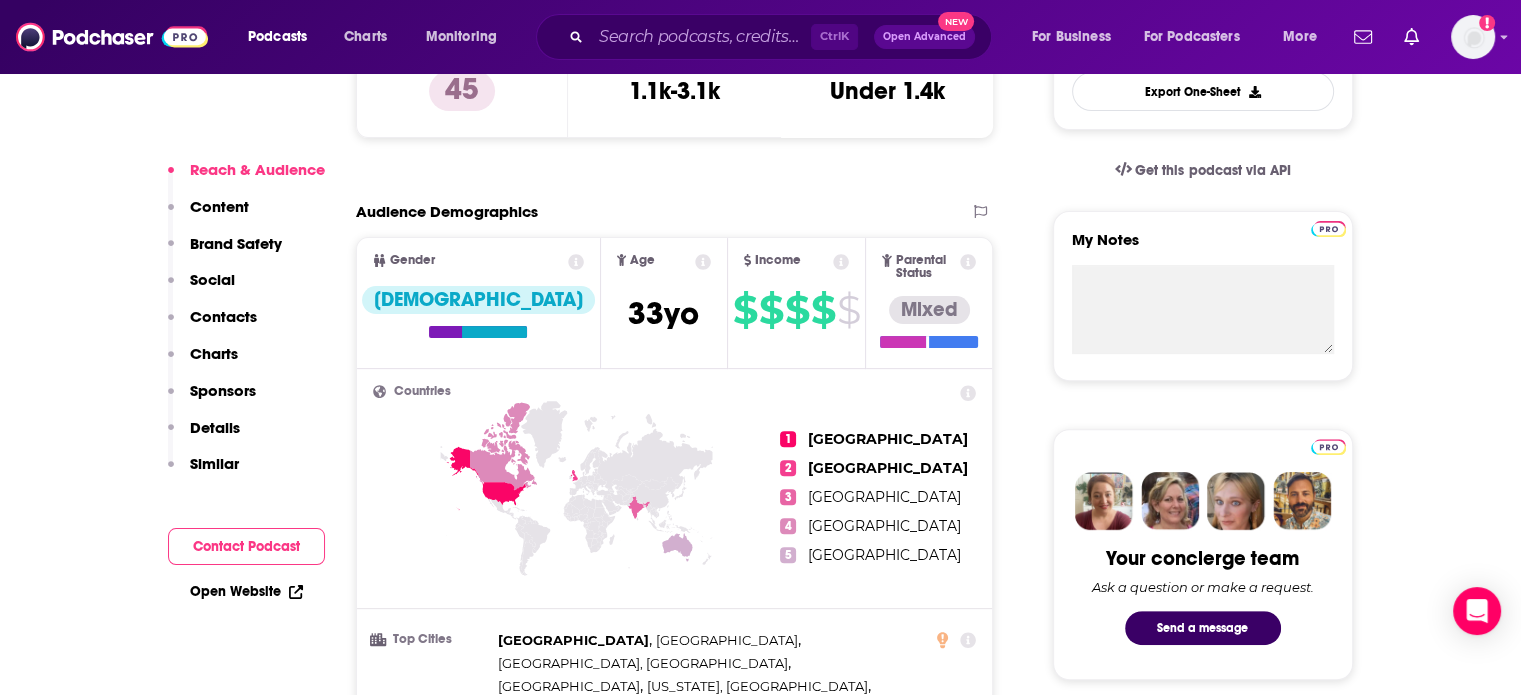 click on "Contacts" at bounding box center [223, 316] 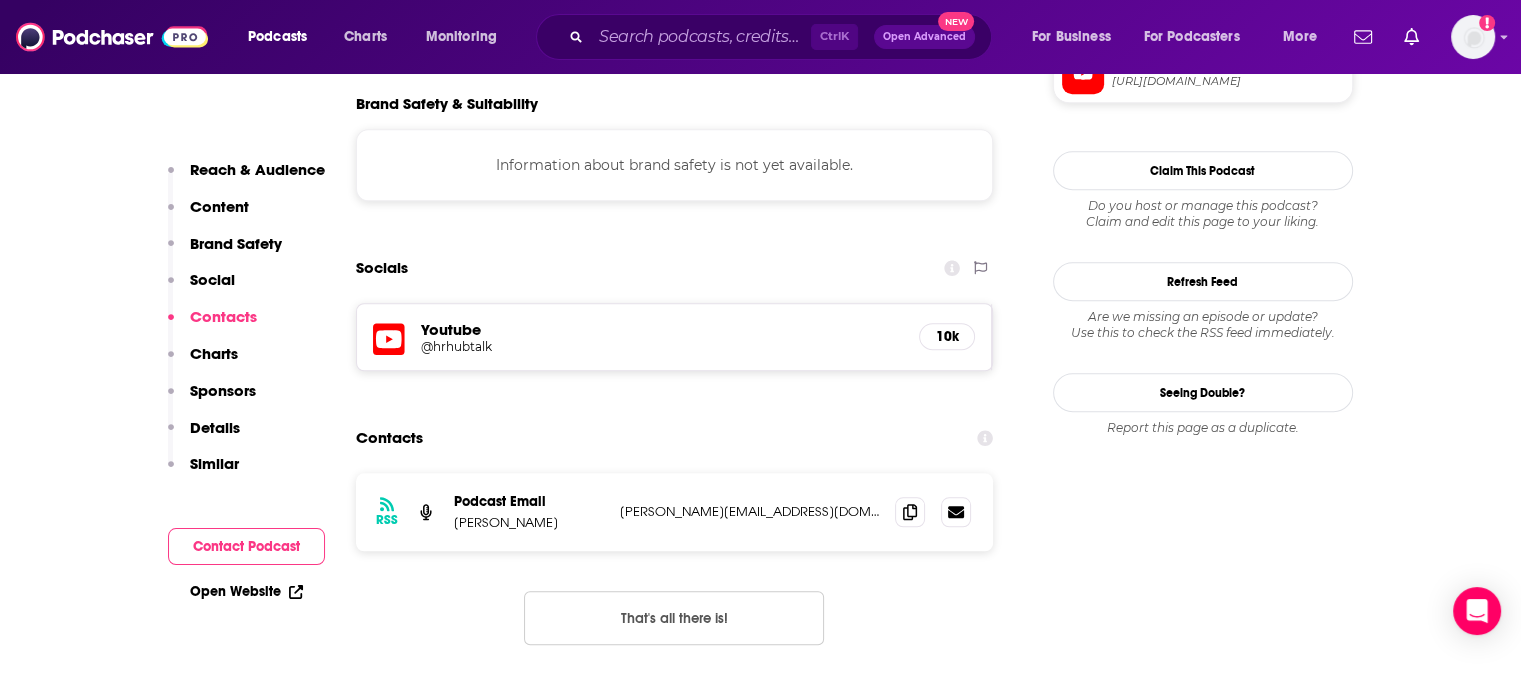 scroll, scrollTop: 1836, scrollLeft: 0, axis: vertical 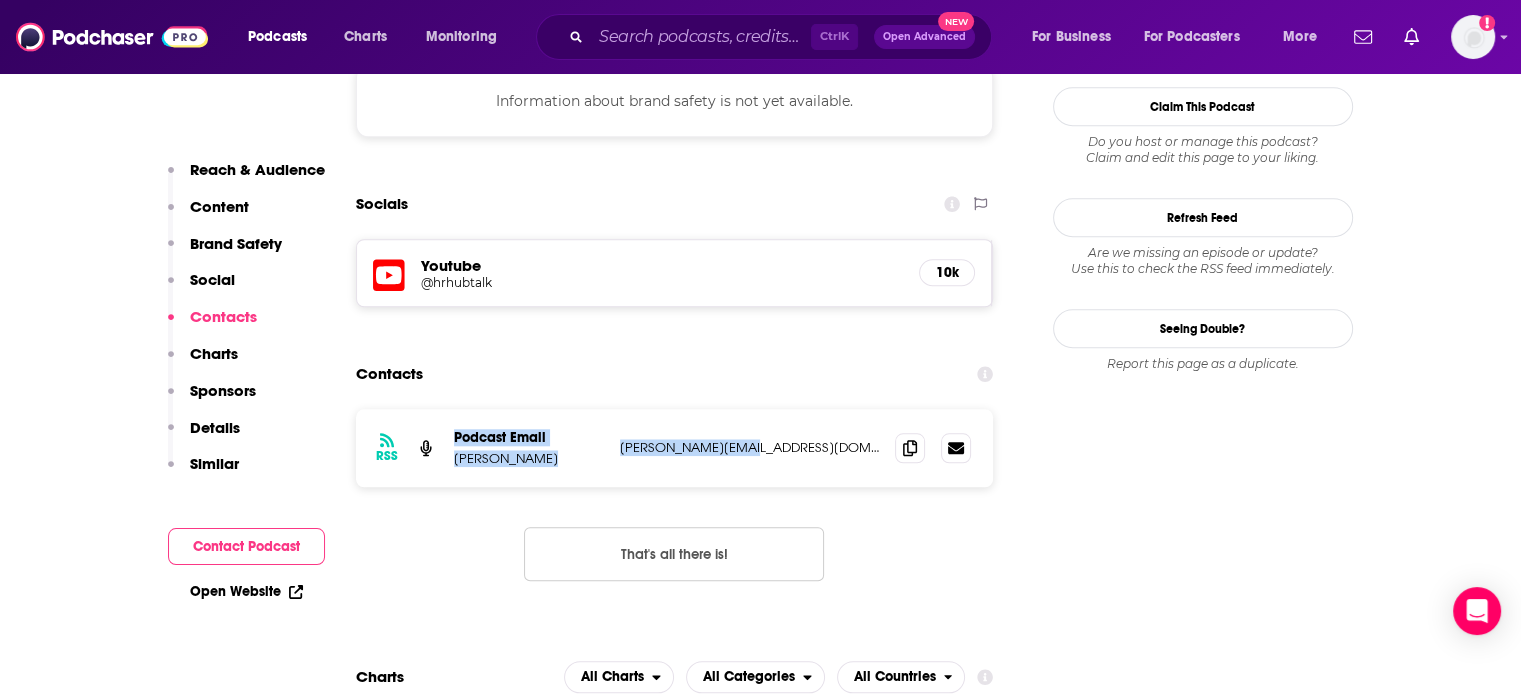 drag, startPoint x: 776, startPoint y: 387, endPoint x: 452, endPoint y: 363, distance: 324.88766 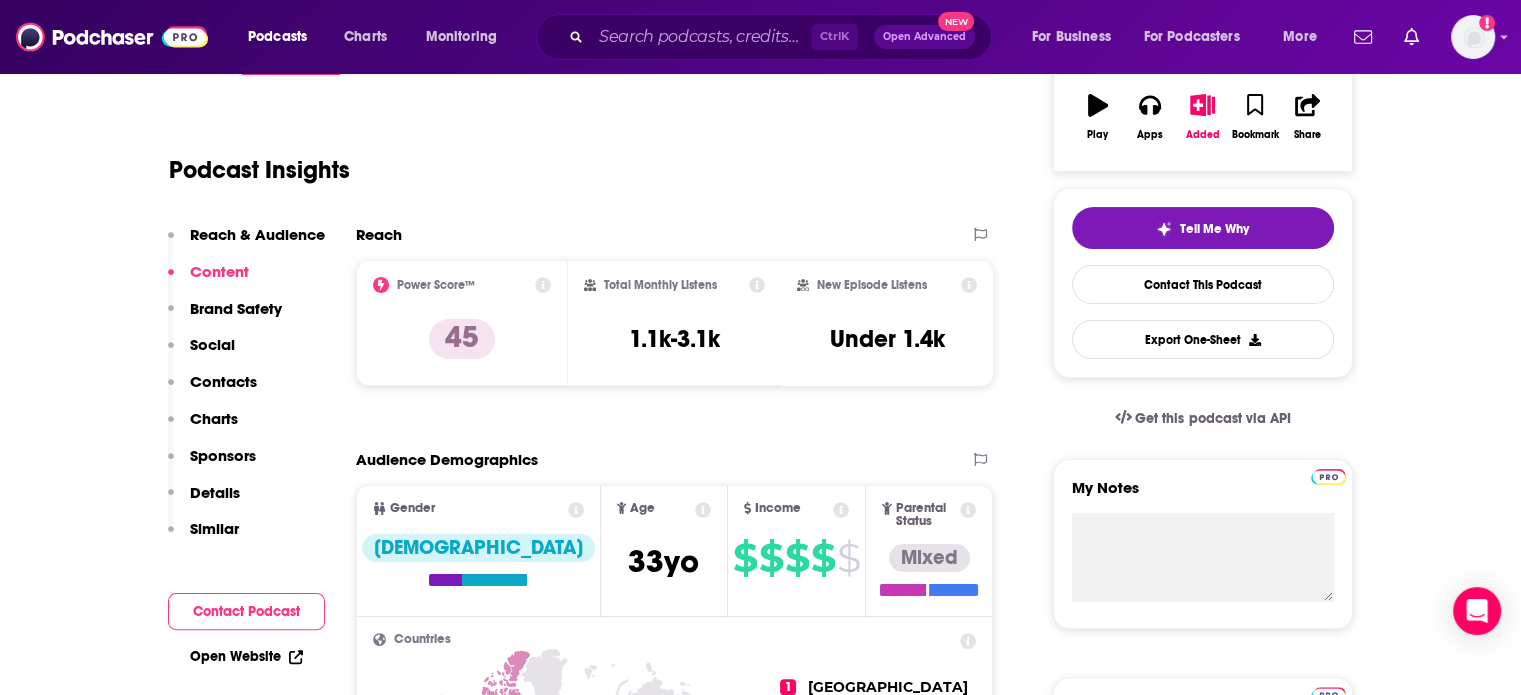 scroll, scrollTop: 34, scrollLeft: 0, axis: vertical 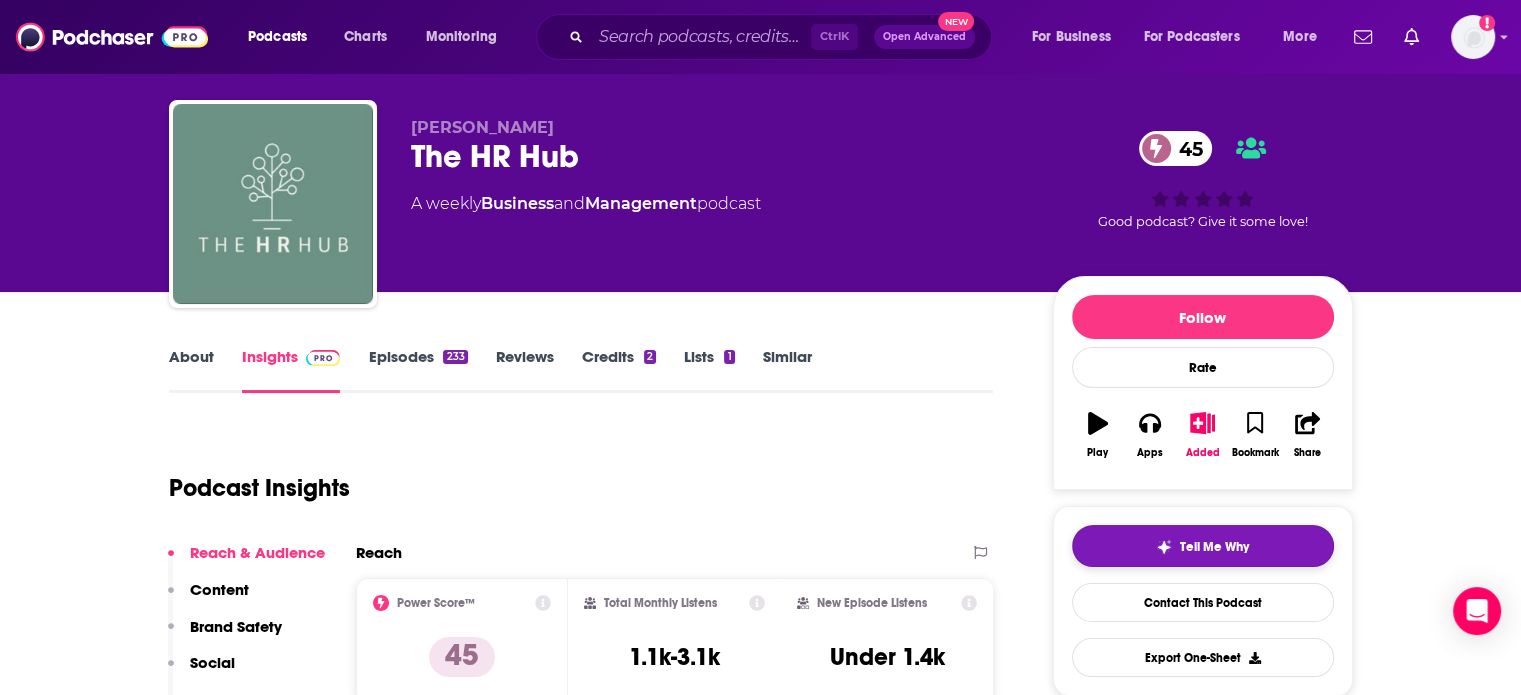 click on "Tell Me Why" at bounding box center (1214, 547) 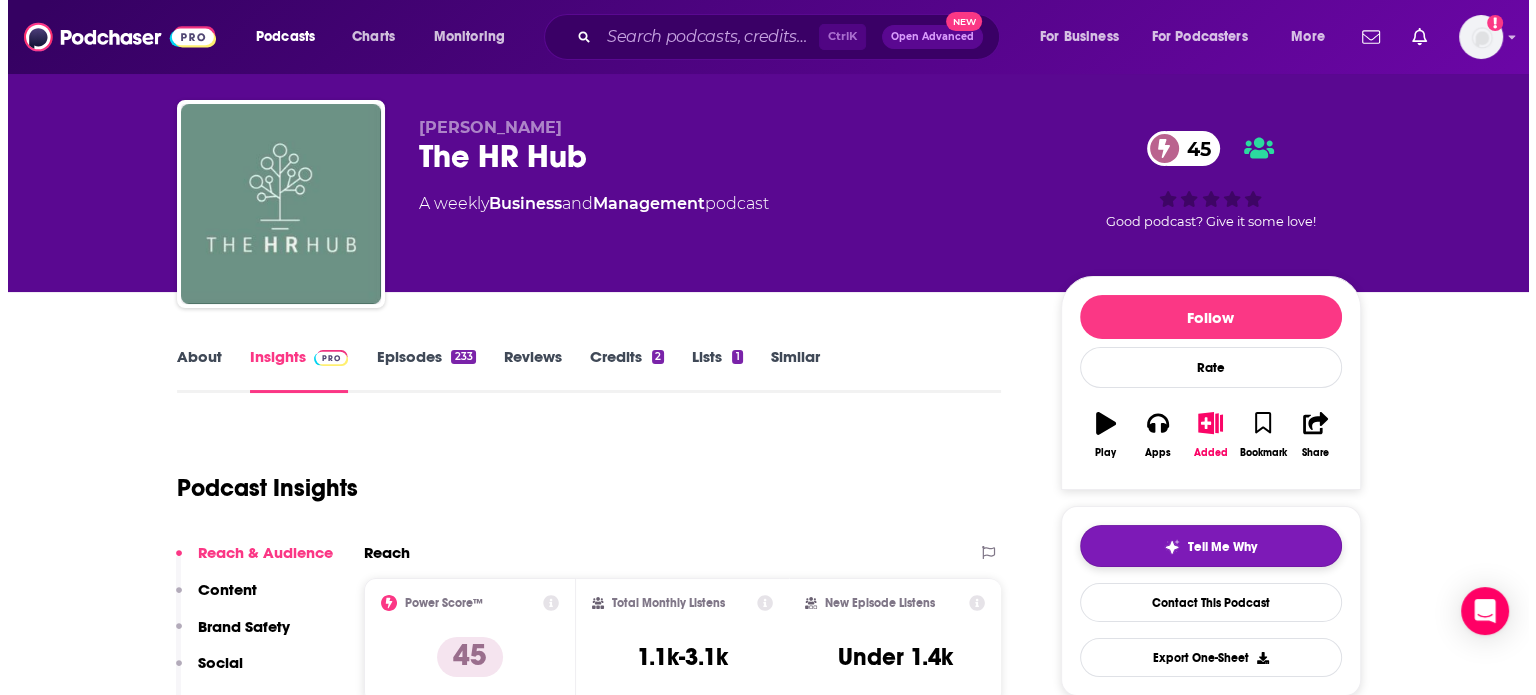 scroll, scrollTop: 0, scrollLeft: 0, axis: both 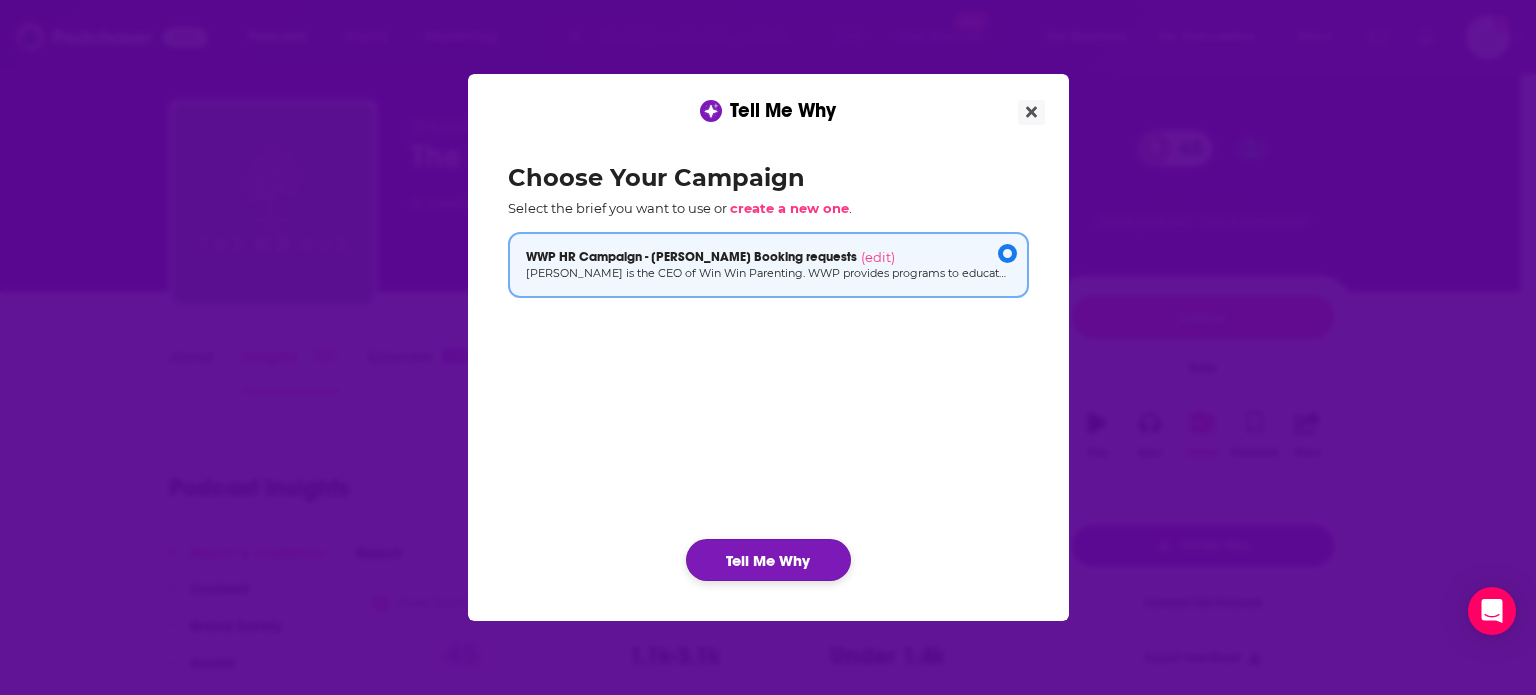 click on "Tell Me Why" 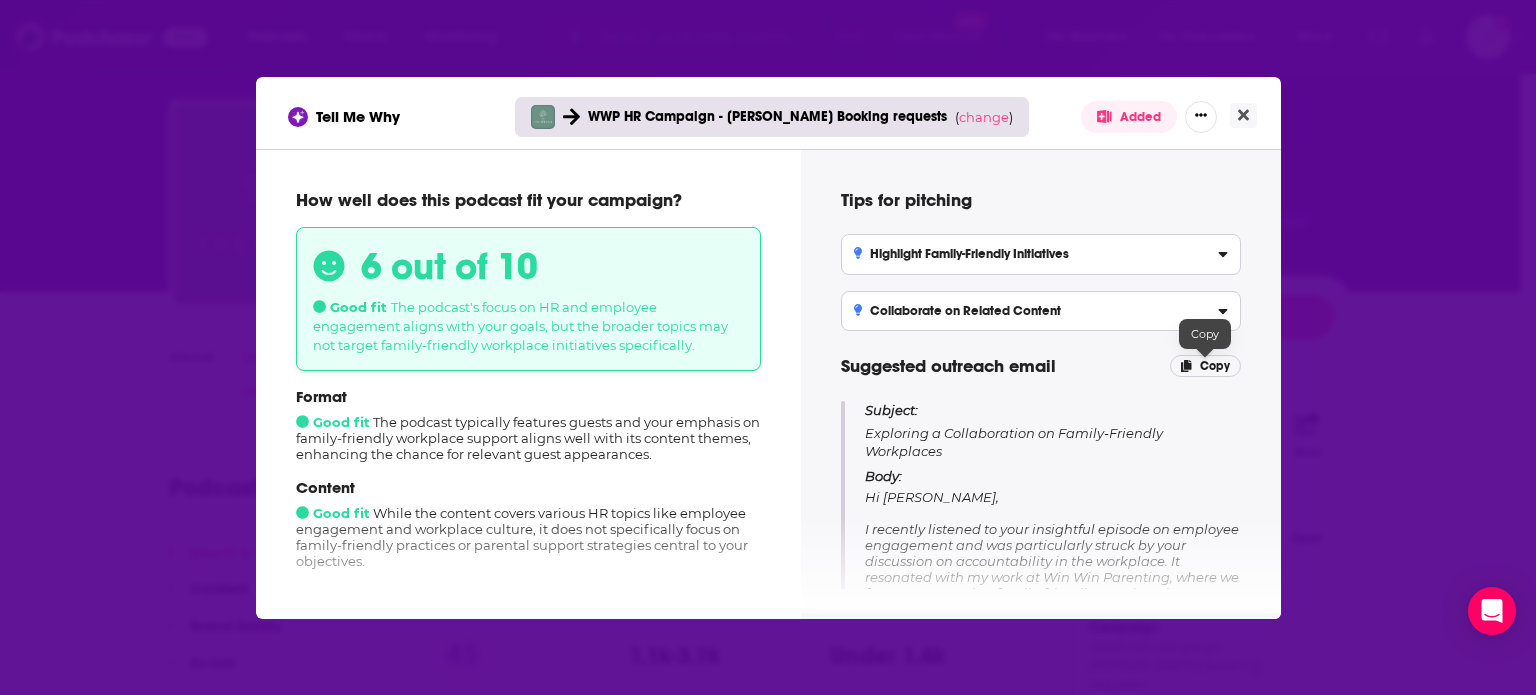 click on "Copy" at bounding box center [1215, 366] 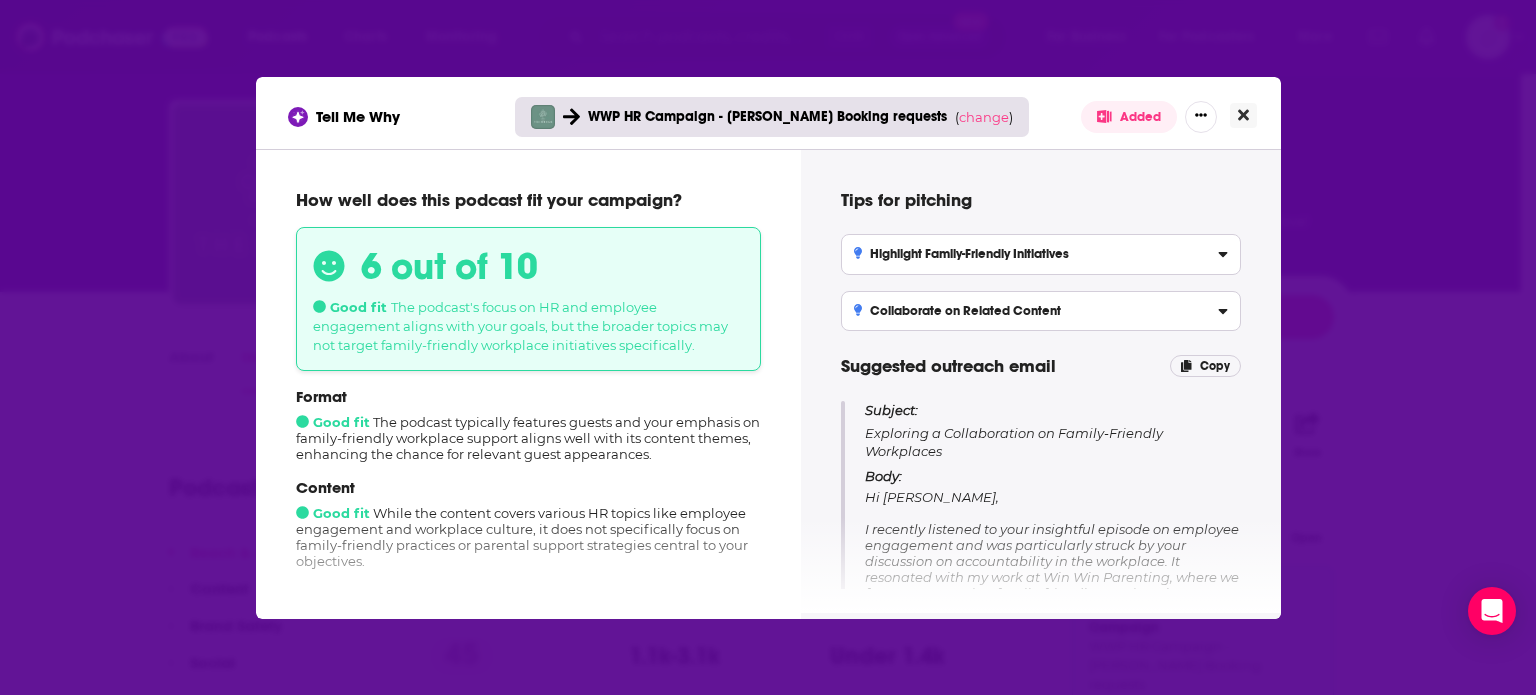 click 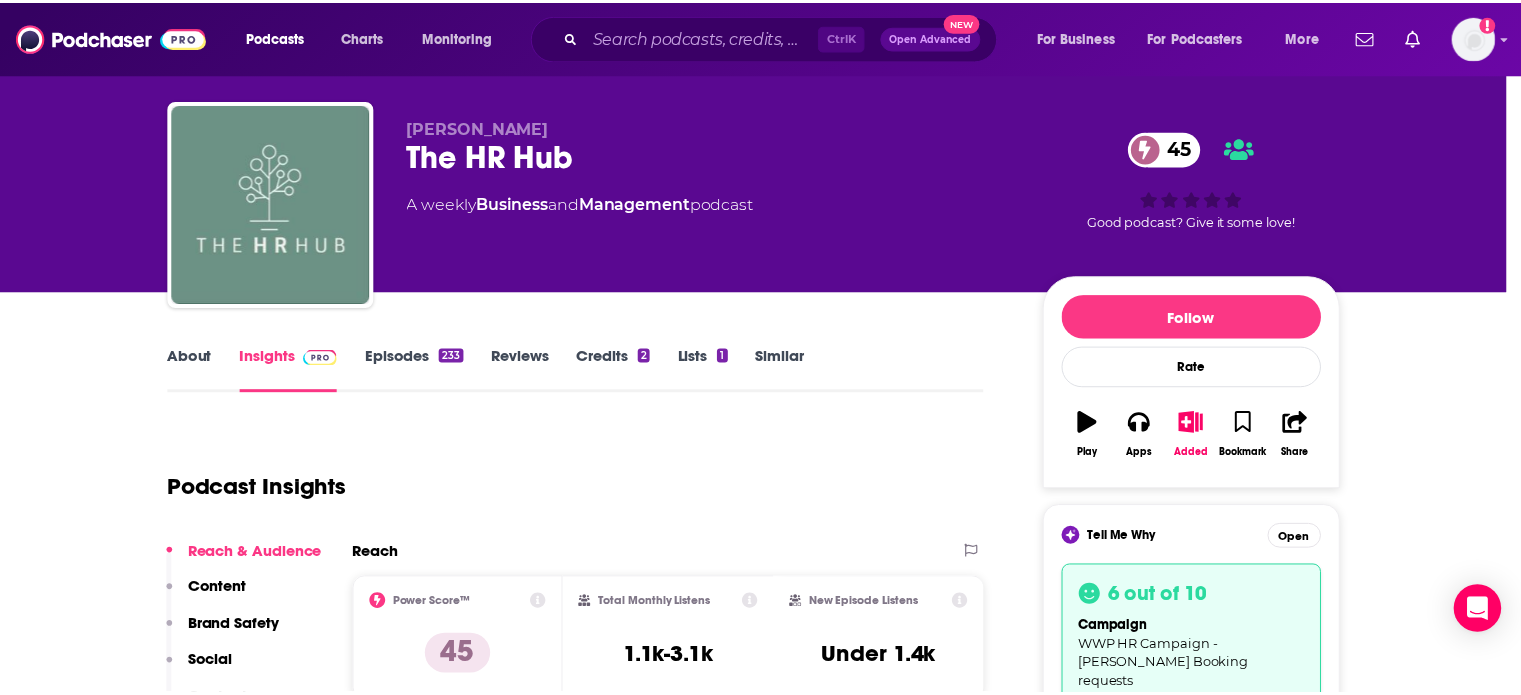 scroll, scrollTop: 34, scrollLeft: 0, axis: vertical 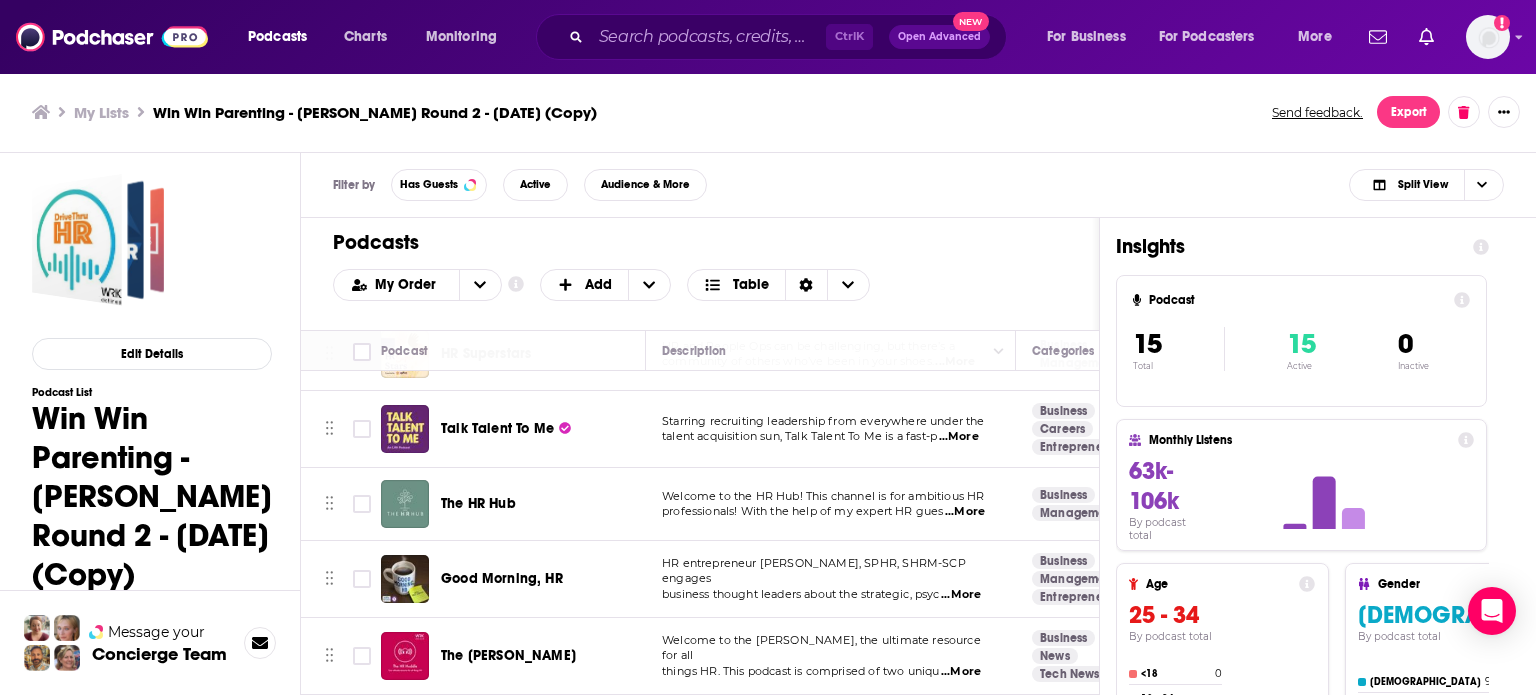 click on "Good Morning, HR" at bounding box center [502, 578] 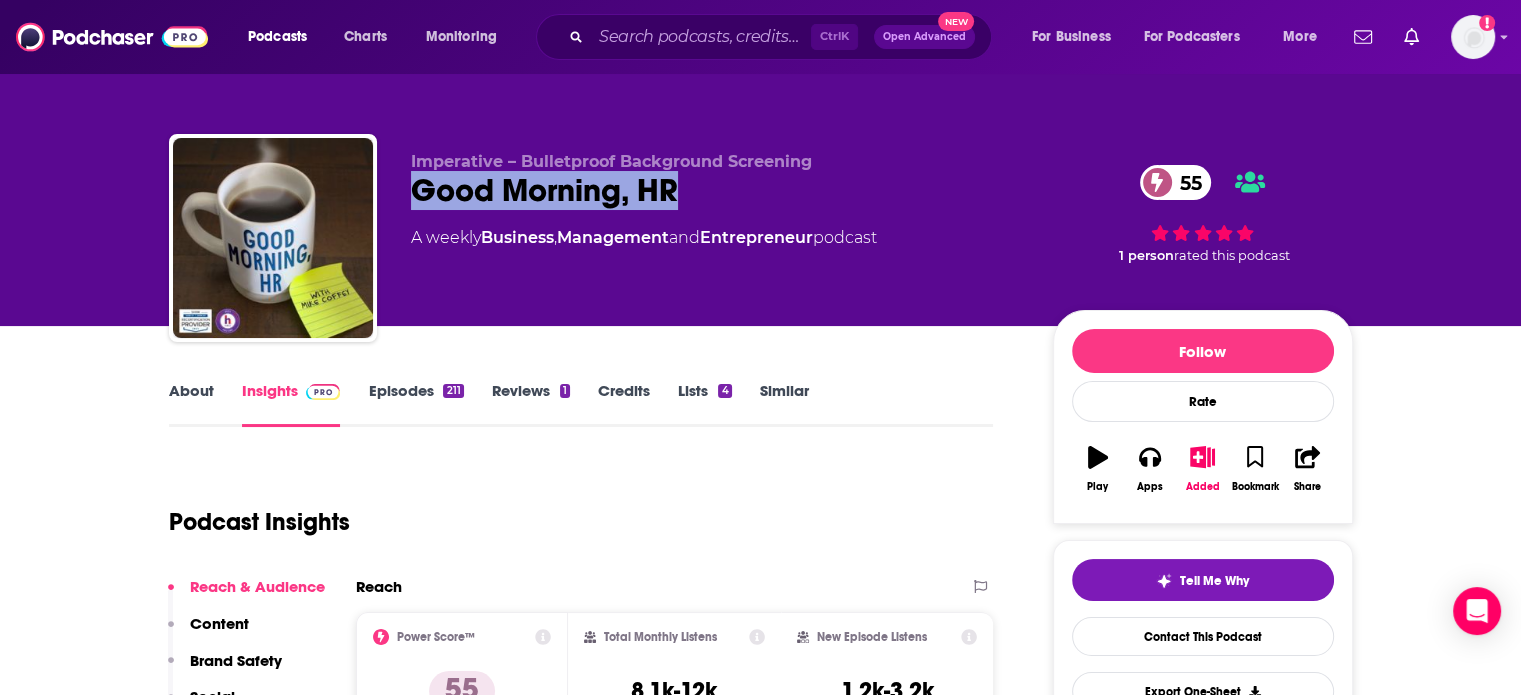 drag, startPoint x: 684, startPoint y: 183, endPoint x: 404, endPoint y: 182, distance: 280.0018 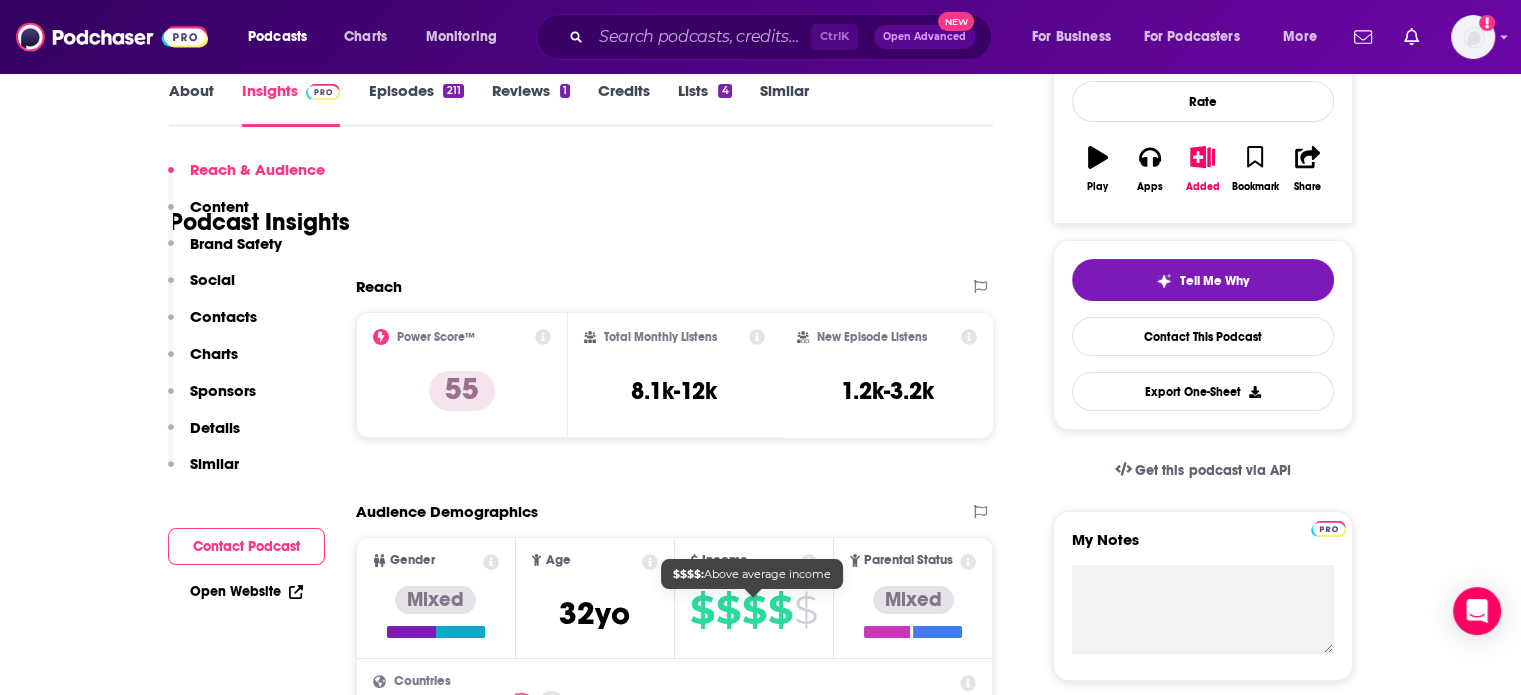 scroll, scrollTop: 500, scrollLeft: 0, axis: vertical 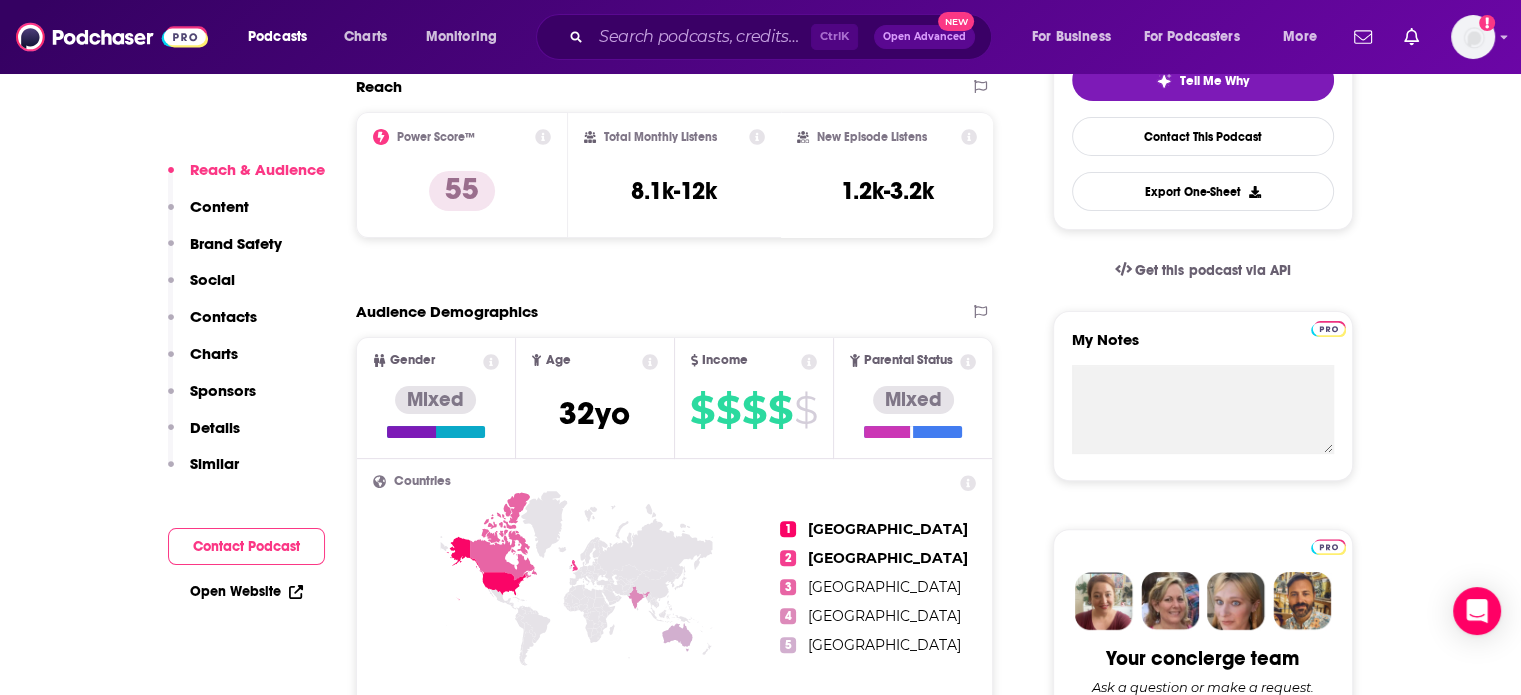 click on "Contacts" at bounding box center [223, 316] 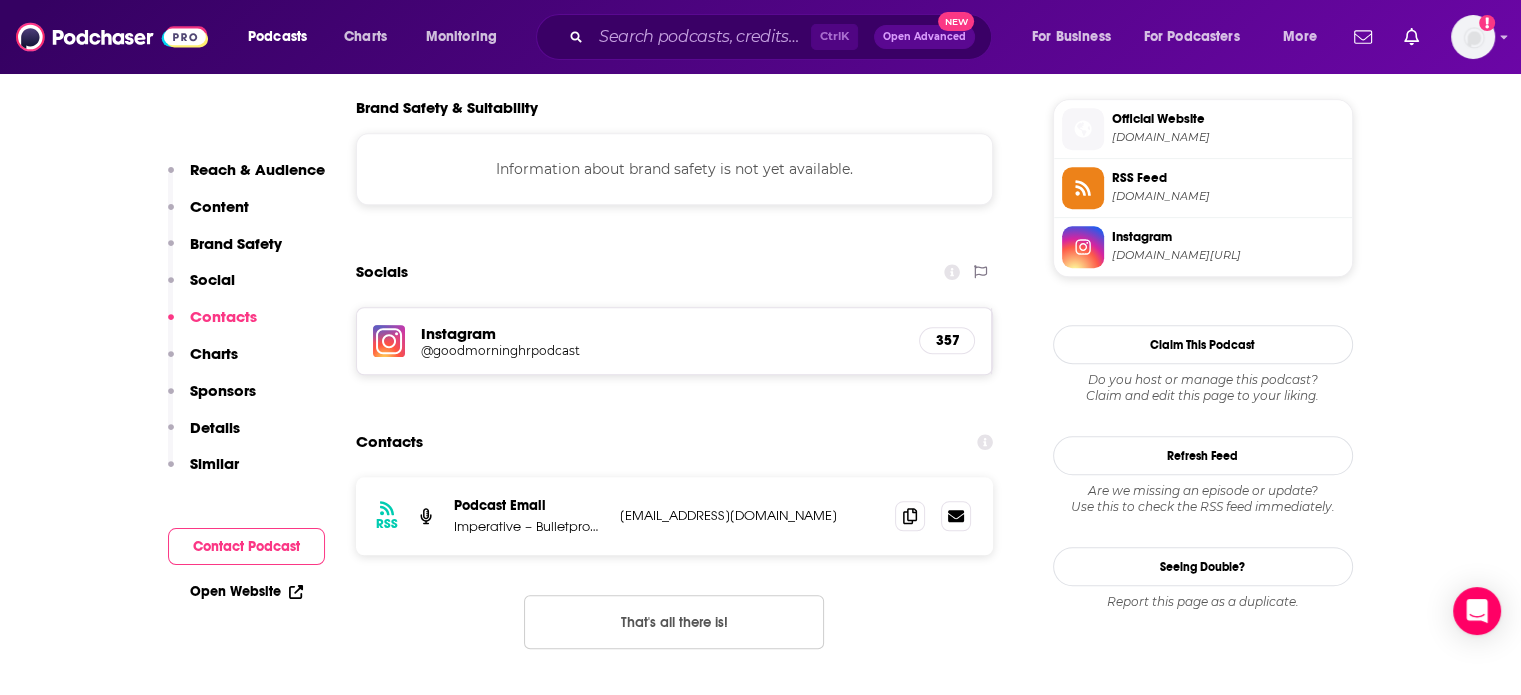 scroll, scrollTop: 1836, scrollLeft: 0, axis: vertical 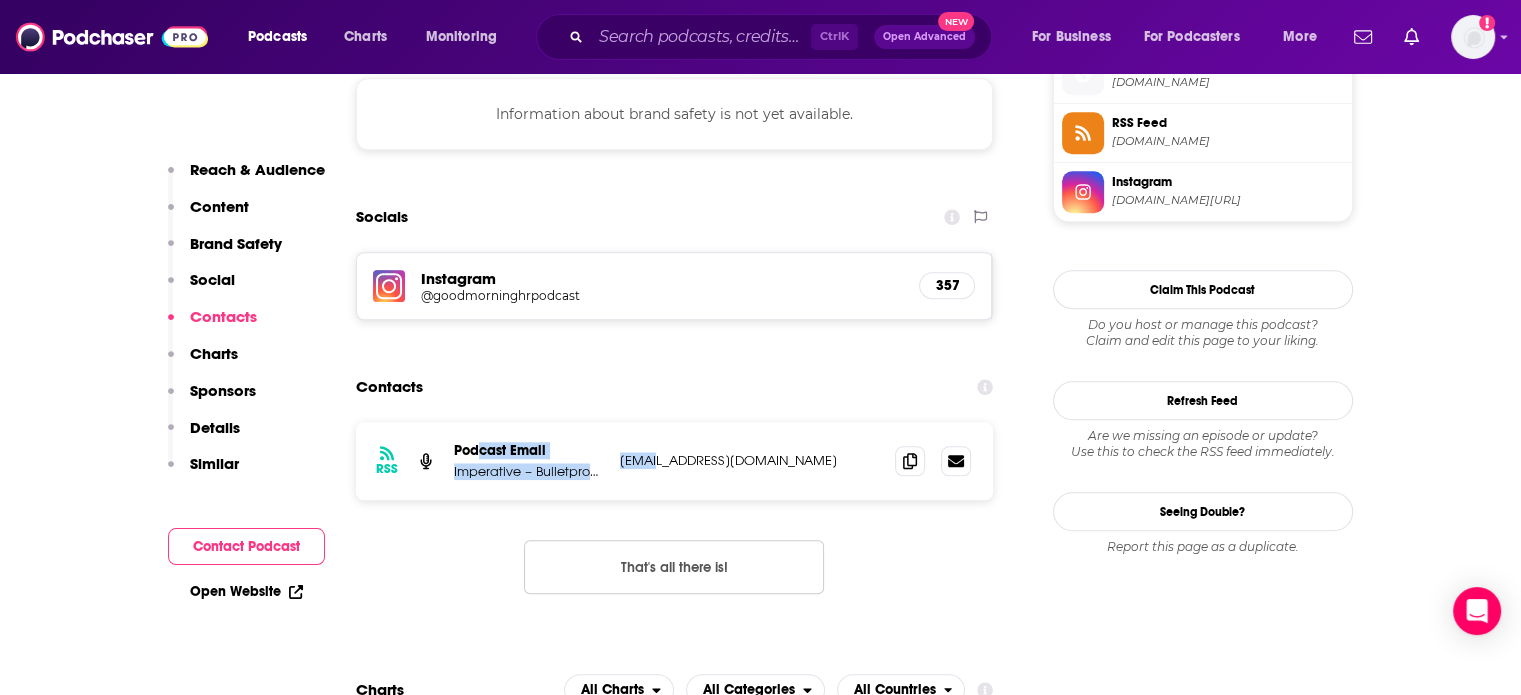 drag, startPoint x: 657, startPoint y: 404, endPoint x: 478, endPoint y: 363, distance: 183.63551 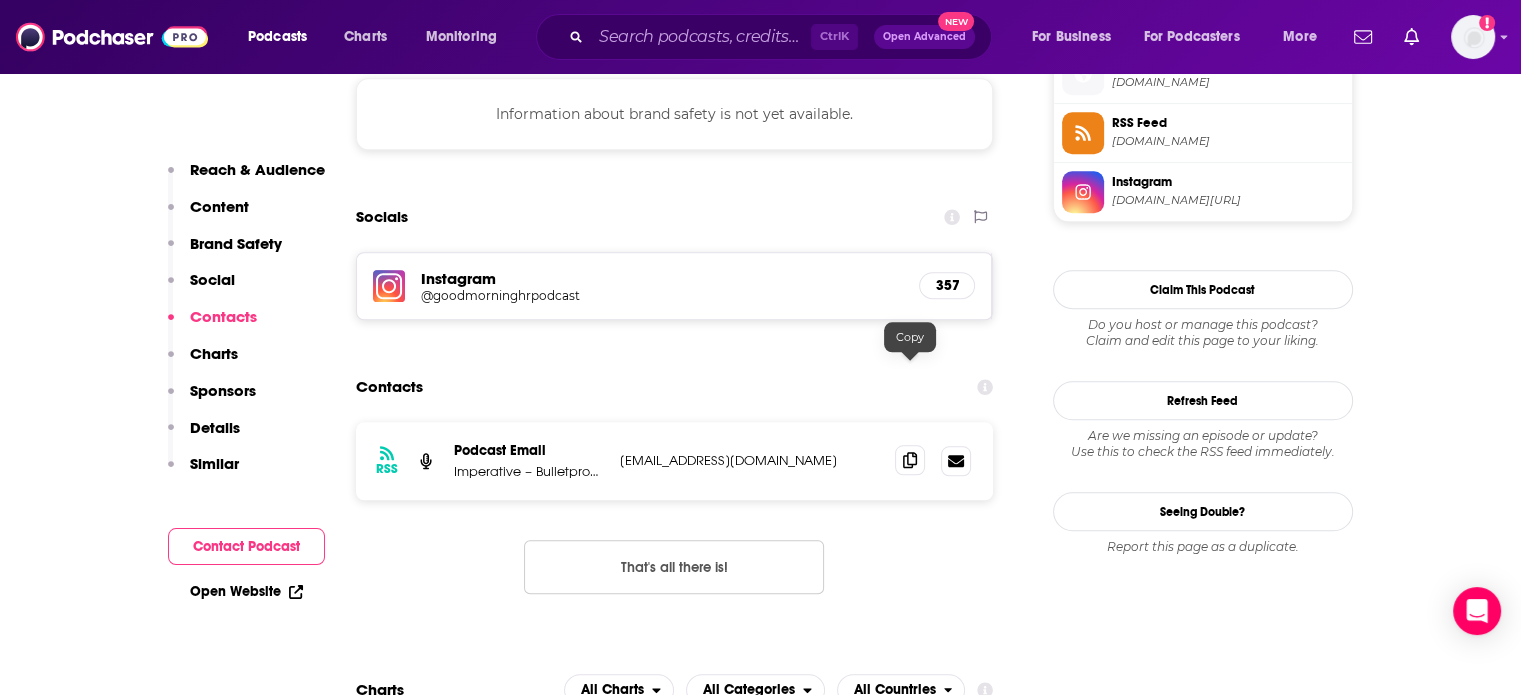 click at bounding box center (910, 460) 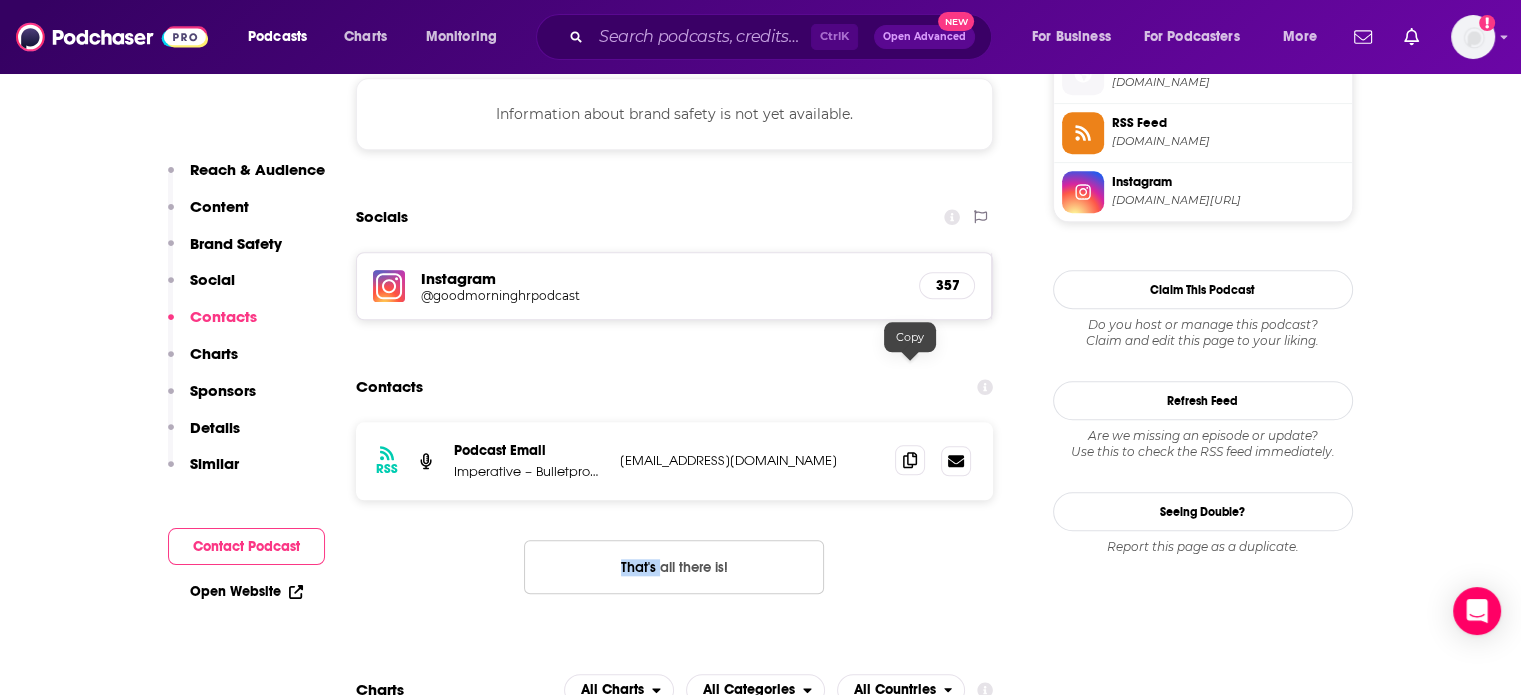 click at bounding box center (910, 460) 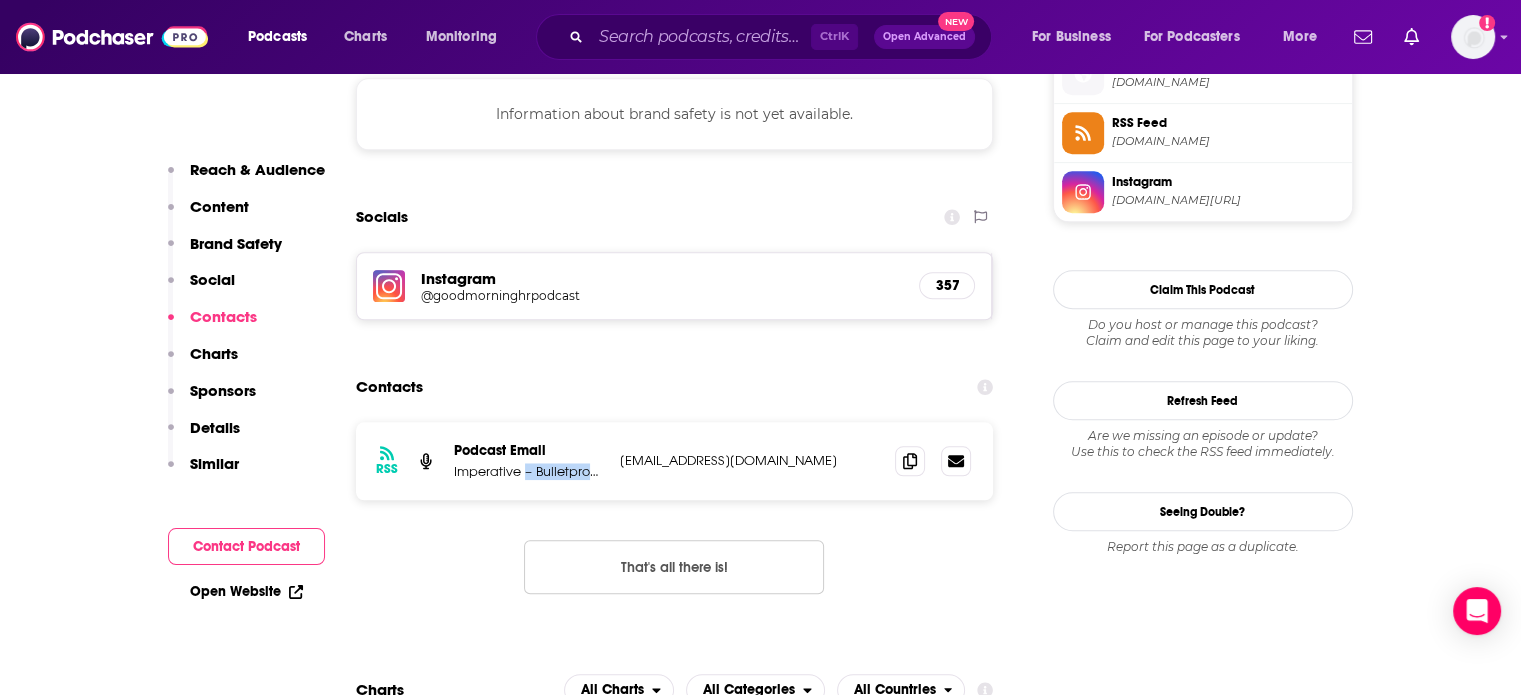 drag, startPoint x: 613, startPoint y: 391, endPoint x: 524, endPoint y: 377, distance: 90.0944 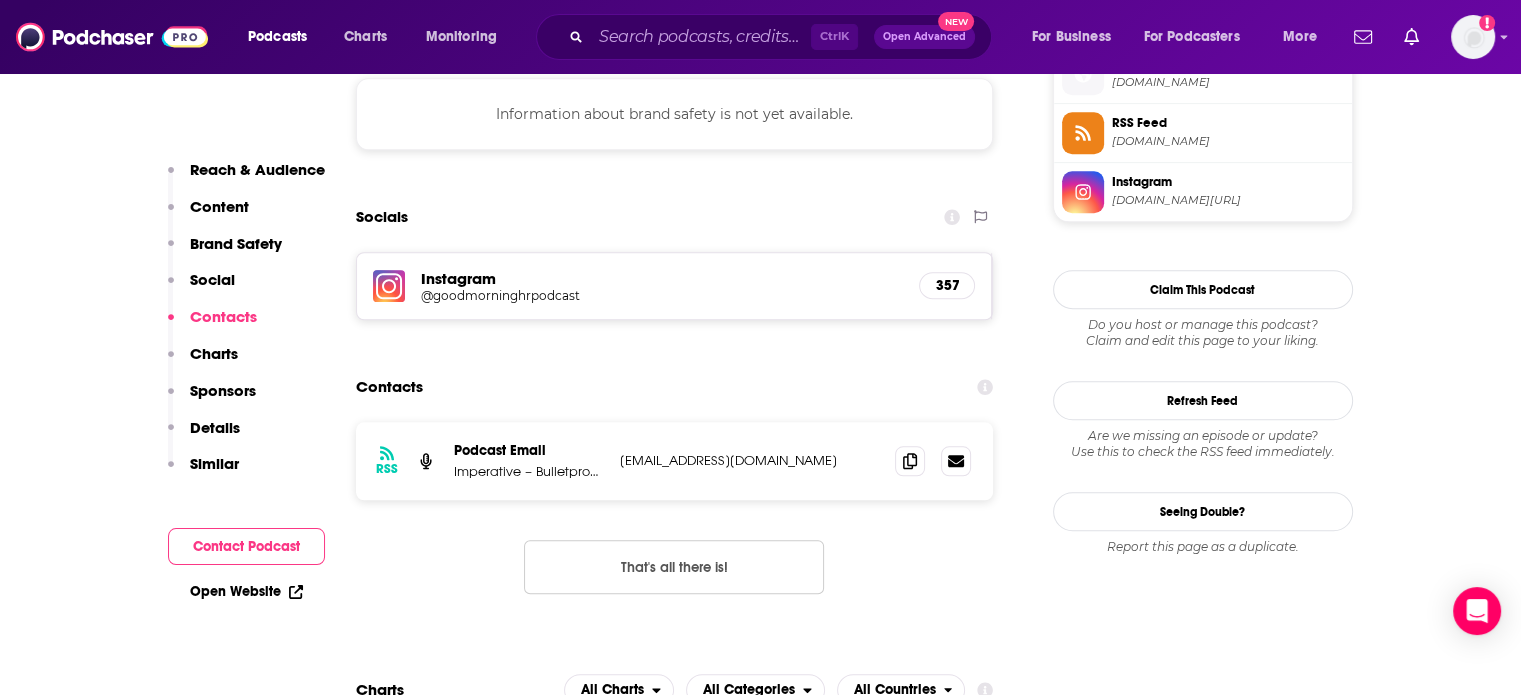 click on "Podcast Email" at bounding box center (529, 450) 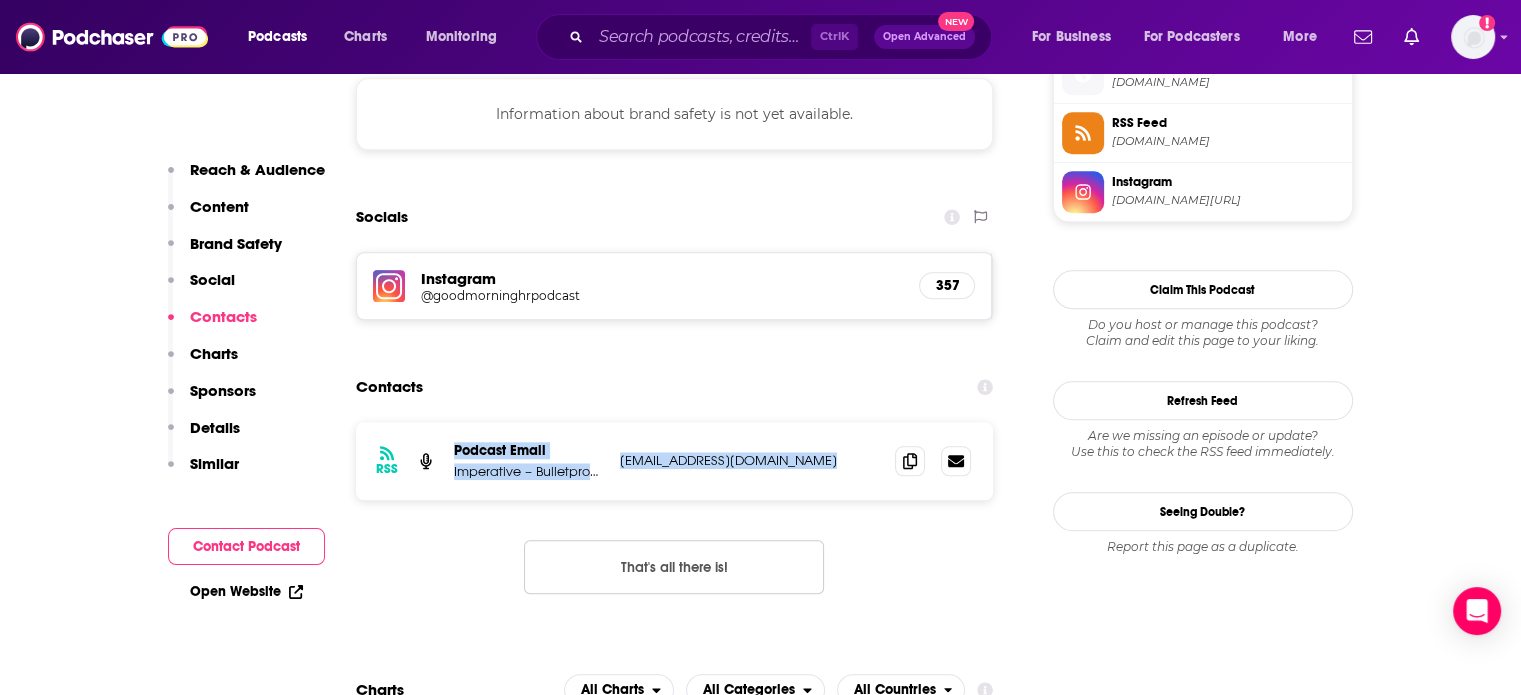 drag, startPoint x: 446, startPoint y: 358, endPoint x: 892, endPoint y: 386, distance: 446.87805 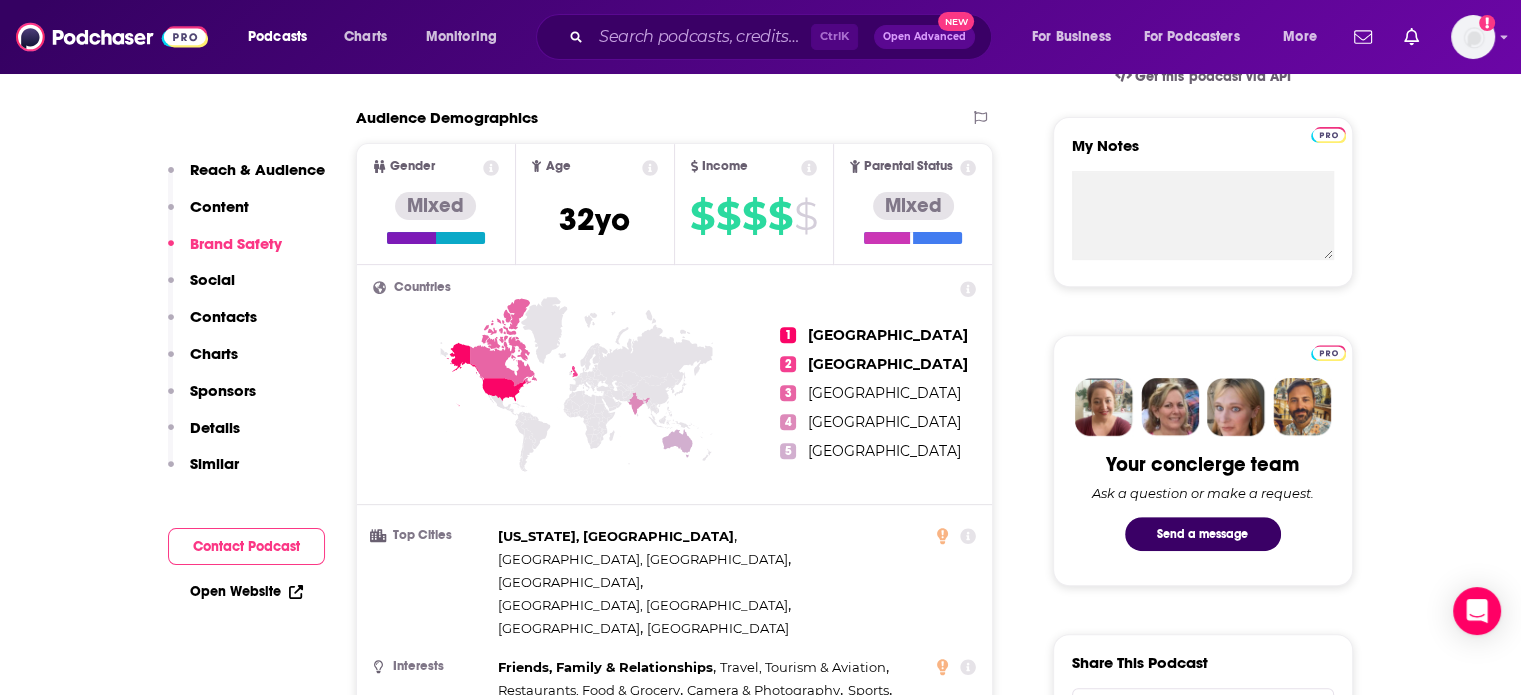 scroll, scrollTop: 415, scrollLeft: 0, axis: vertical 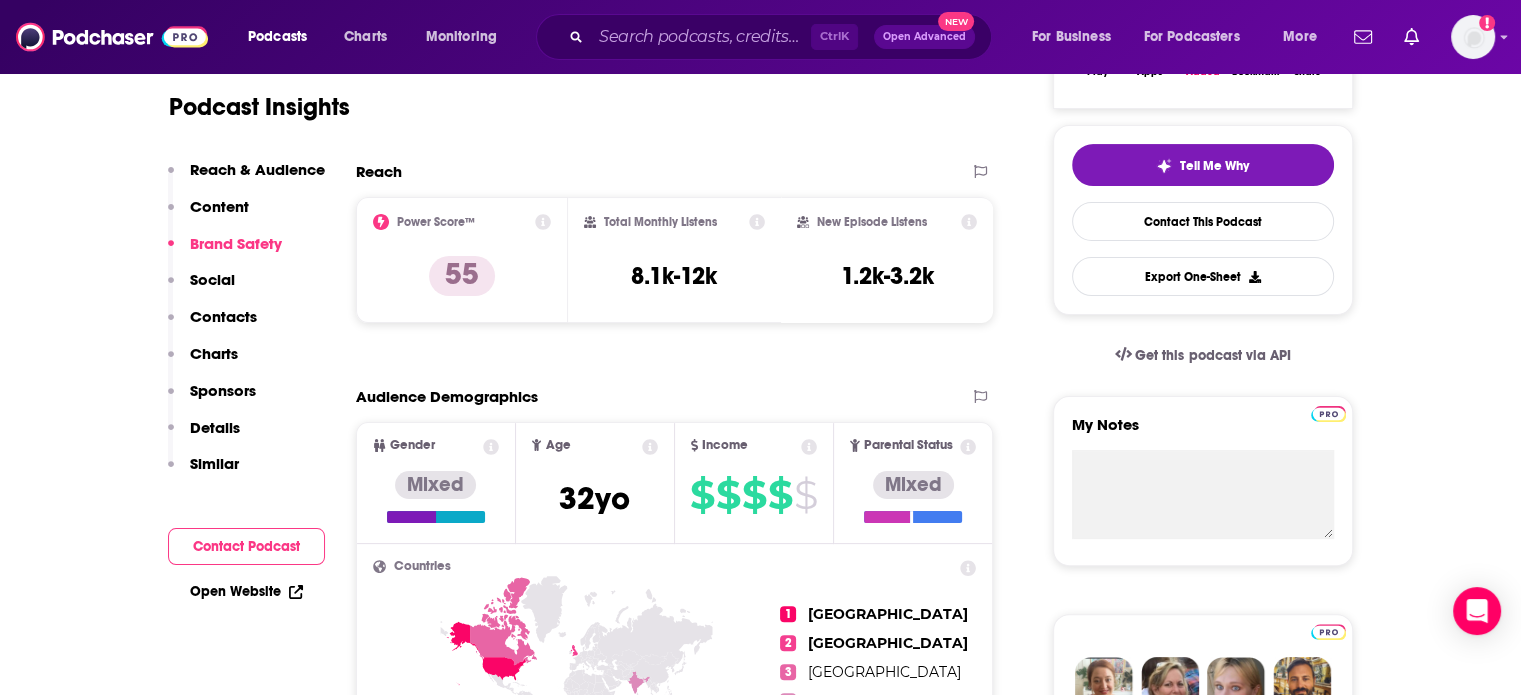 click on "Tell Me Why Contact This Podcast Export One-Sheet" at bounding box center (1203, 220) 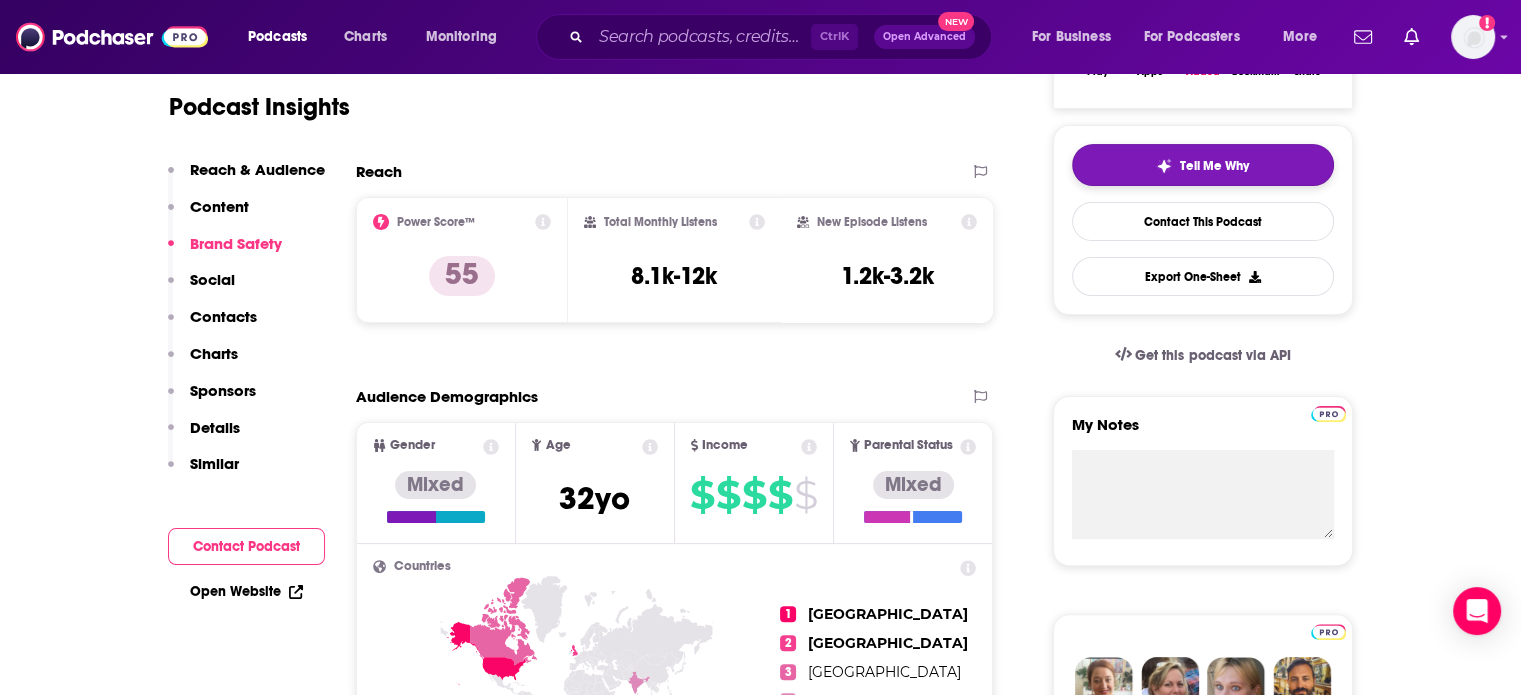 click on "Tell Me Why" at bounding box center [1214, 166] 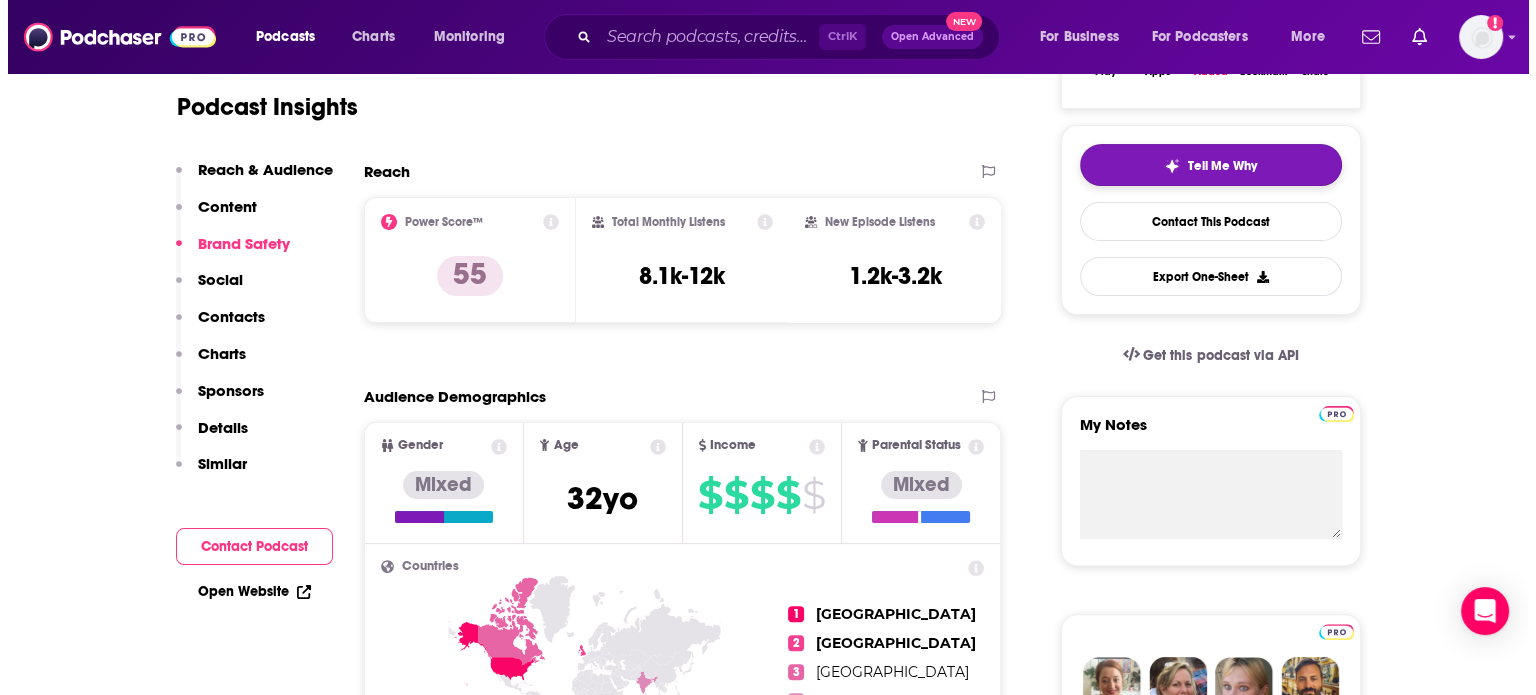 scroll, scrollTop: 0, scrollLeft: 0, axis: both 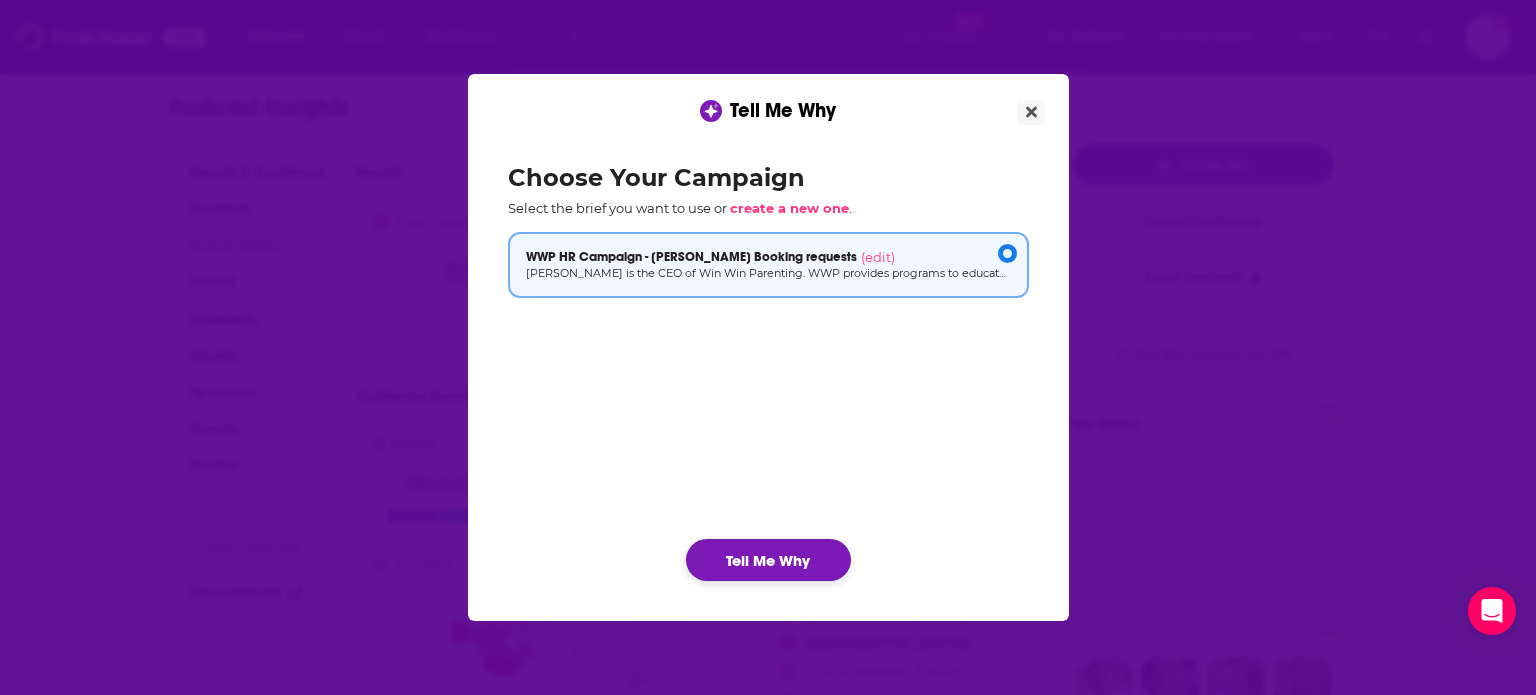 click on "Tell Me Why" 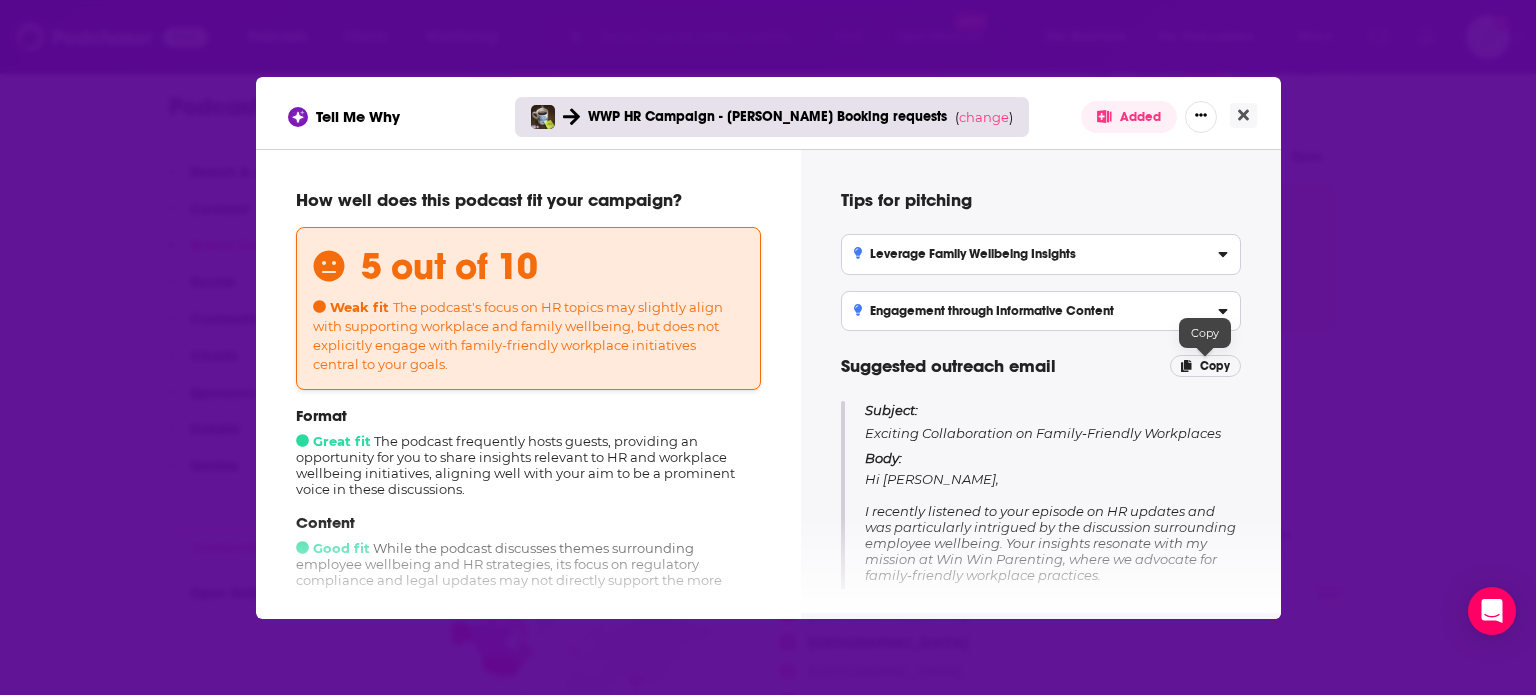 click on "Copy" at bounding box center (1215, 366) 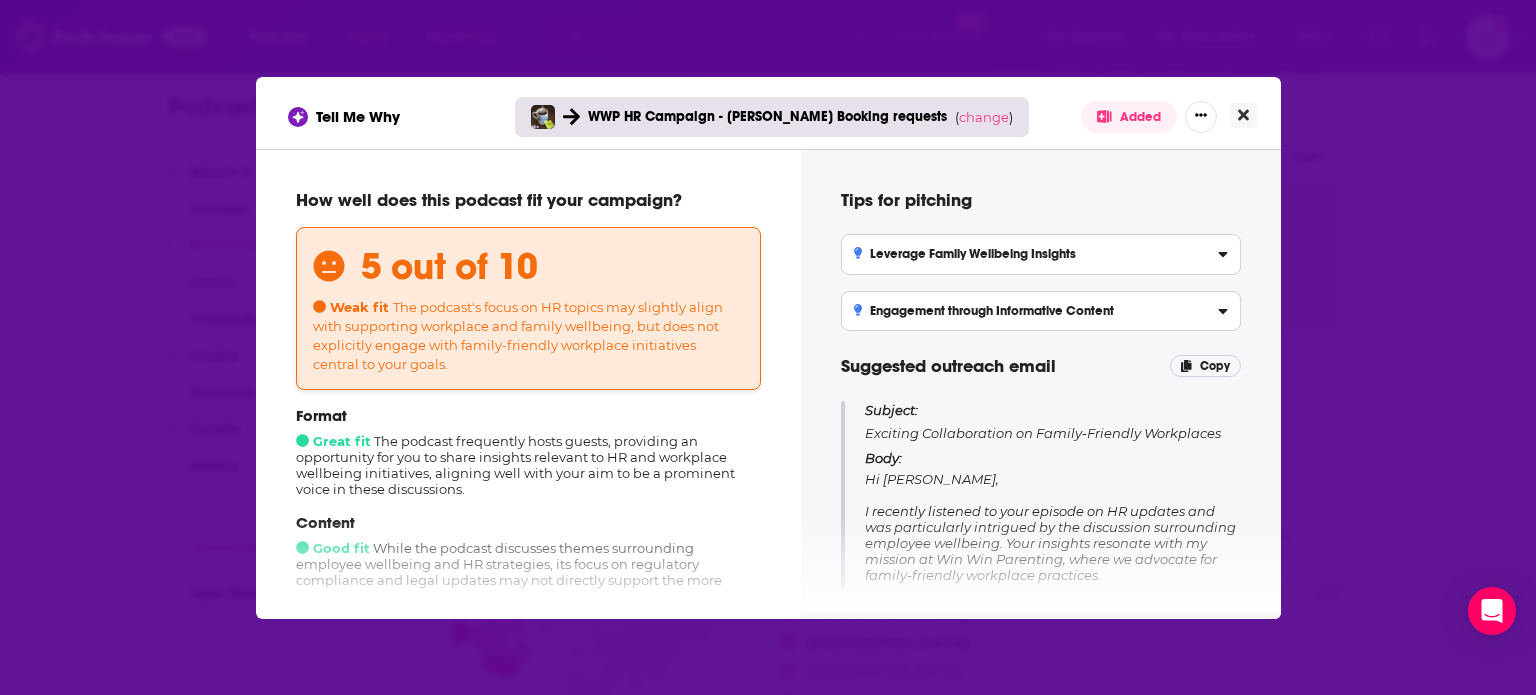 click 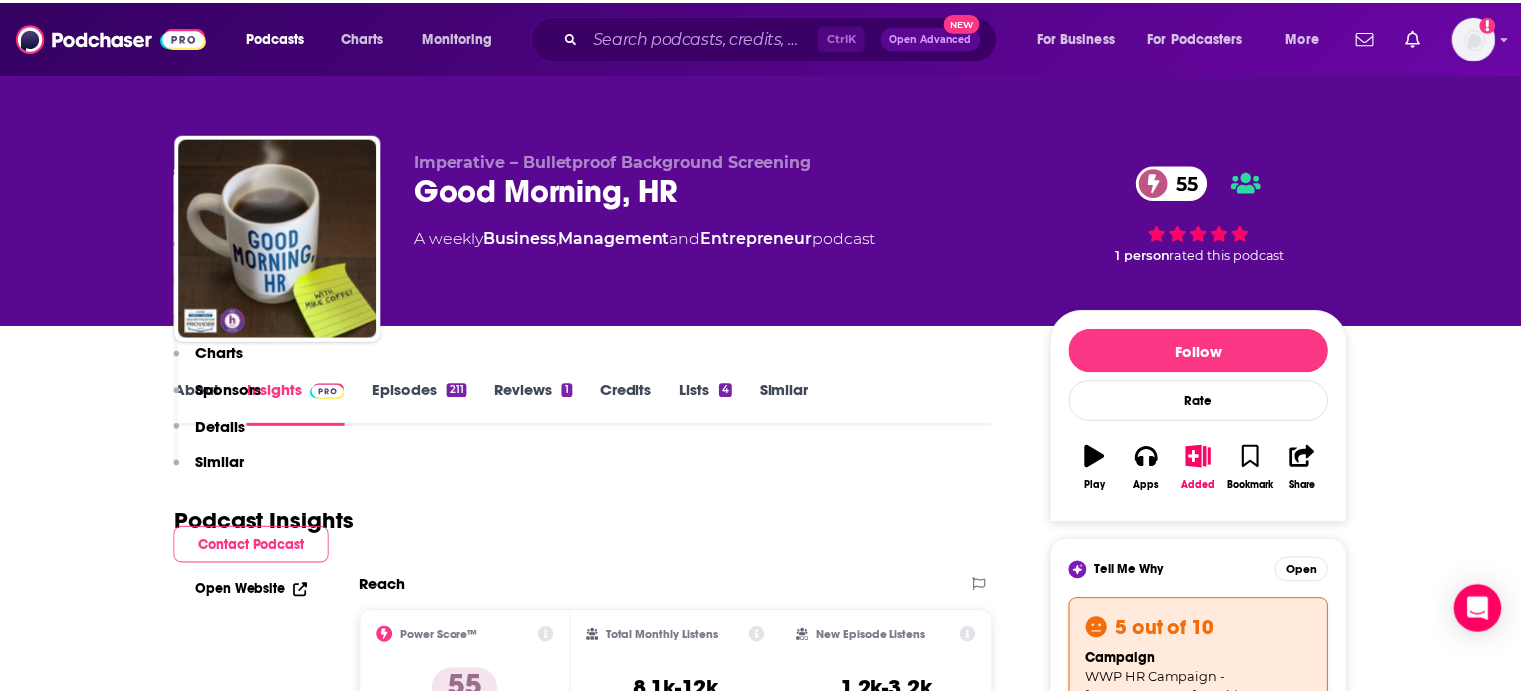 scroll, scrollTop: 415, scrollLeft: 0, axis: vertical 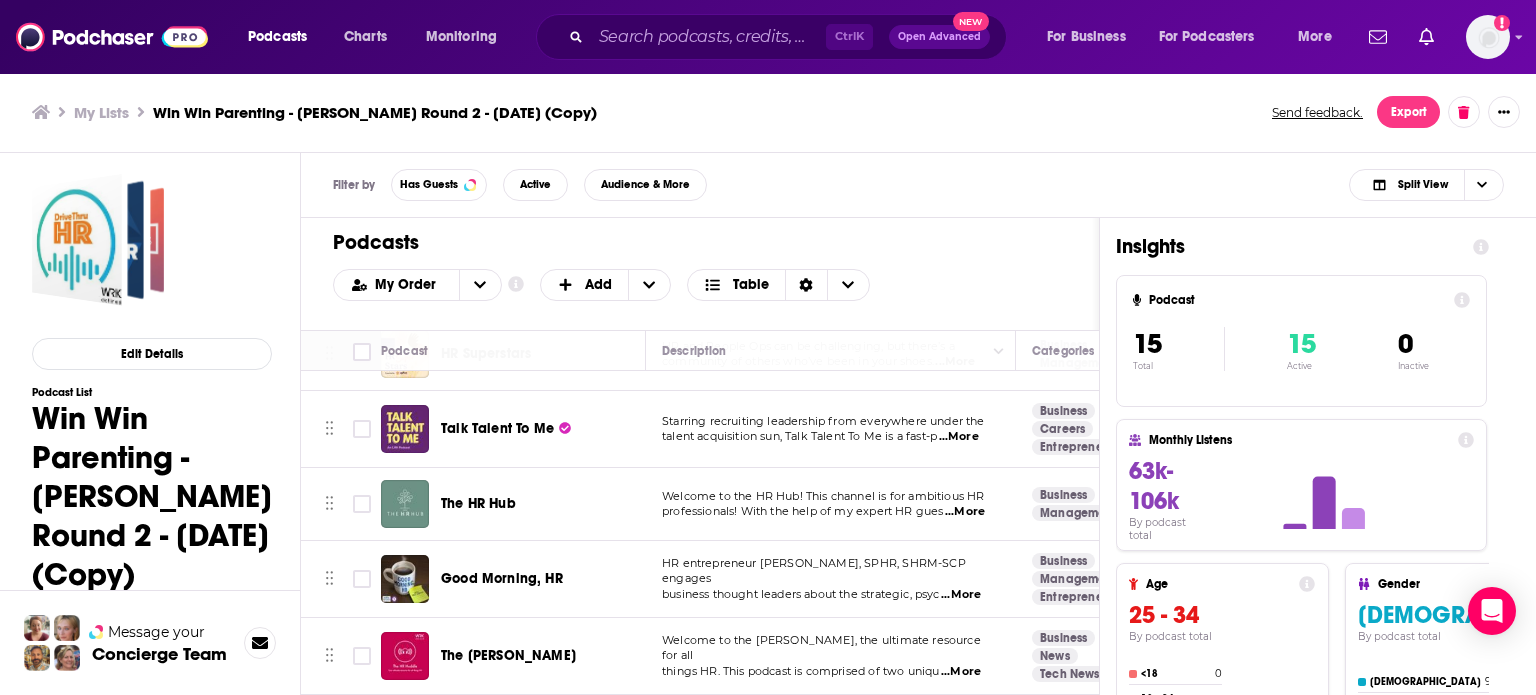 click on "The [PERSON_NAME]" at bounding box center (508, 655) 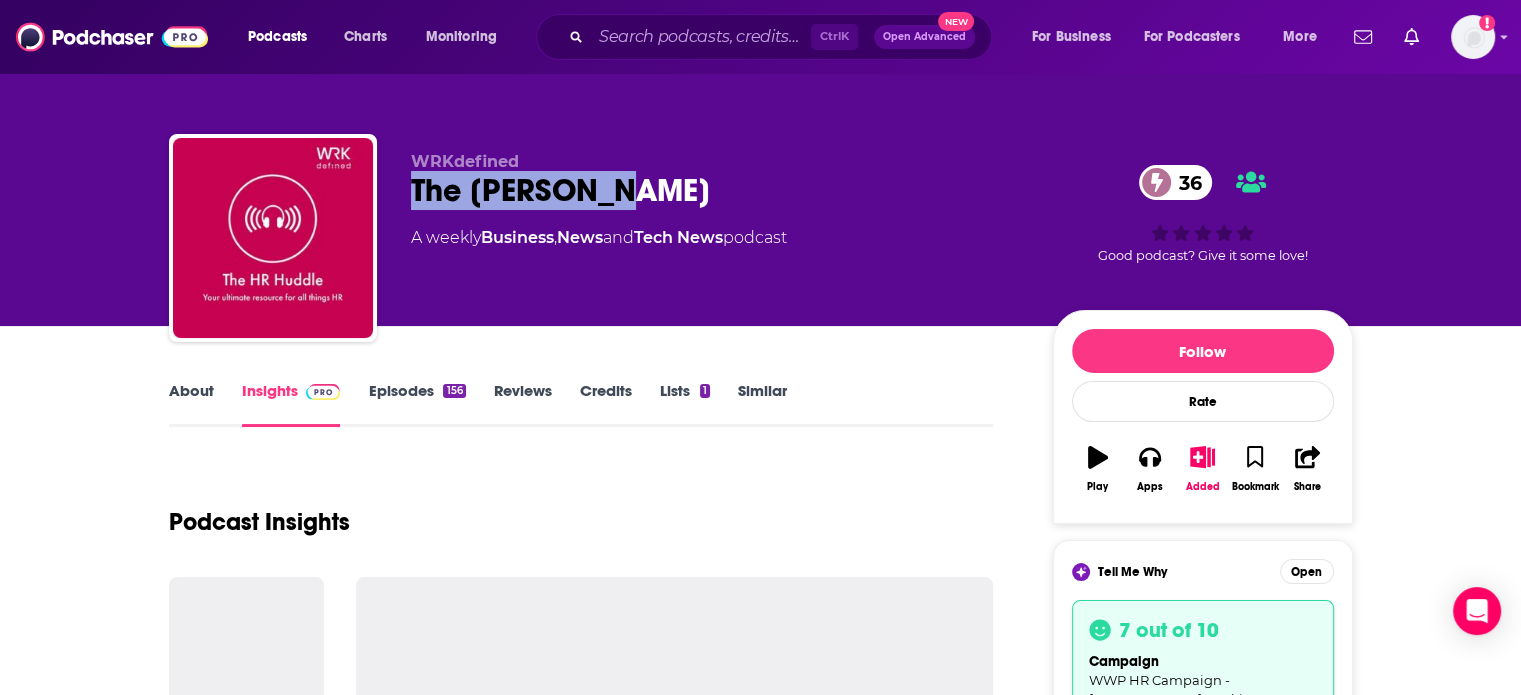 drag, startPoint x: 651, startPoint y: 195, endPoint x: 483, endPoint y: 303, distance: 199.7198 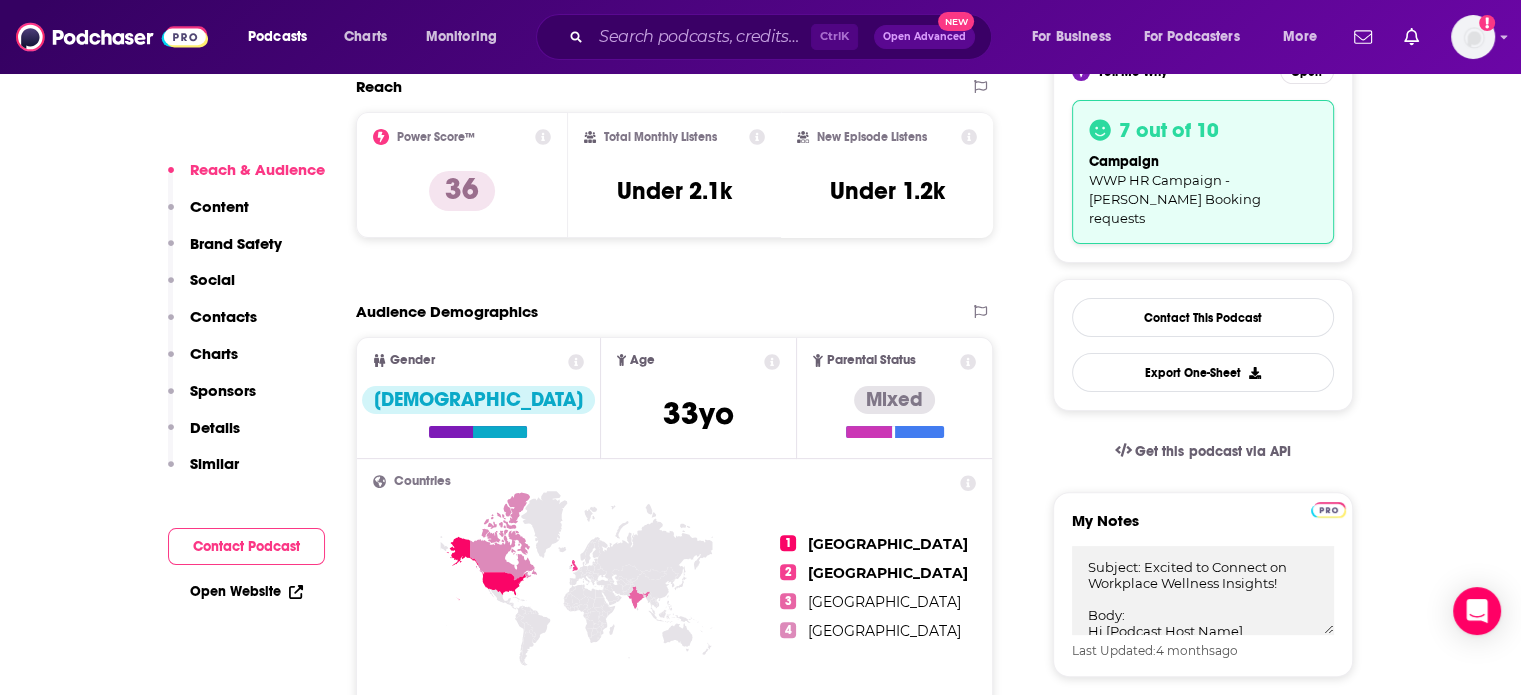 scroll, scrollTop: 600, scrollLeft: 0, axis: vertical 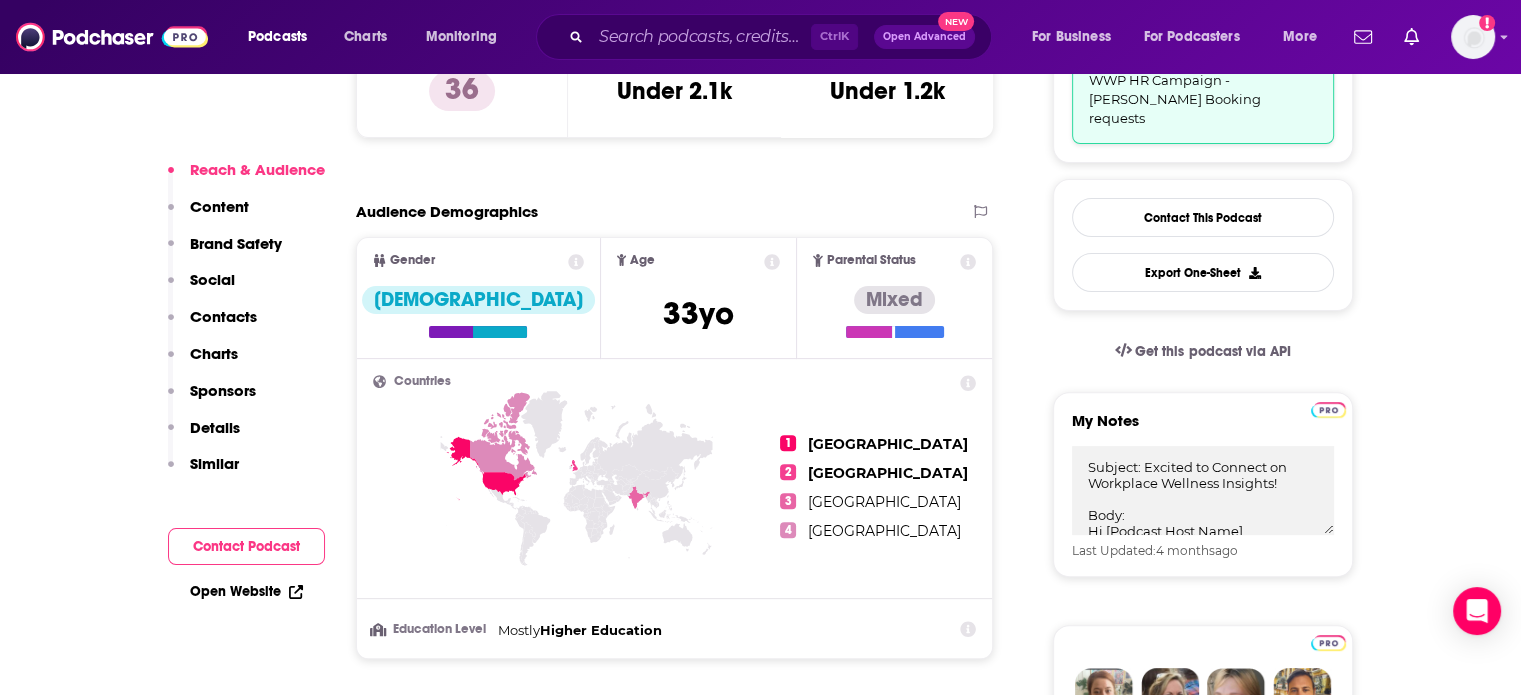 click on "Contacts" at bounding box center (223, 316) 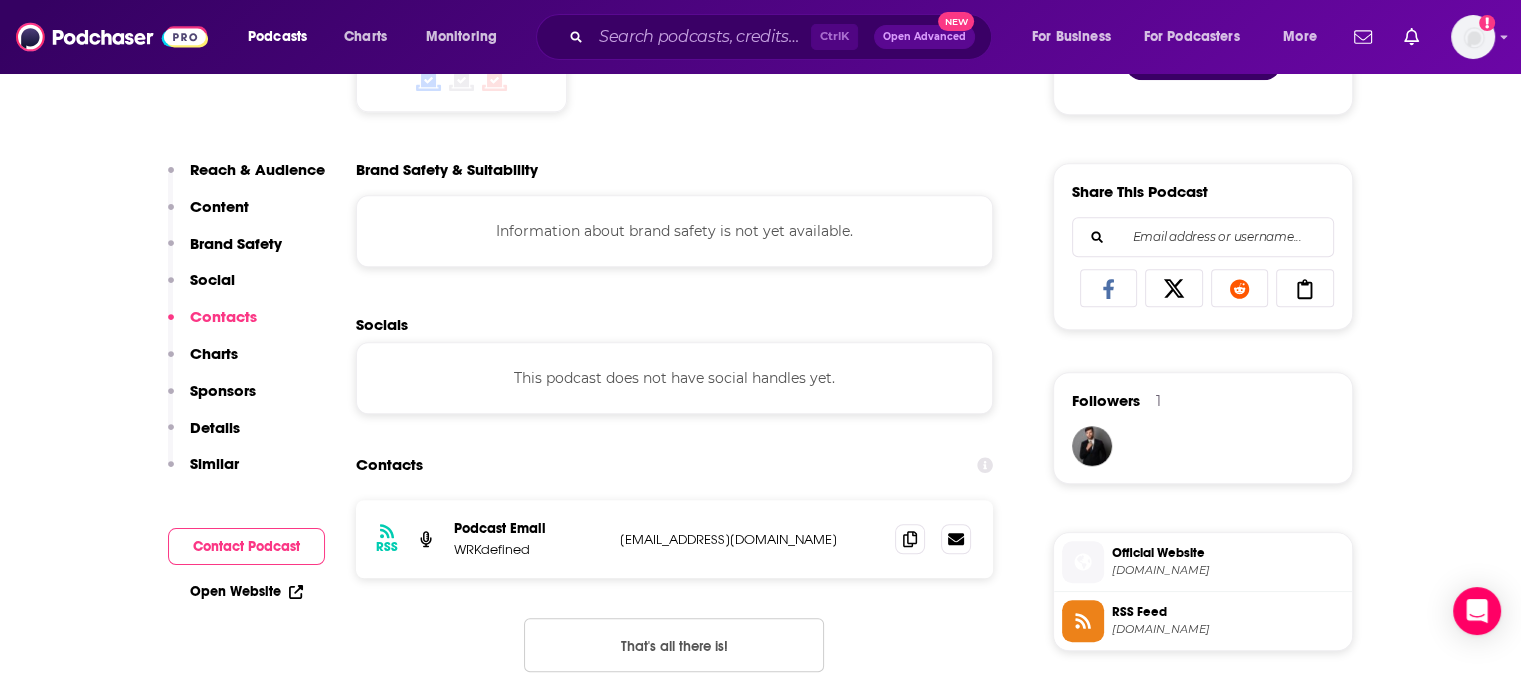 scroll, scrollTop: 1531, scrollLeft: 0, axis: vertical 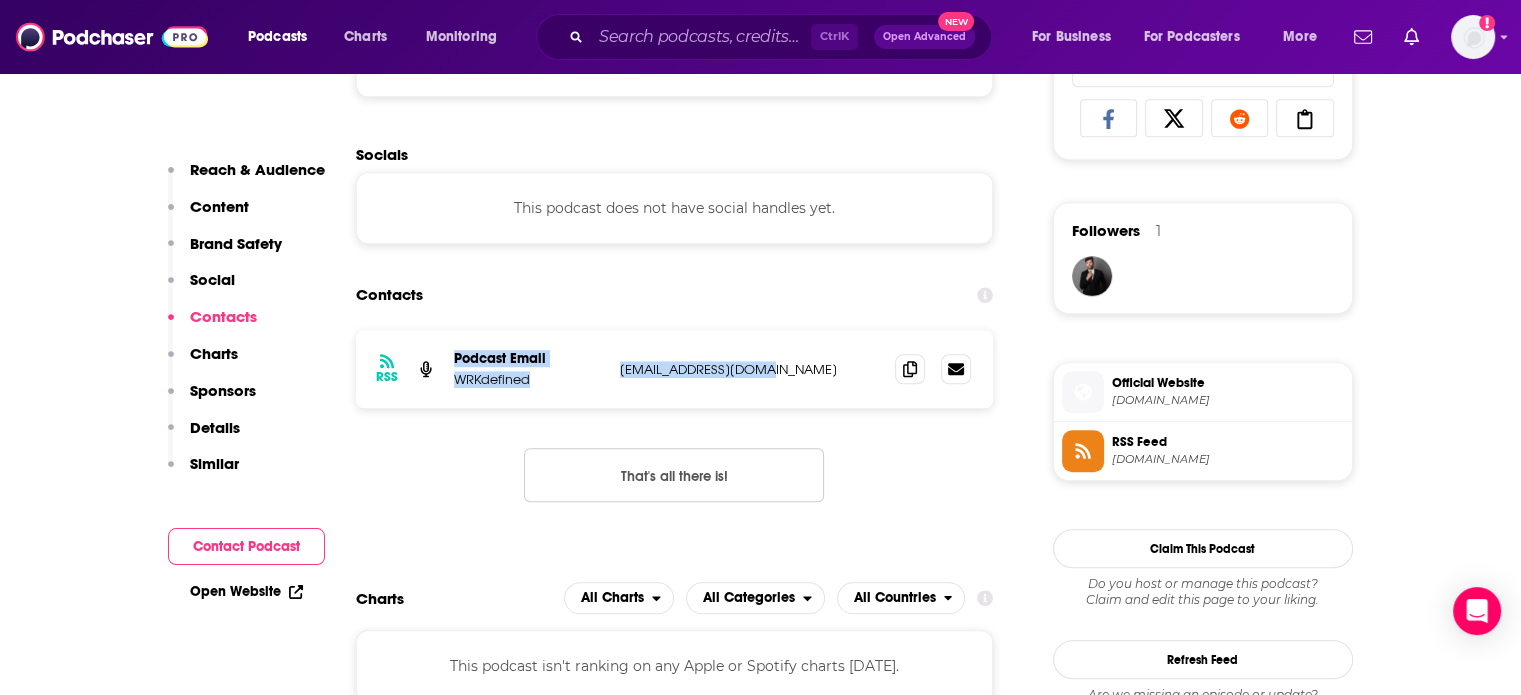 drag, startPoint x: 786, startPoint y: 377, endPoint x: 451, endPoint y: 356, distance: 335.65756 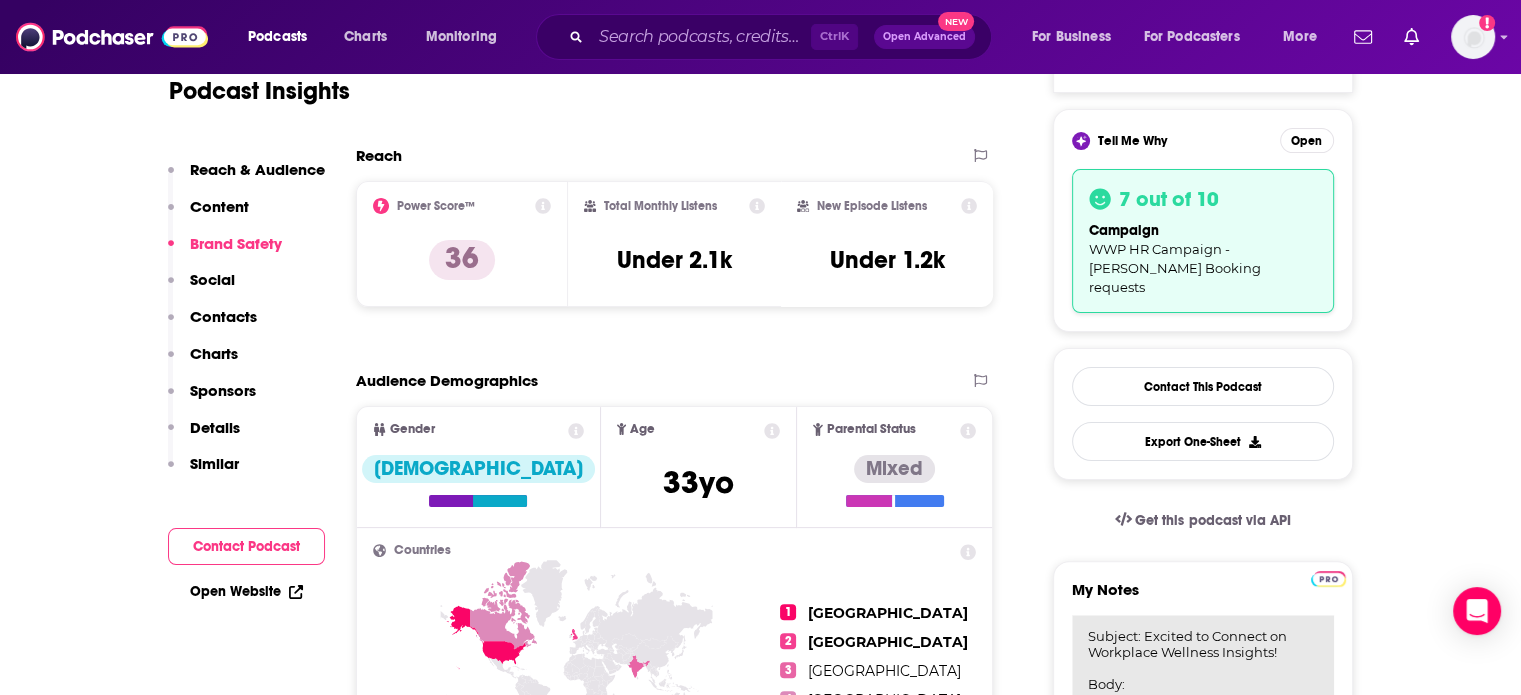 scroll, scrollTop: 631, scrollLeft: 0, axis: vertical 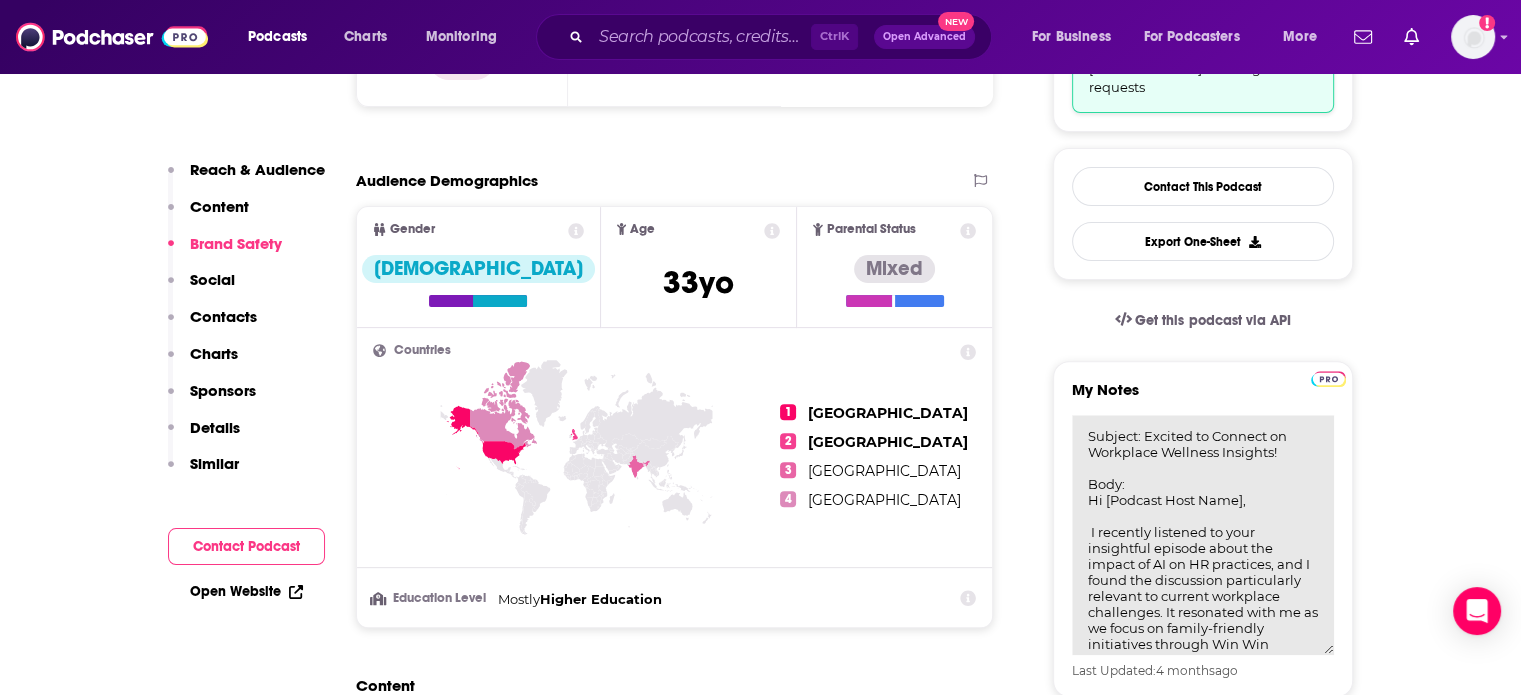 click on "Subject: Excited to Connect on Workplace Wellness Insights!
Body:
Hi [Podcast Host Name],
I recently listened to your insightful episode about the impact of AI on HR practices, and I found the discussion particularly relevant to current workplace challenges. It resonated with me as we focus on family-friendly initiatives through Win Win Parenting, where we empower organizations to enhance employee wellbeing.
I believe there’s a natural synergy between your audience and our mission to promote work-life balance and support for working parents. I’d love to explore opportunities where we might bring valuable discussions or insights to your listeners.
If you’re open to it, would you be interested in discussing how we can collaborate to deliver impactful content together? Looking forward to your thoughts!
Best,
[Your Name]
Win Win Parenting" at bounding box center [1203, 535] 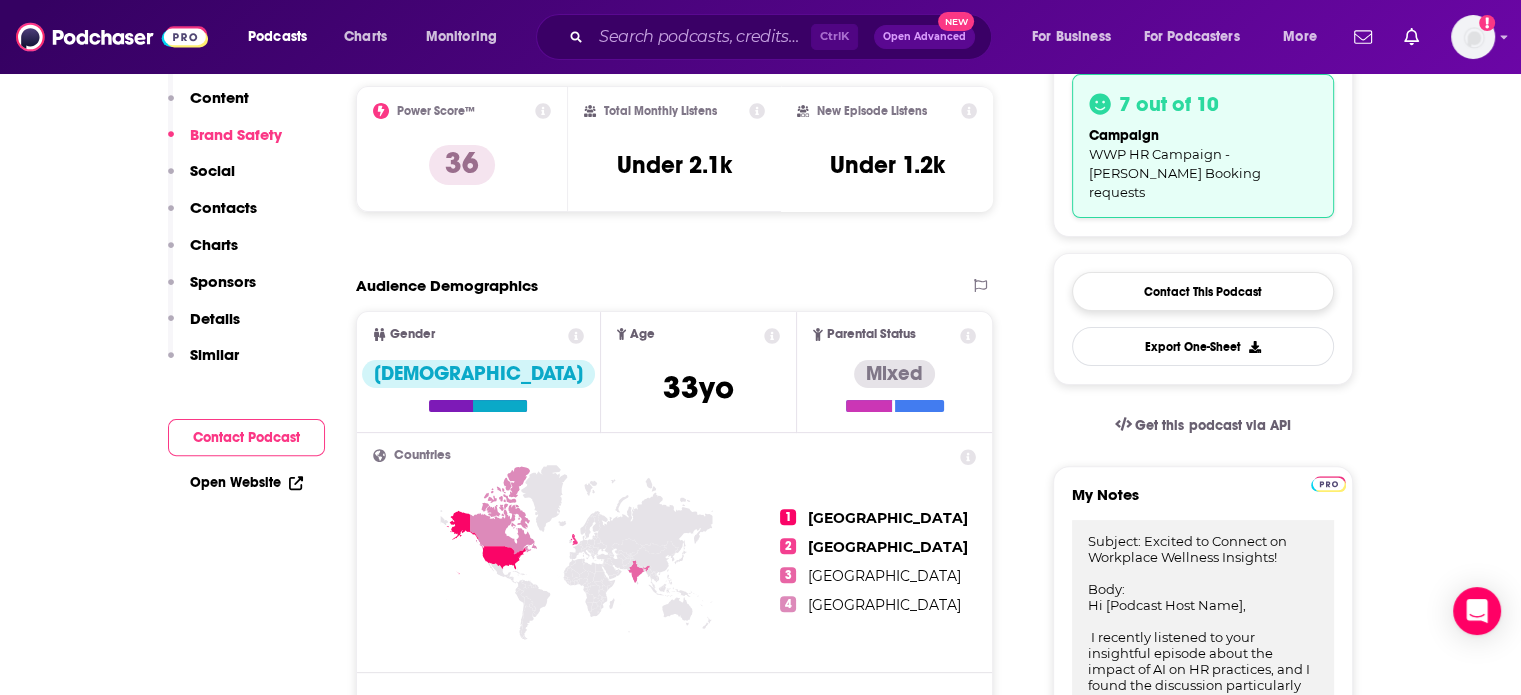 scroll, scrollTop: 331, scrollLeft: 0, axis: vertical 